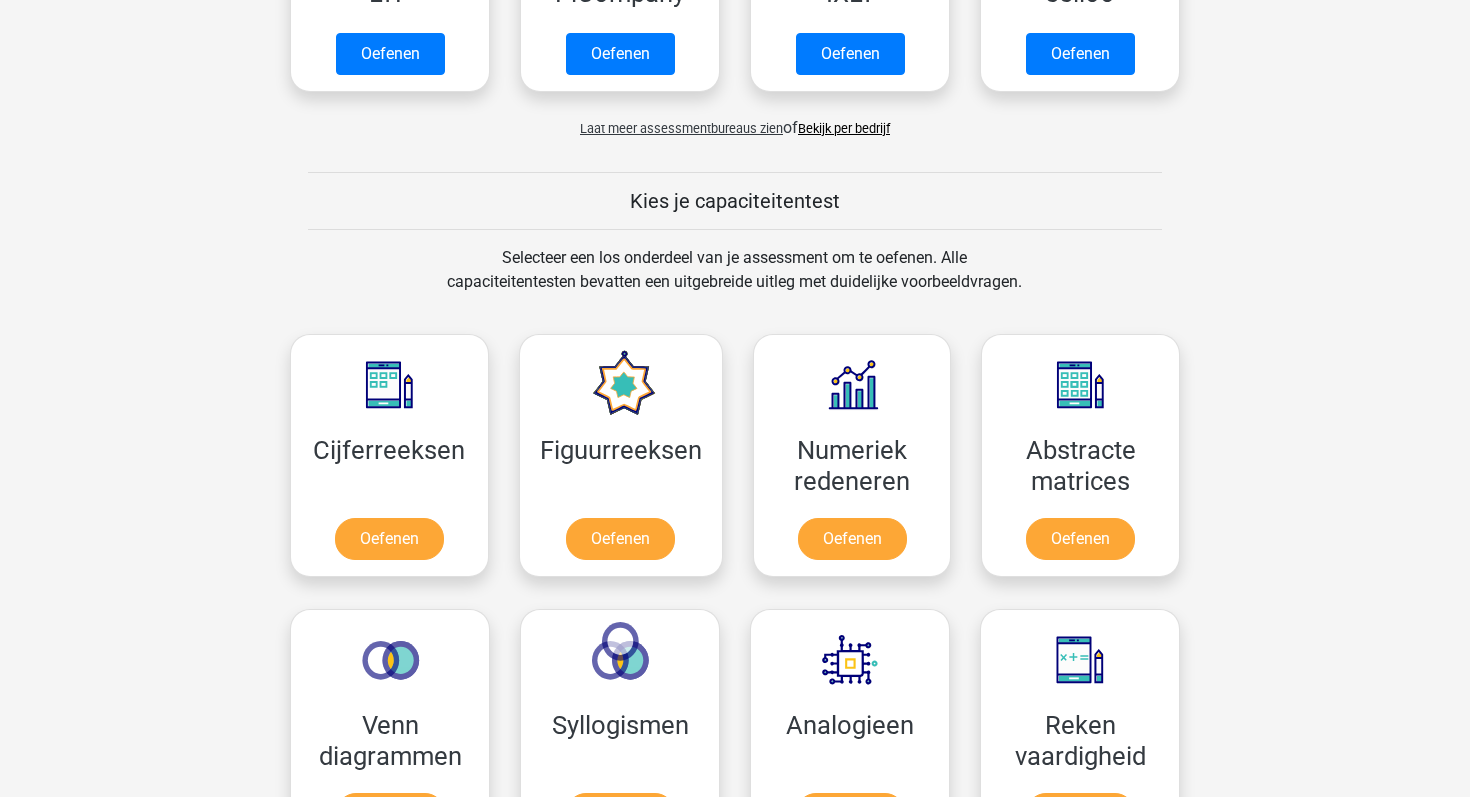 scroll, scrollTop: 671, scrollLeft: 0, axis: vertical 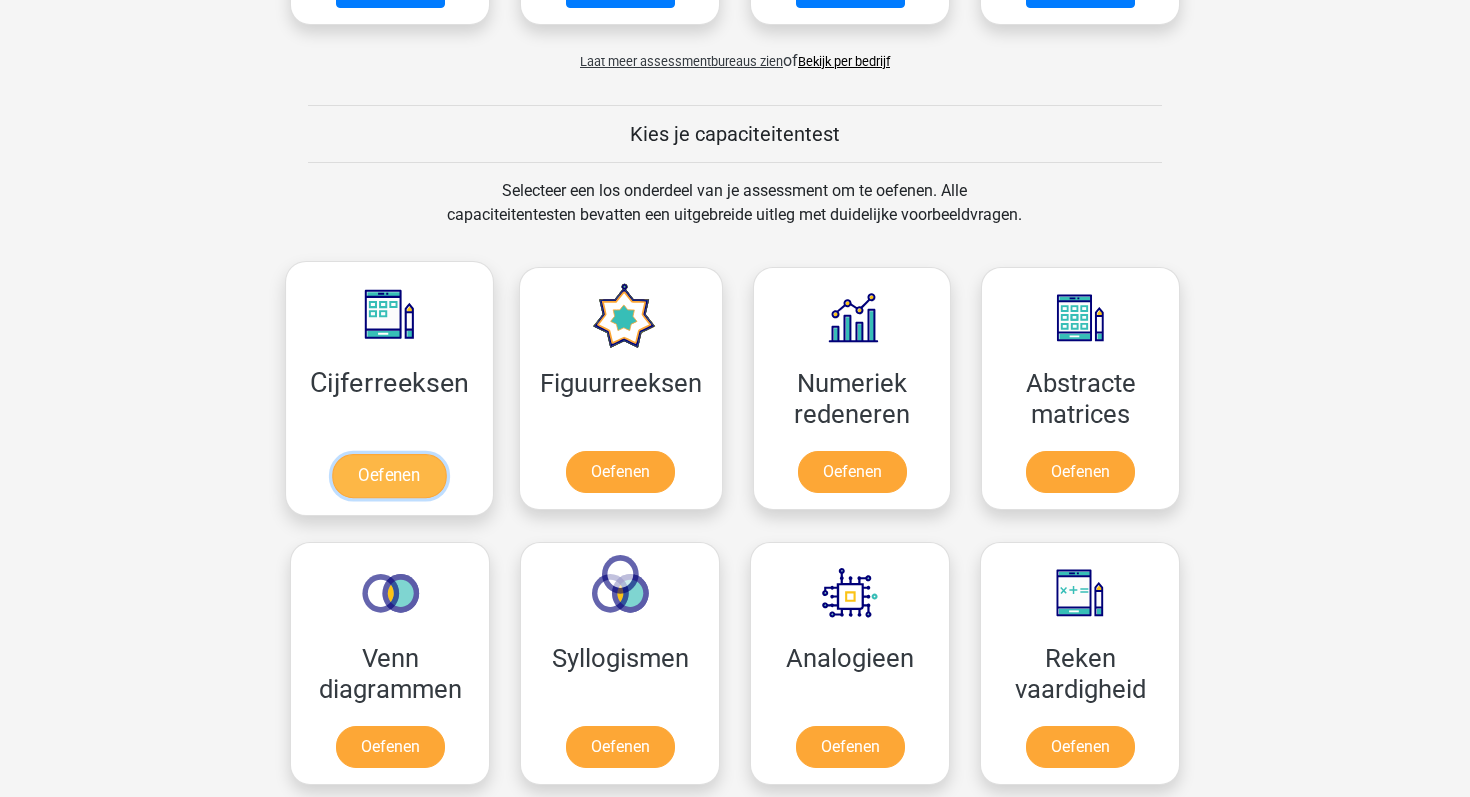 click on "Oefenen" at bounding box center [389, 476] 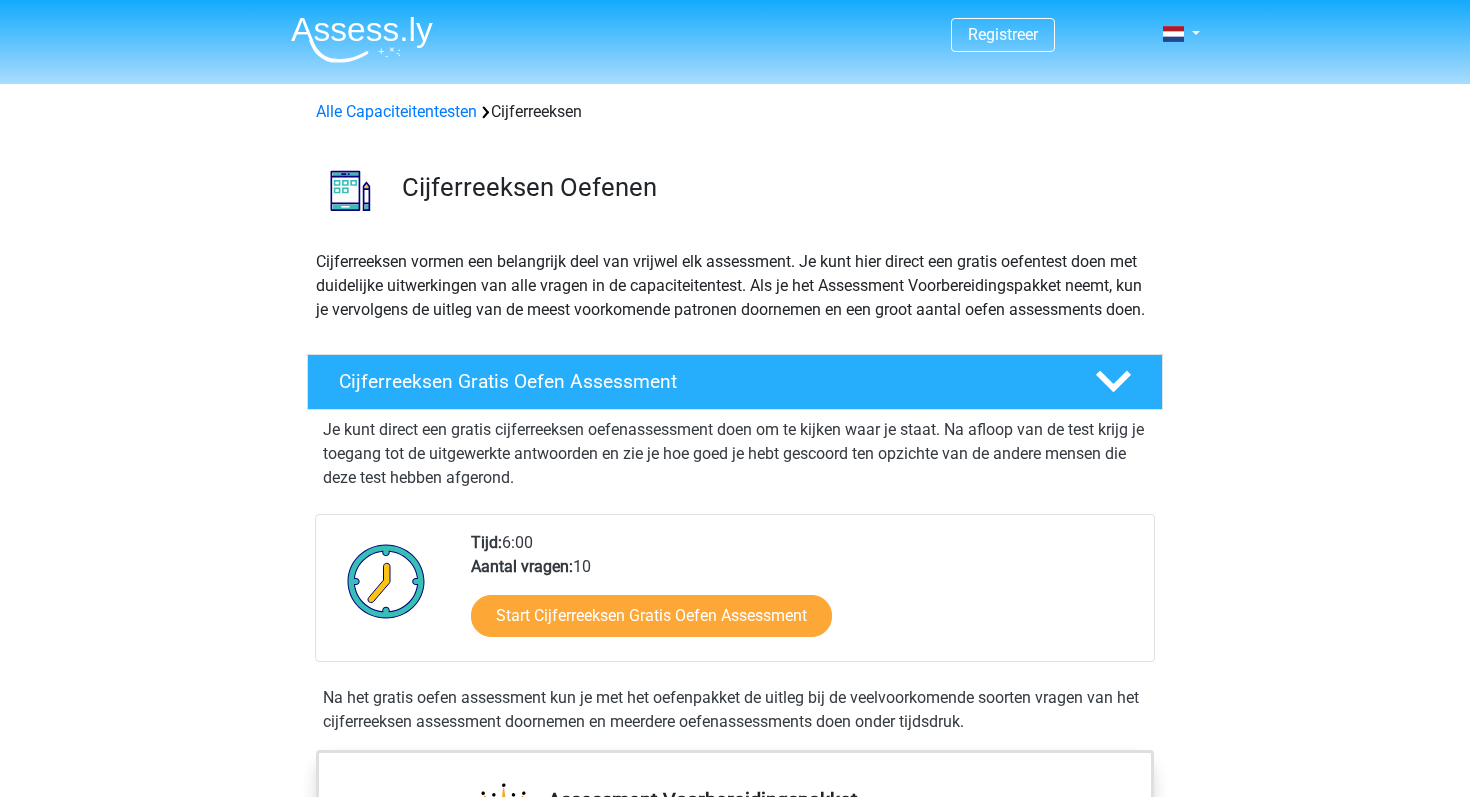scroll, scrollTop: 0, scrollLeft: 0, axis: both 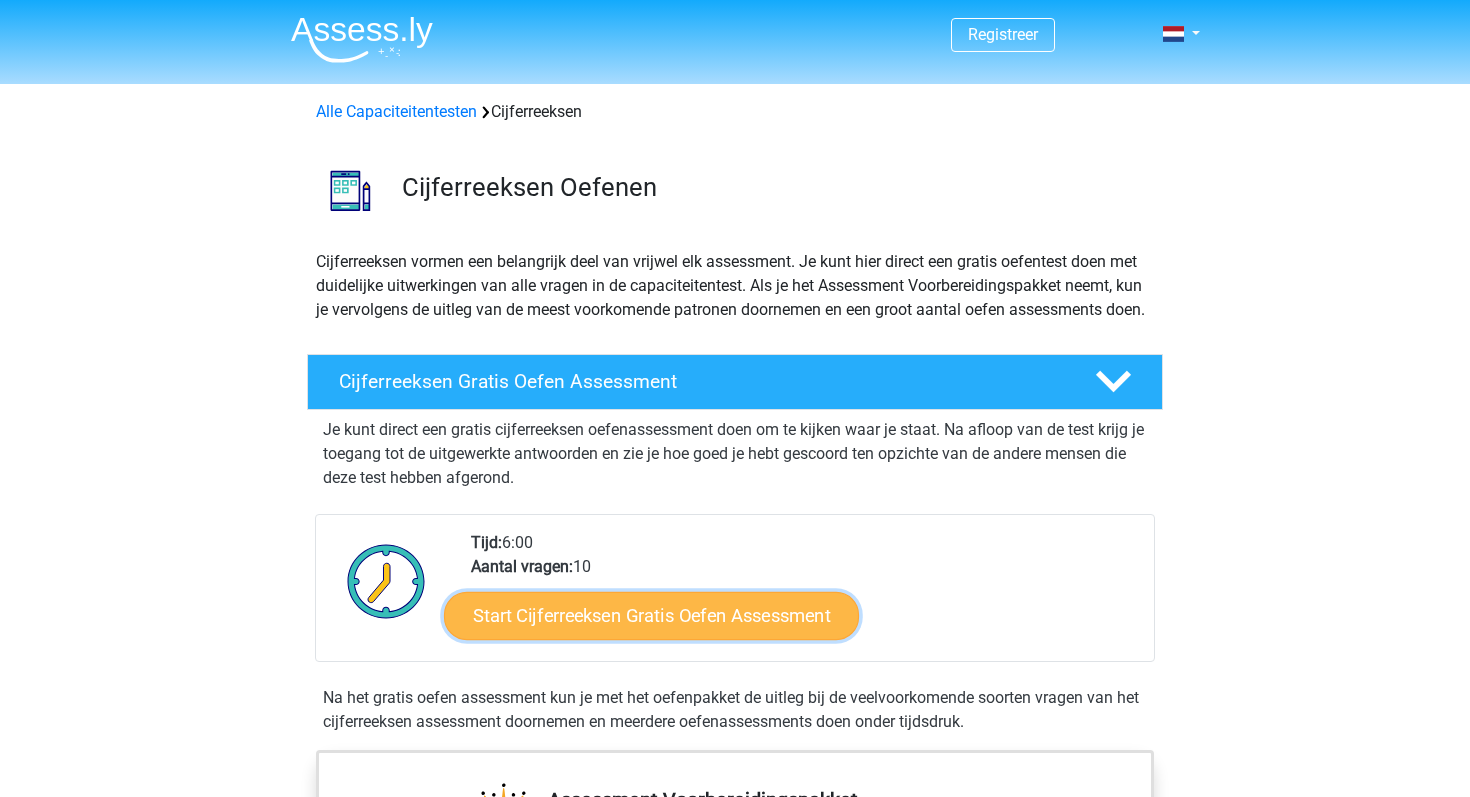 click on "Start Cijferreeksen
Gratis Oefen Assessment" at bounding box center [651, 615] 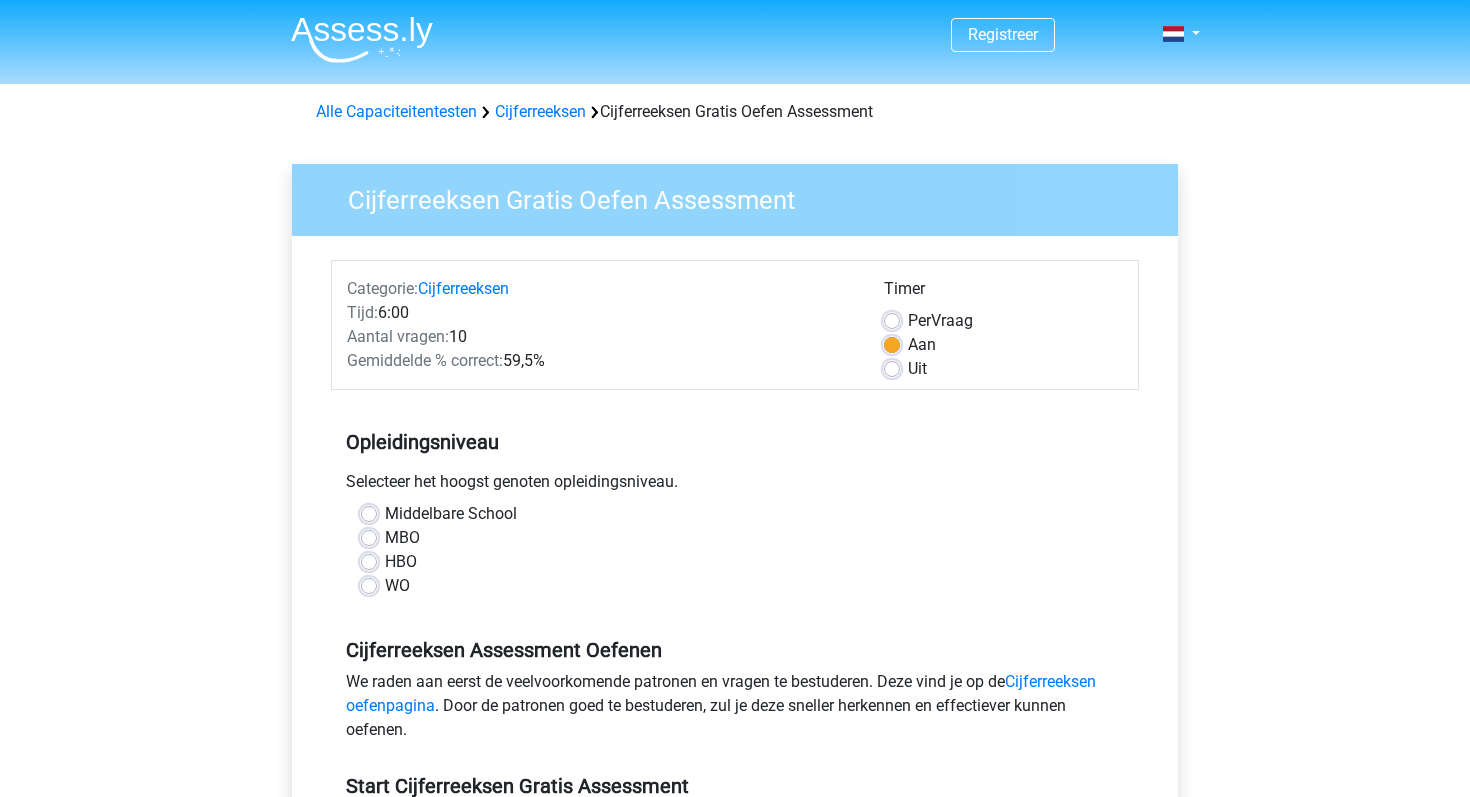 scroll, scrollTop: 0, scrollLeft: 0, axis: both 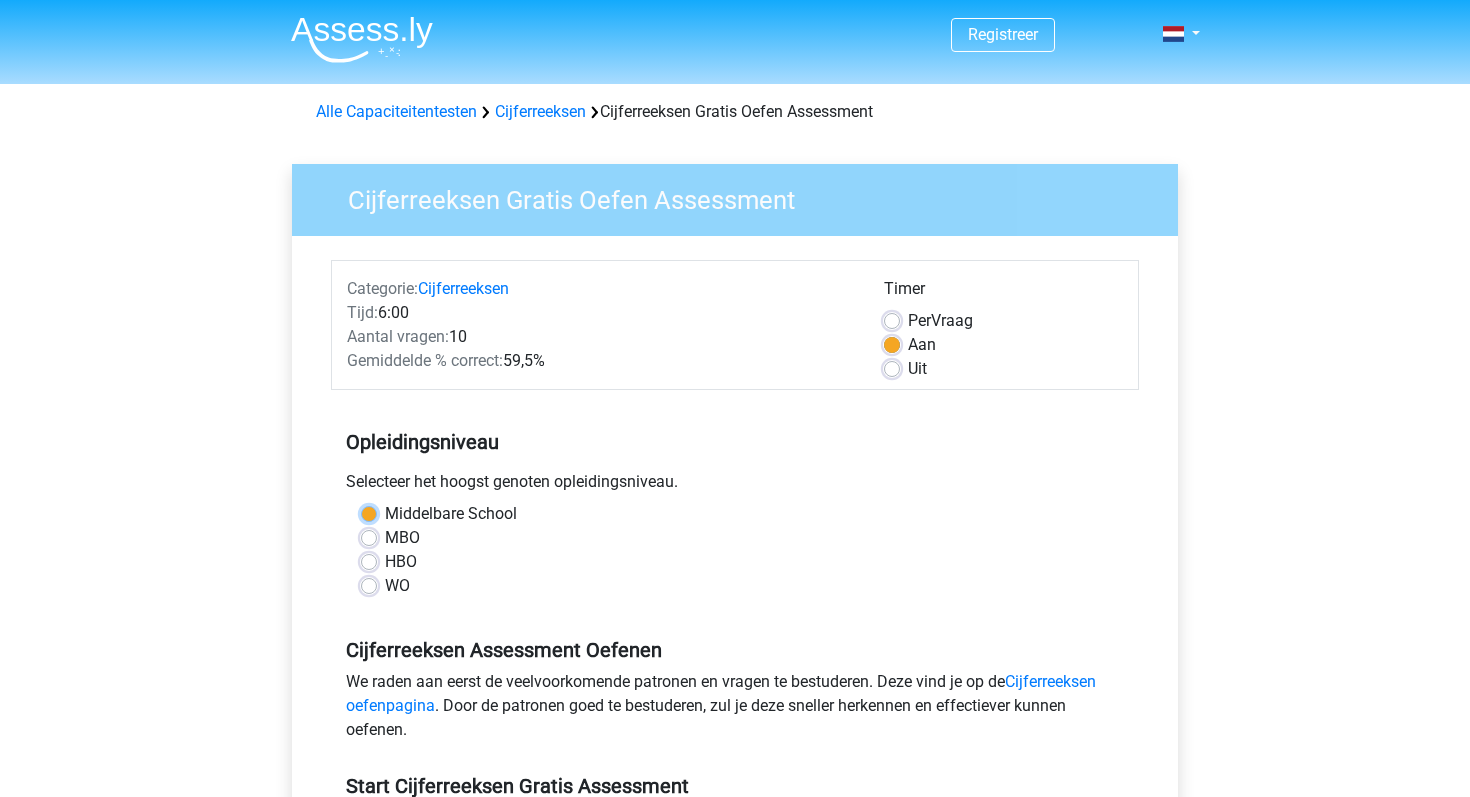click on "Middelbare School" at bounding box center [369, 512] 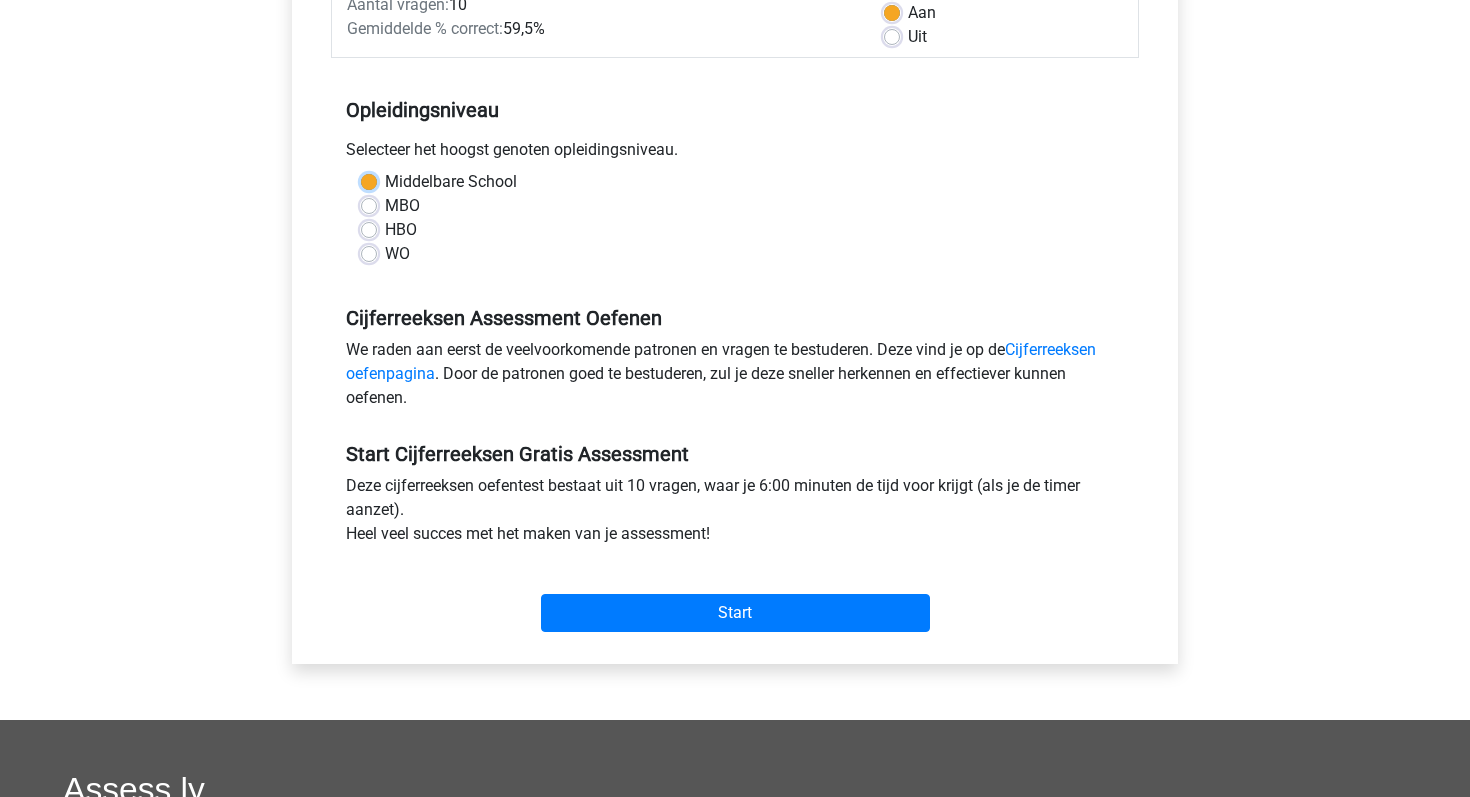 scroll, scrollTop: 353, scrollLeft: 0, axis: vertical 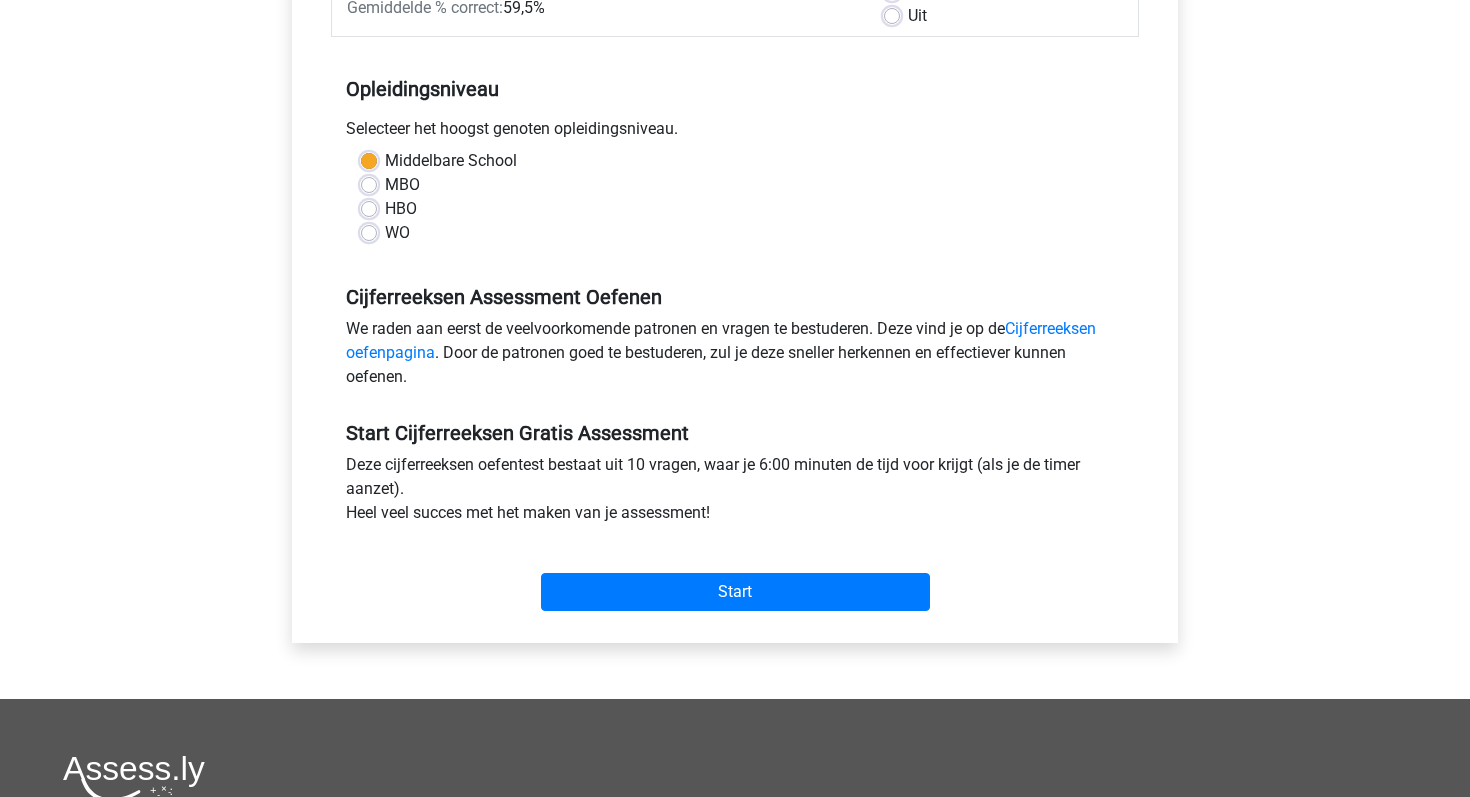 click on "WO" at bounding box center (397, 233) 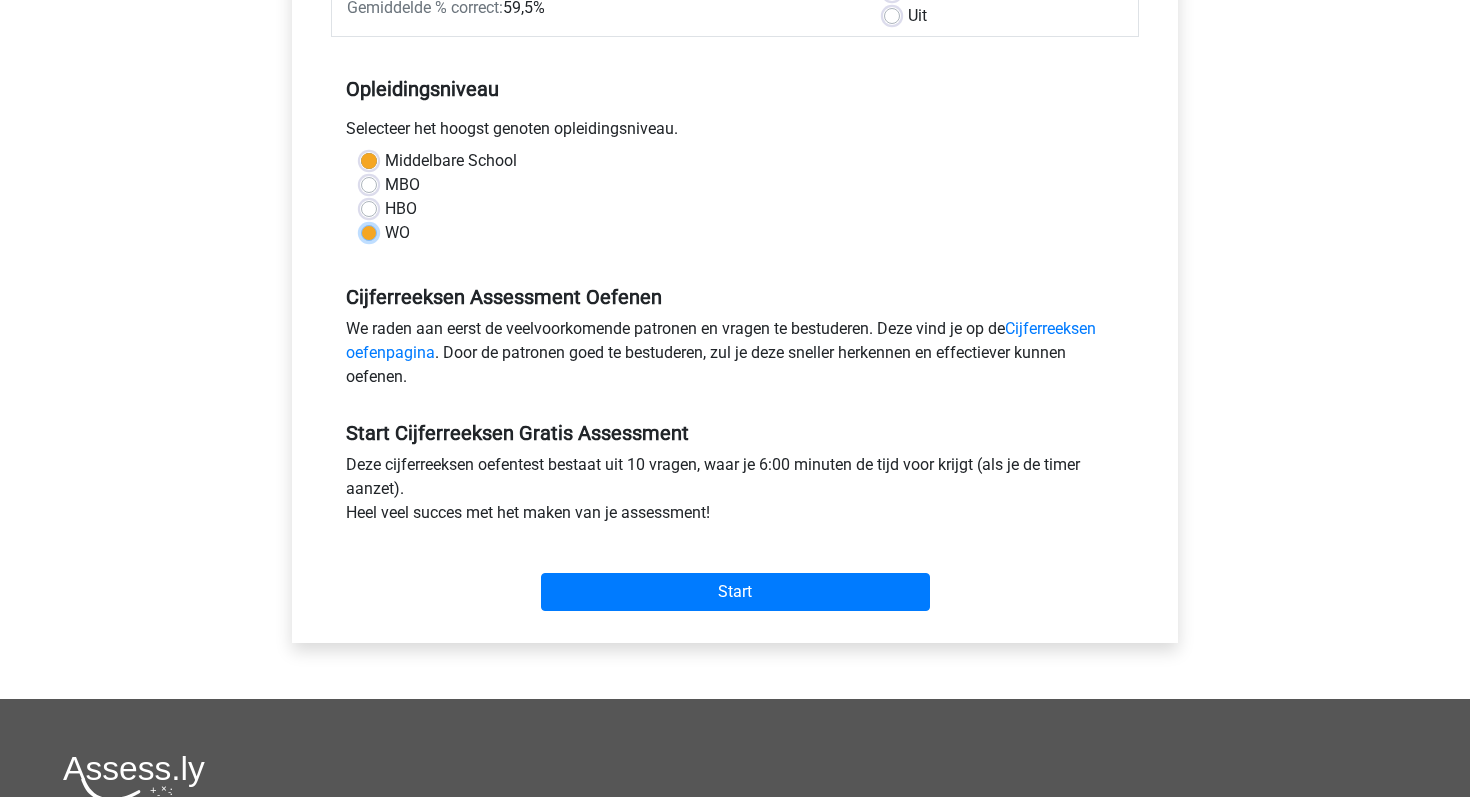 click on "WO" at bounding box center [369, 231] 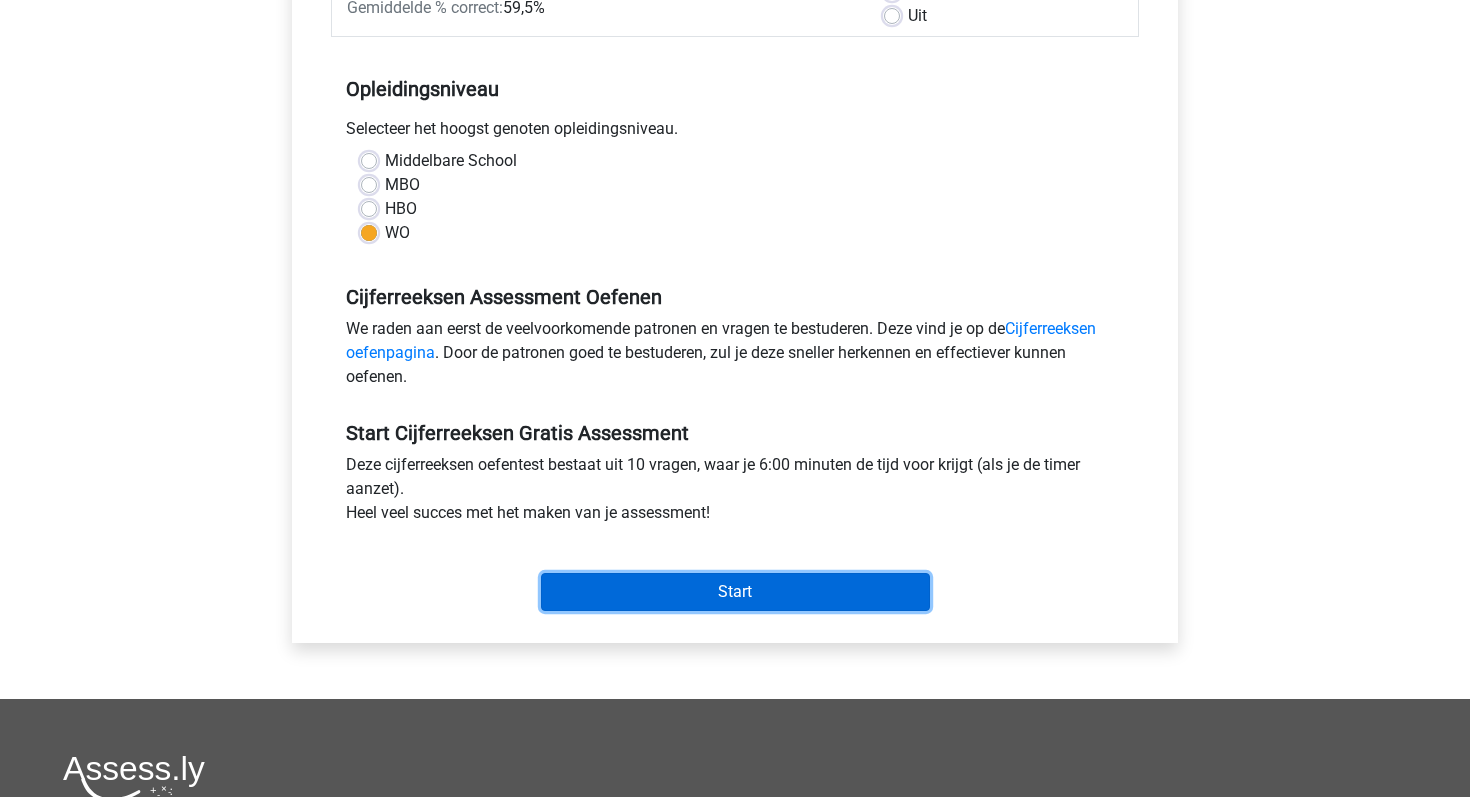 click on "Start" at bounding box center (735, 592) 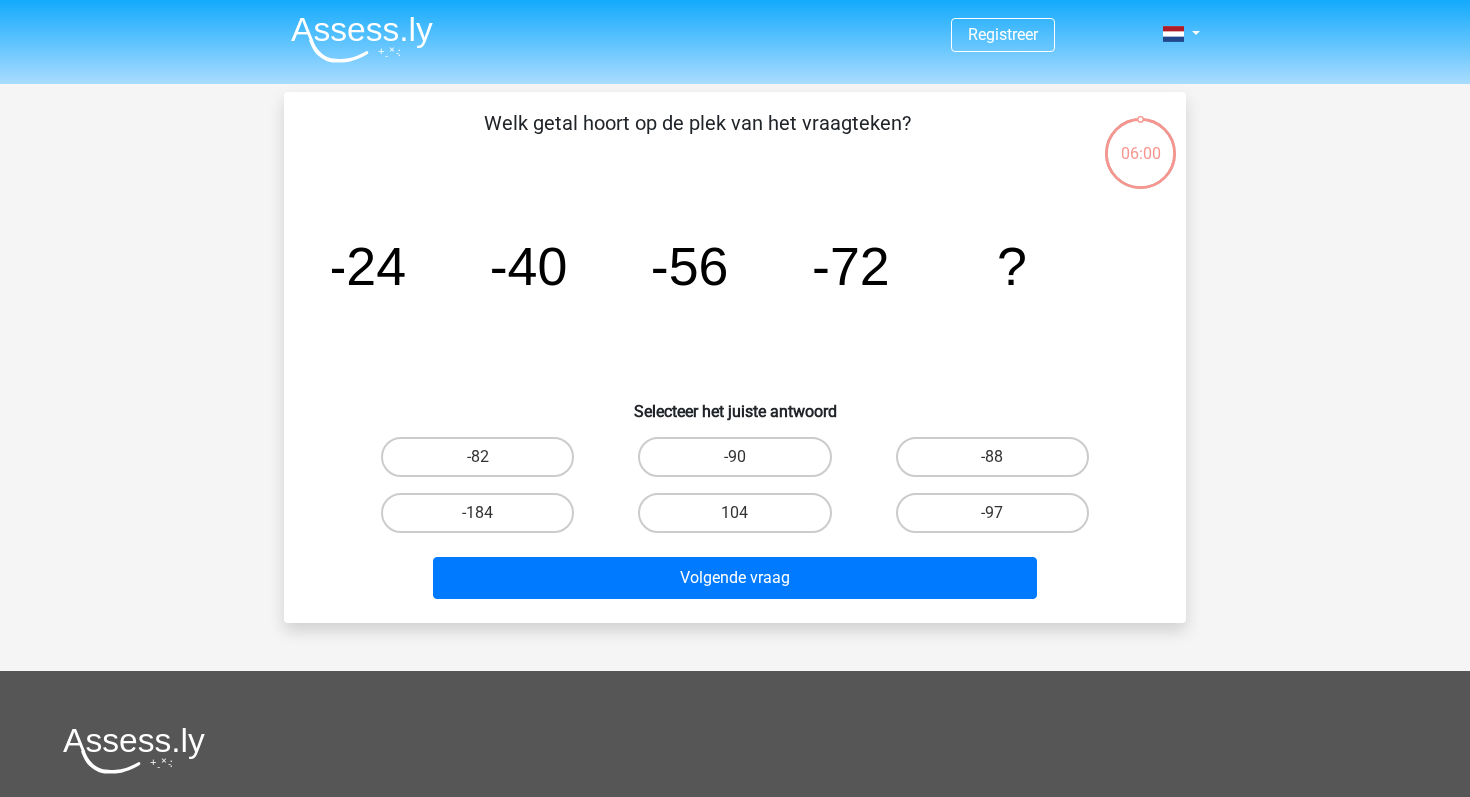 scroll, scrollTop: 0, scrollLeft: 0, axis: both 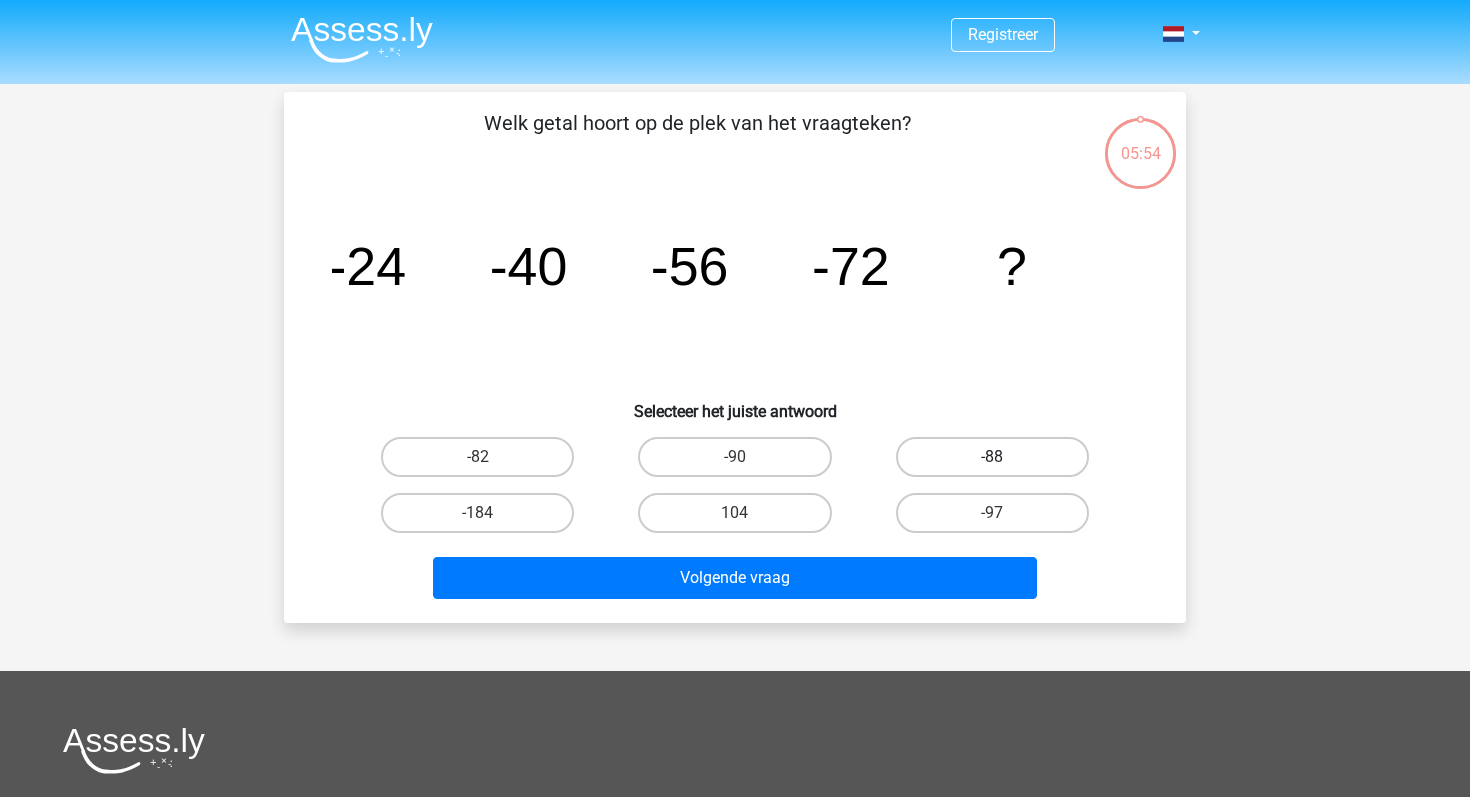 click on "-88" at bounding box center (992, 457) 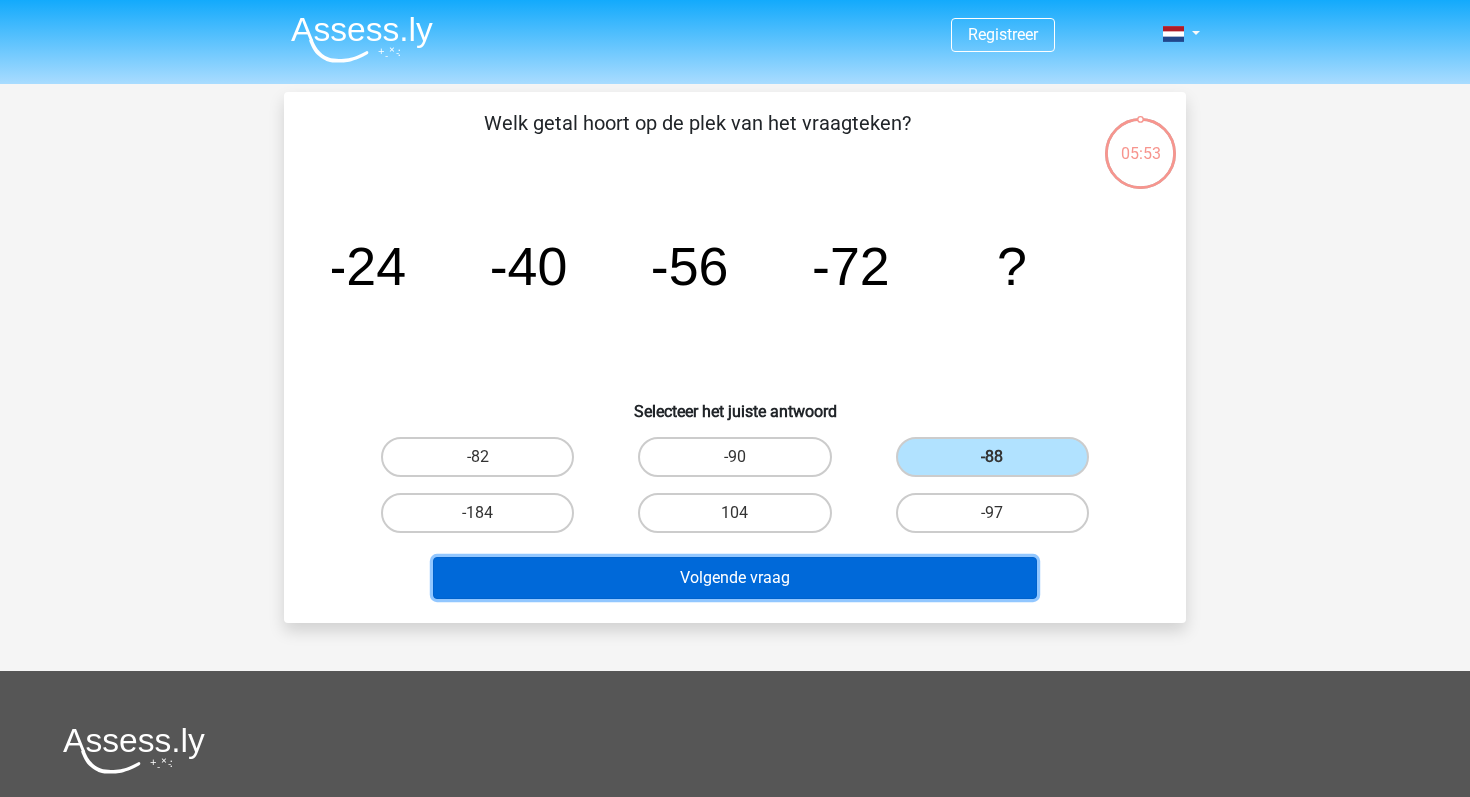 click on "Volgende vraag" at bounding box center [735, 578] 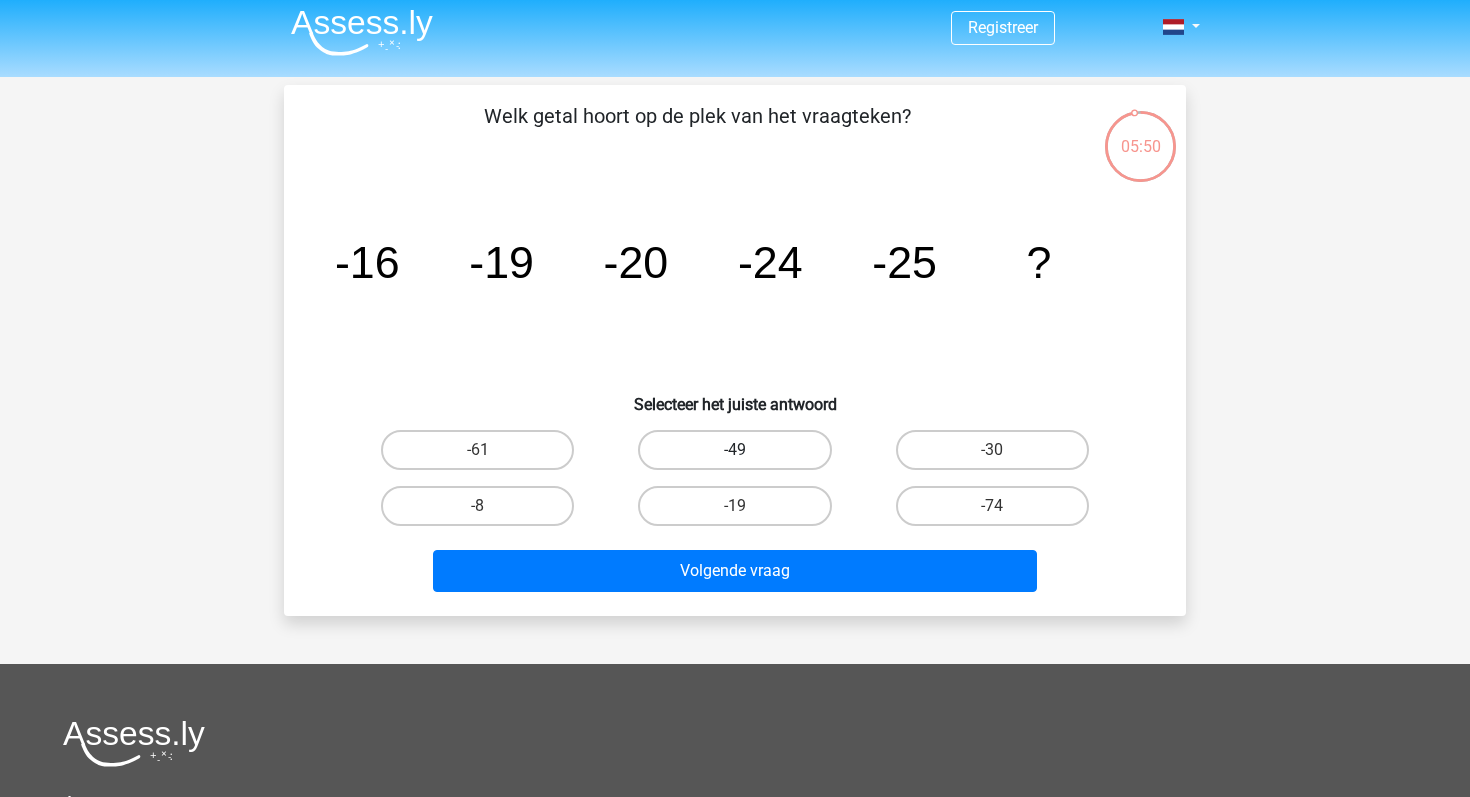 scroll, scrollTop: 5, scrollLeft: 0, axis: vertical 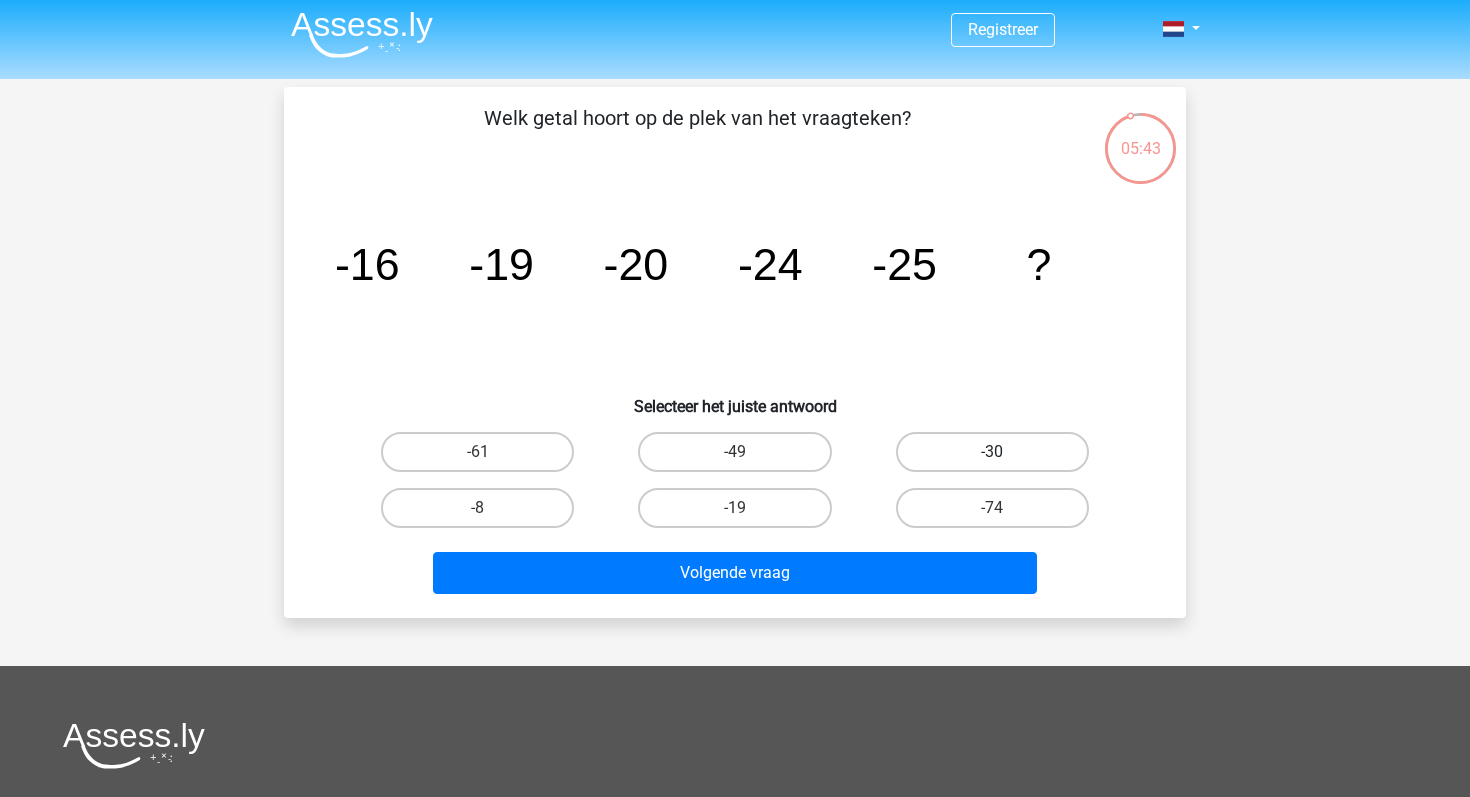 click on "-30" at bounding box center [992, 452] 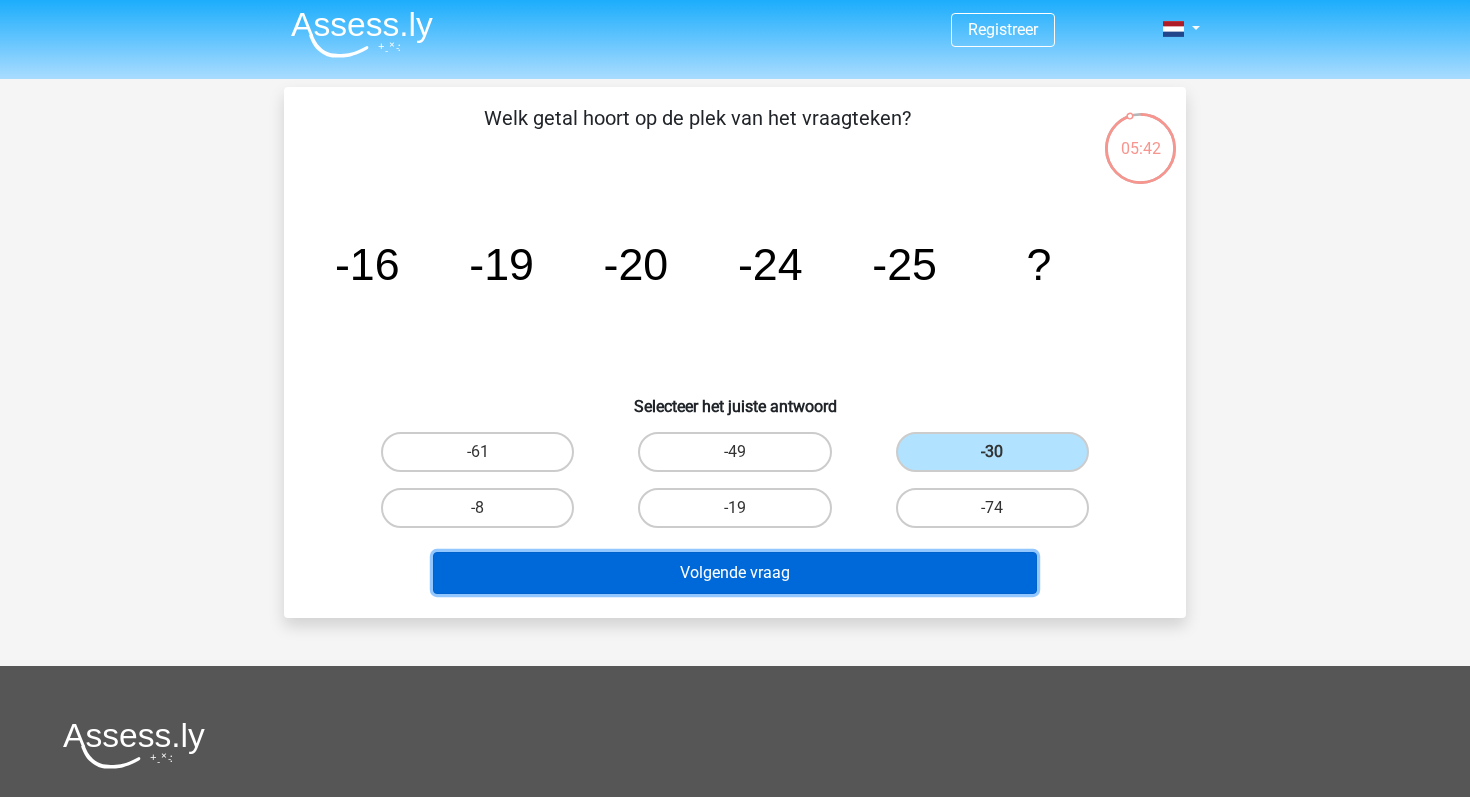 click on "Volgende vraag" at bounding box center (735, 573) 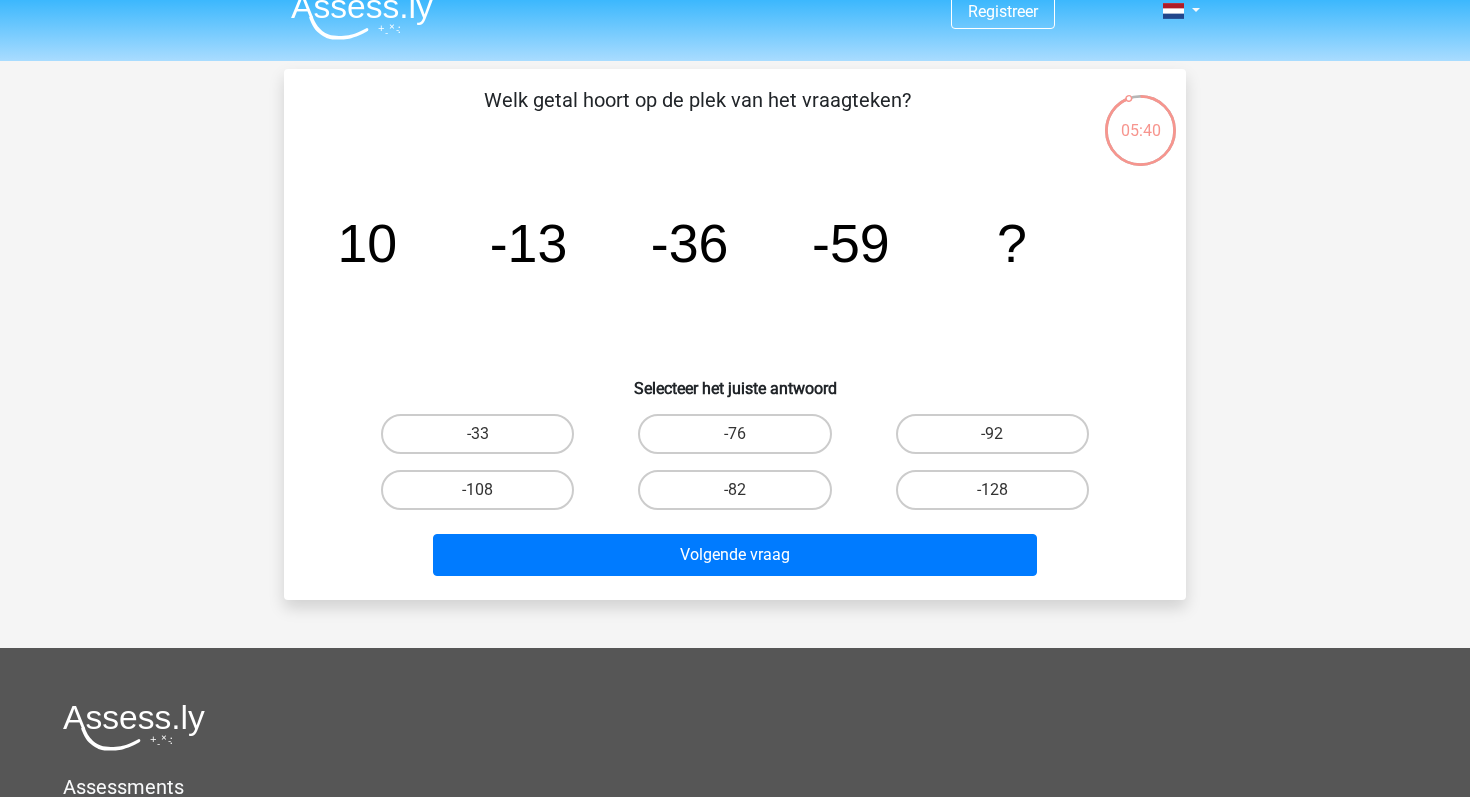 scroll, scrollTop: 13, scrollLeft: 0, axis: vertical 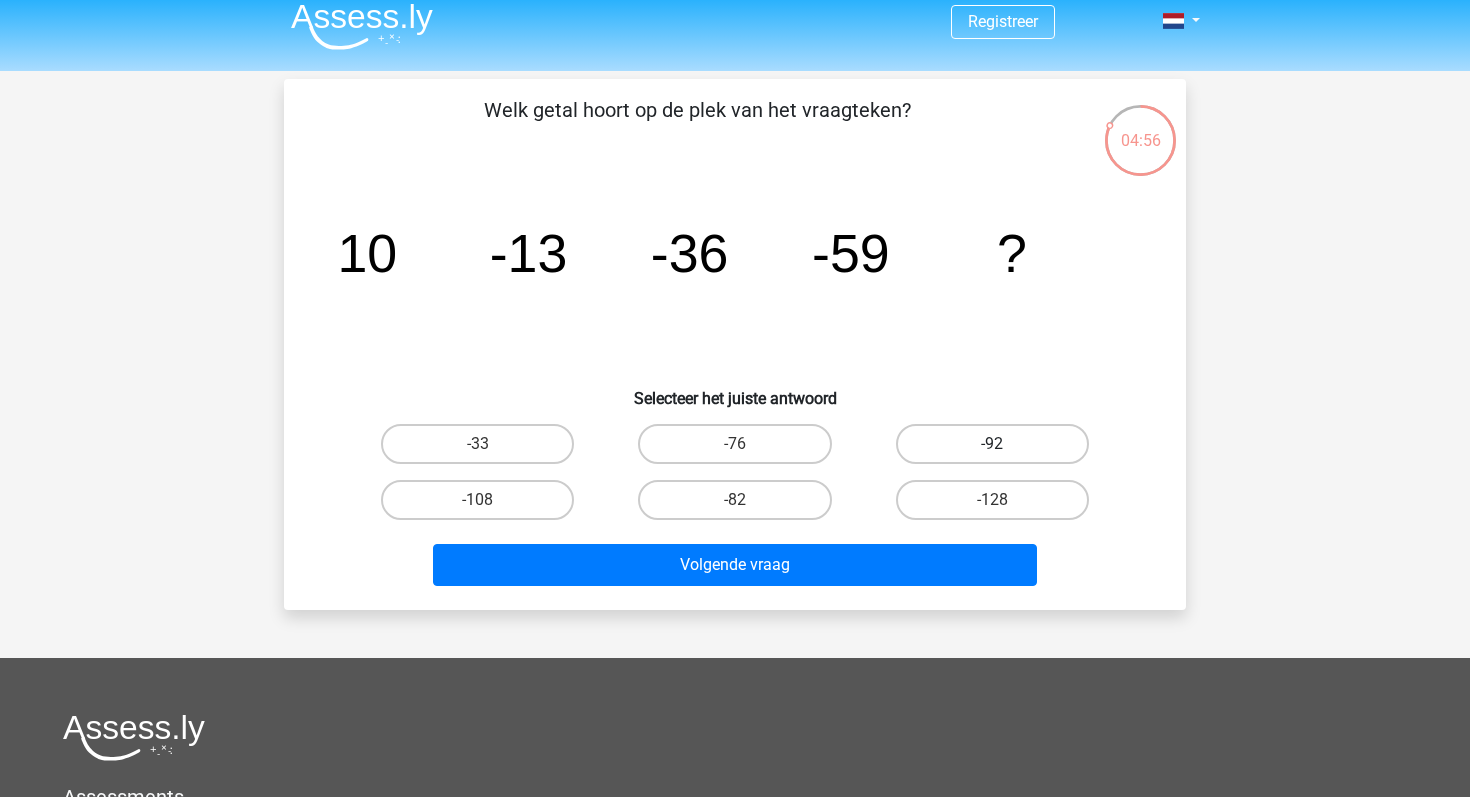 click on "-92" at bounding box center (992, 444) 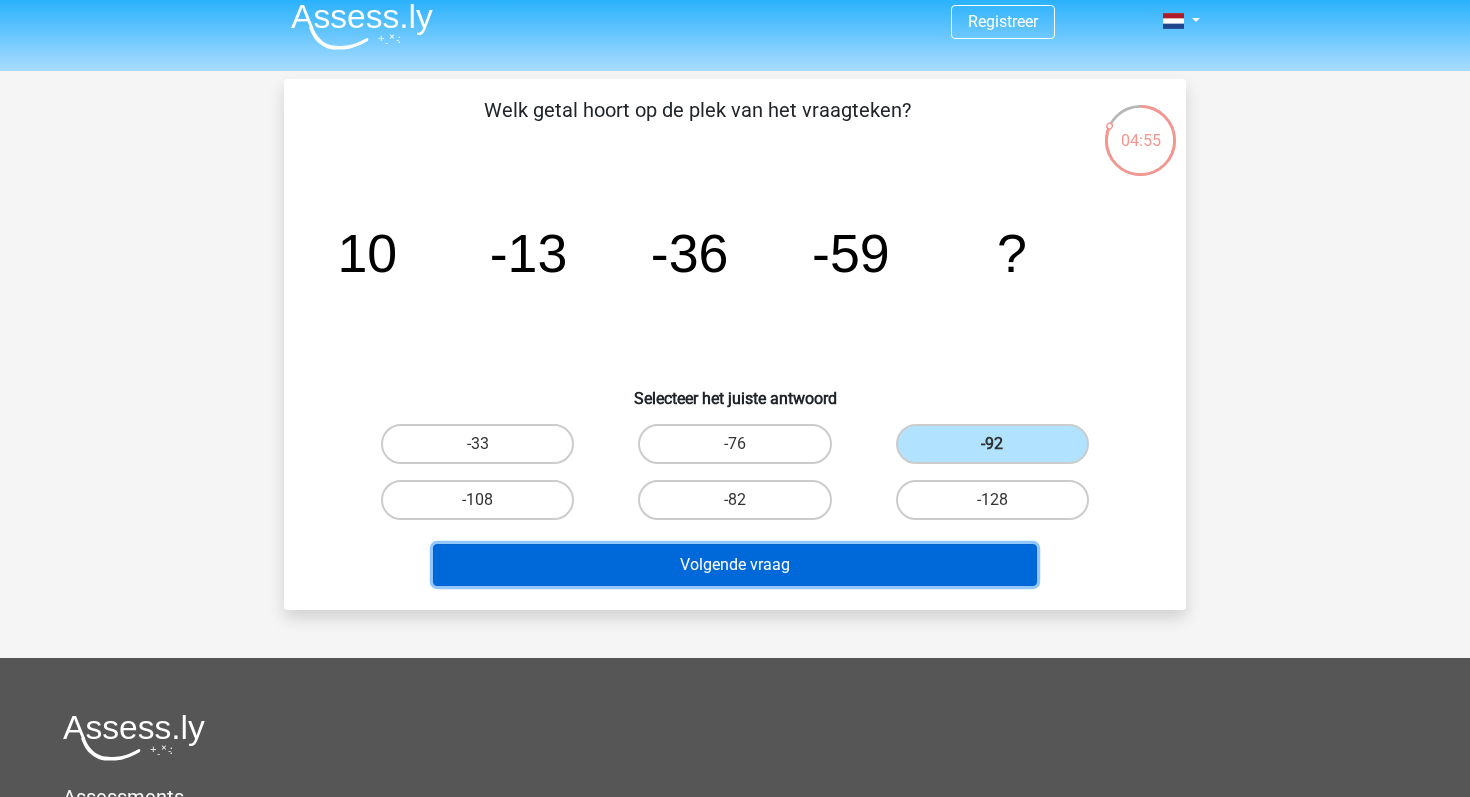 click on "Volgende vraag" at bounding box center (735, 565) 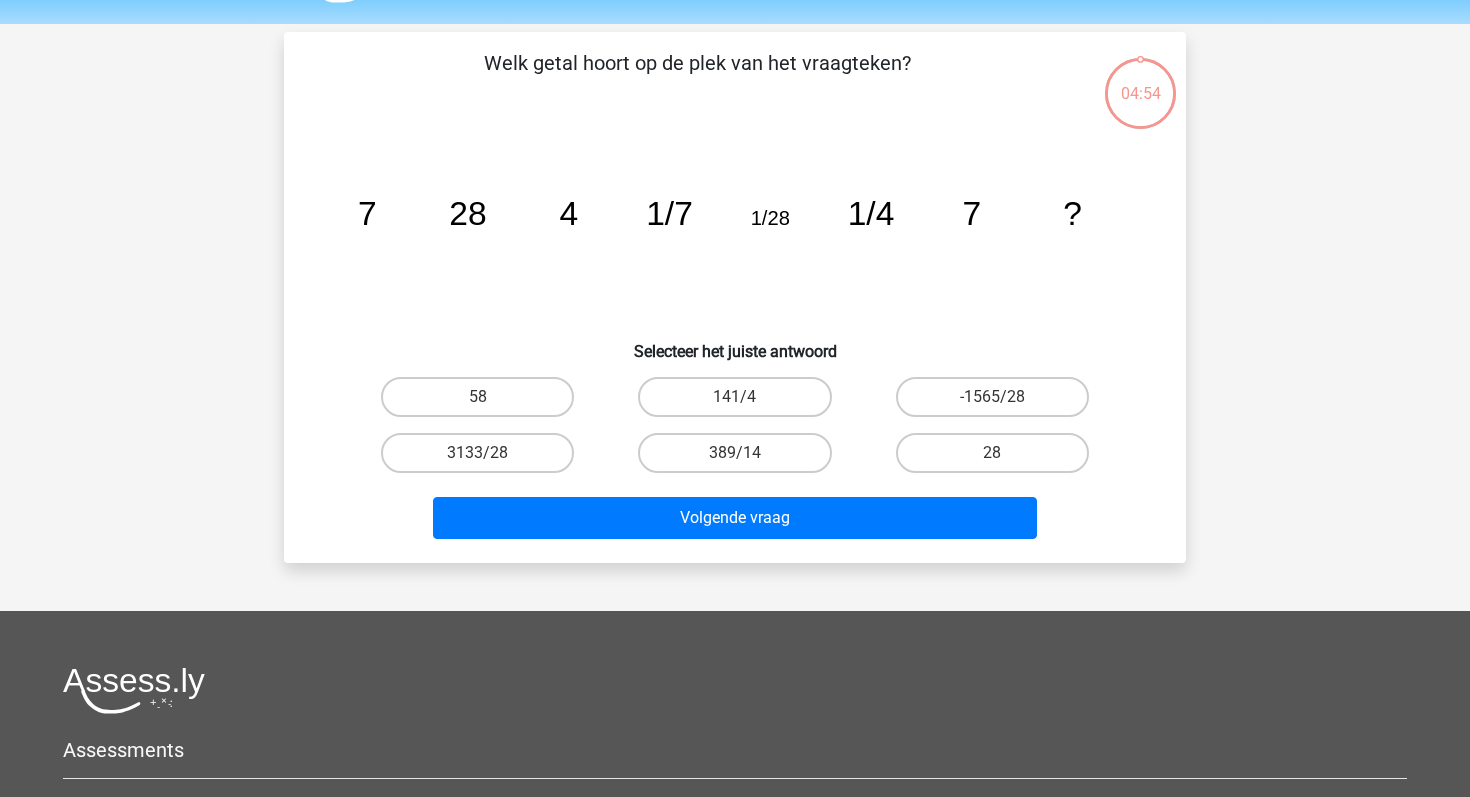 scroll, scrollTop: 92, scrollLeft: 0, axis: vertical 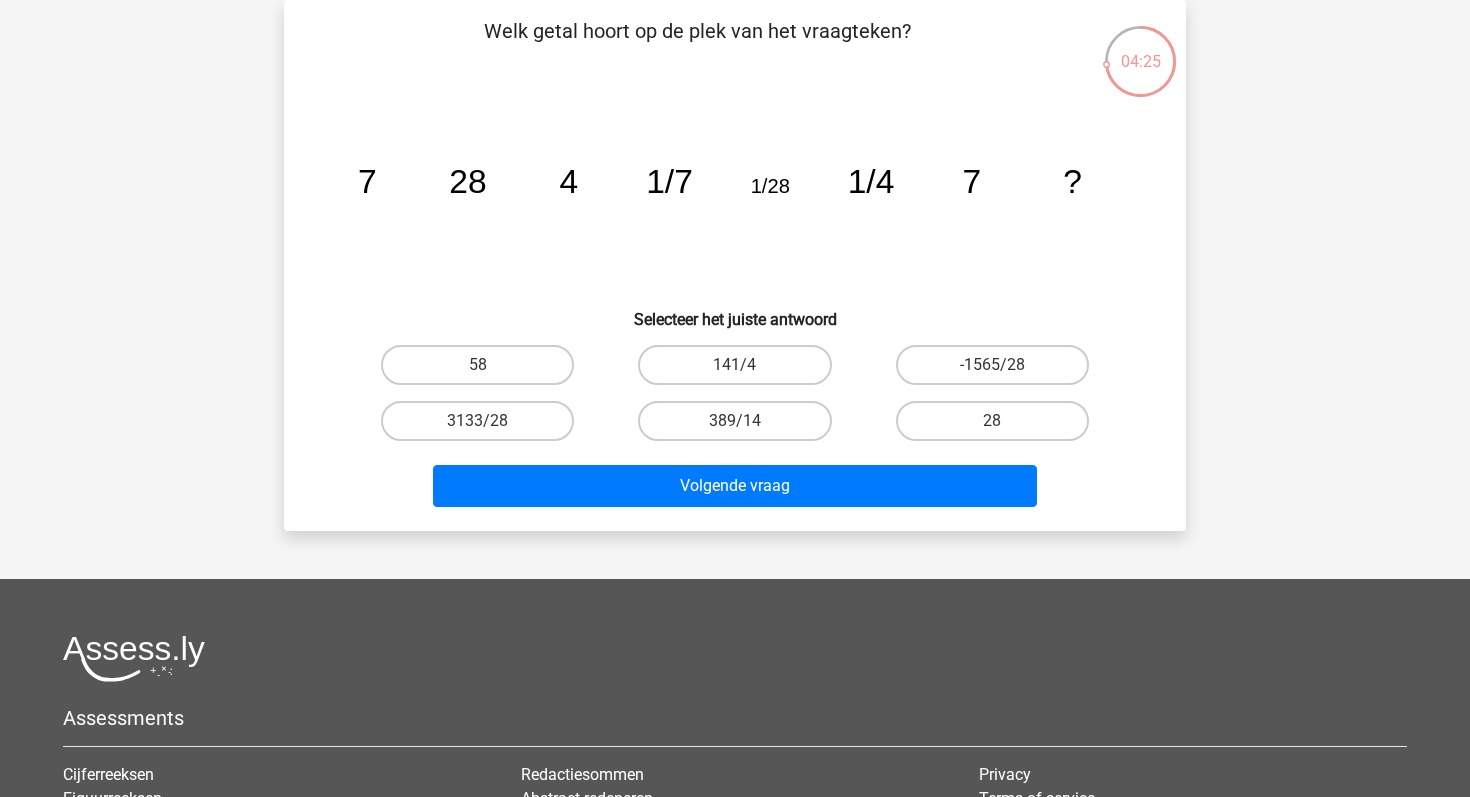 click on "28" at bounding box center (992, 421) 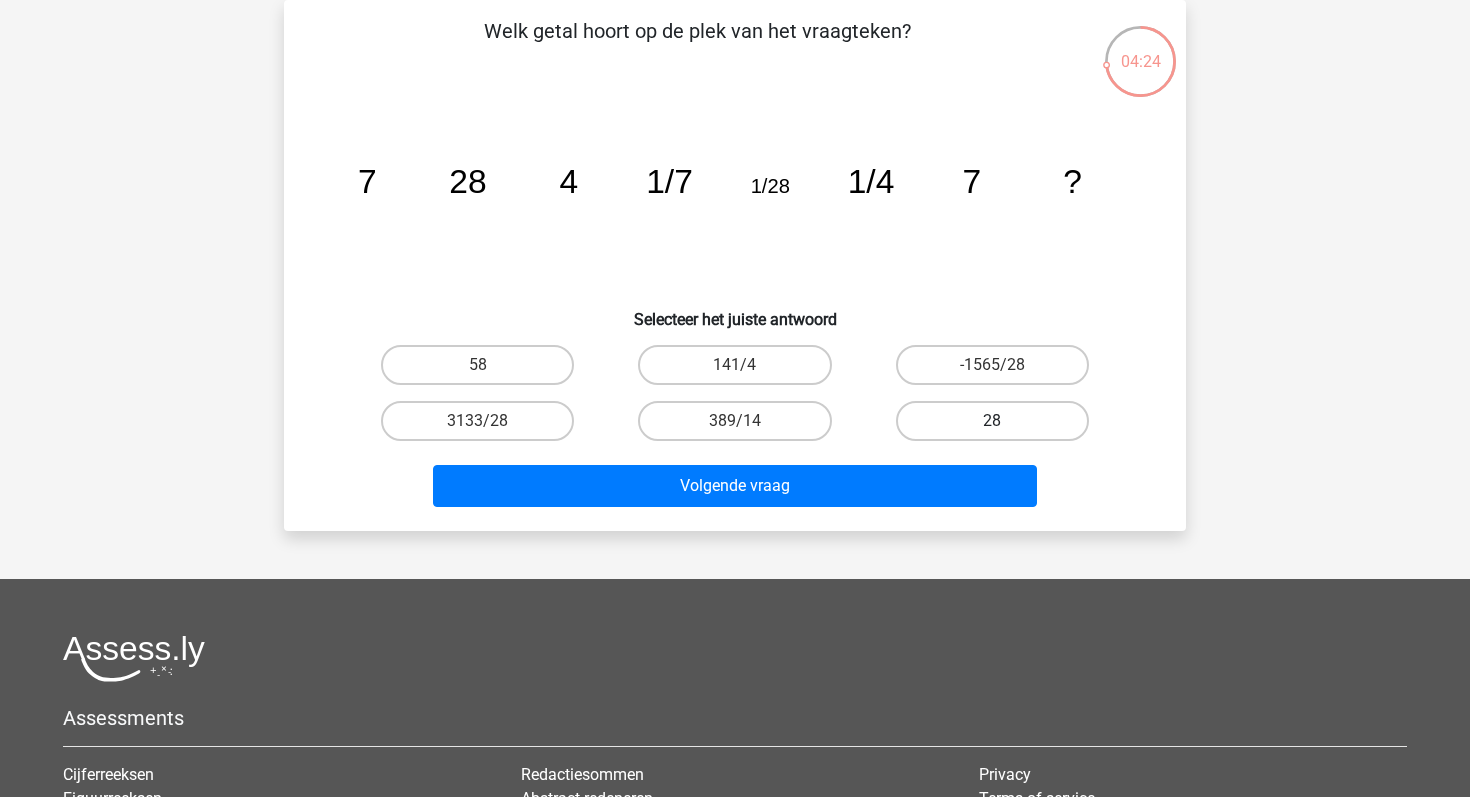 click on "28" at bounding box center [992, 421] 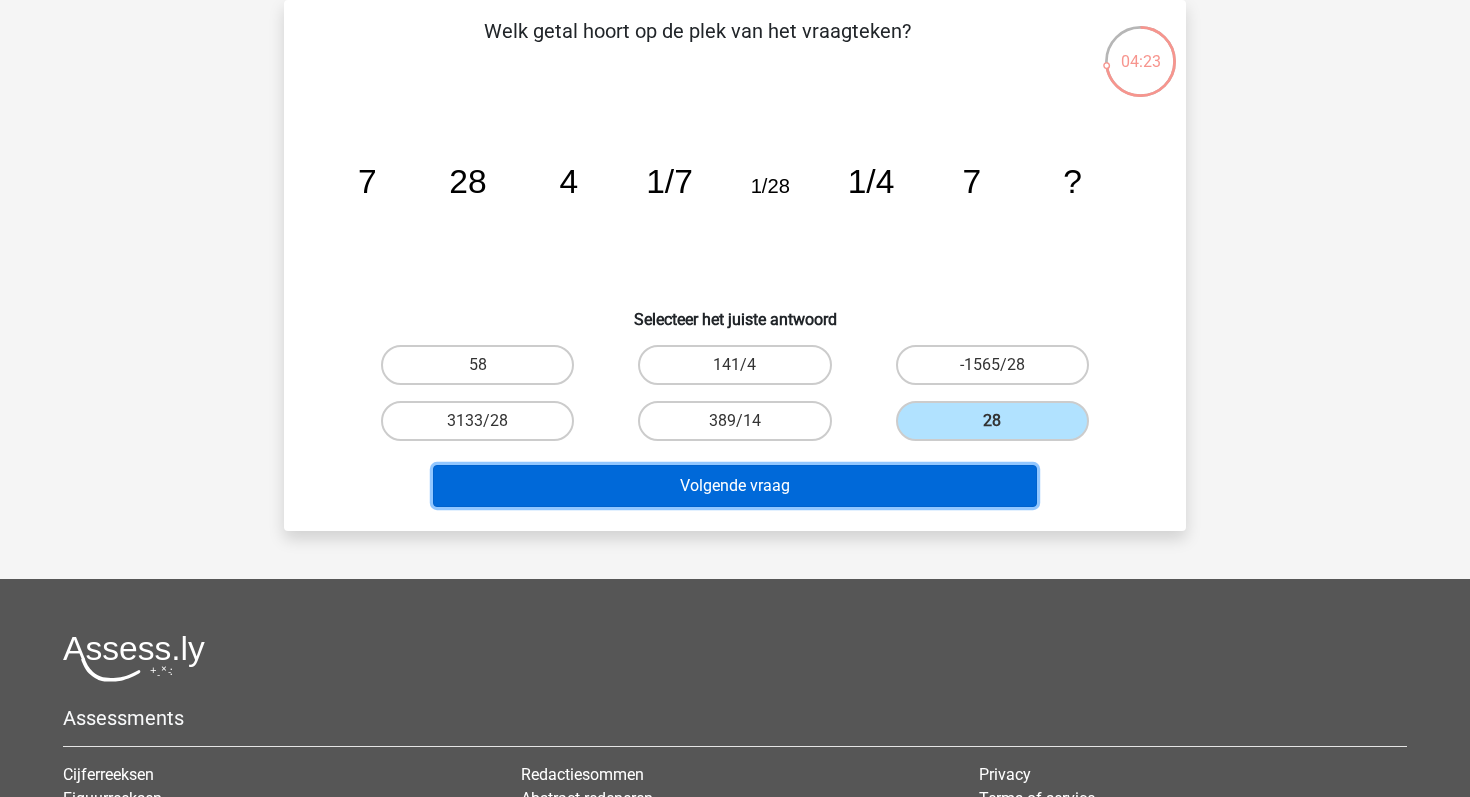 click on "Volgende vraag" at bounding box center (735, 486) 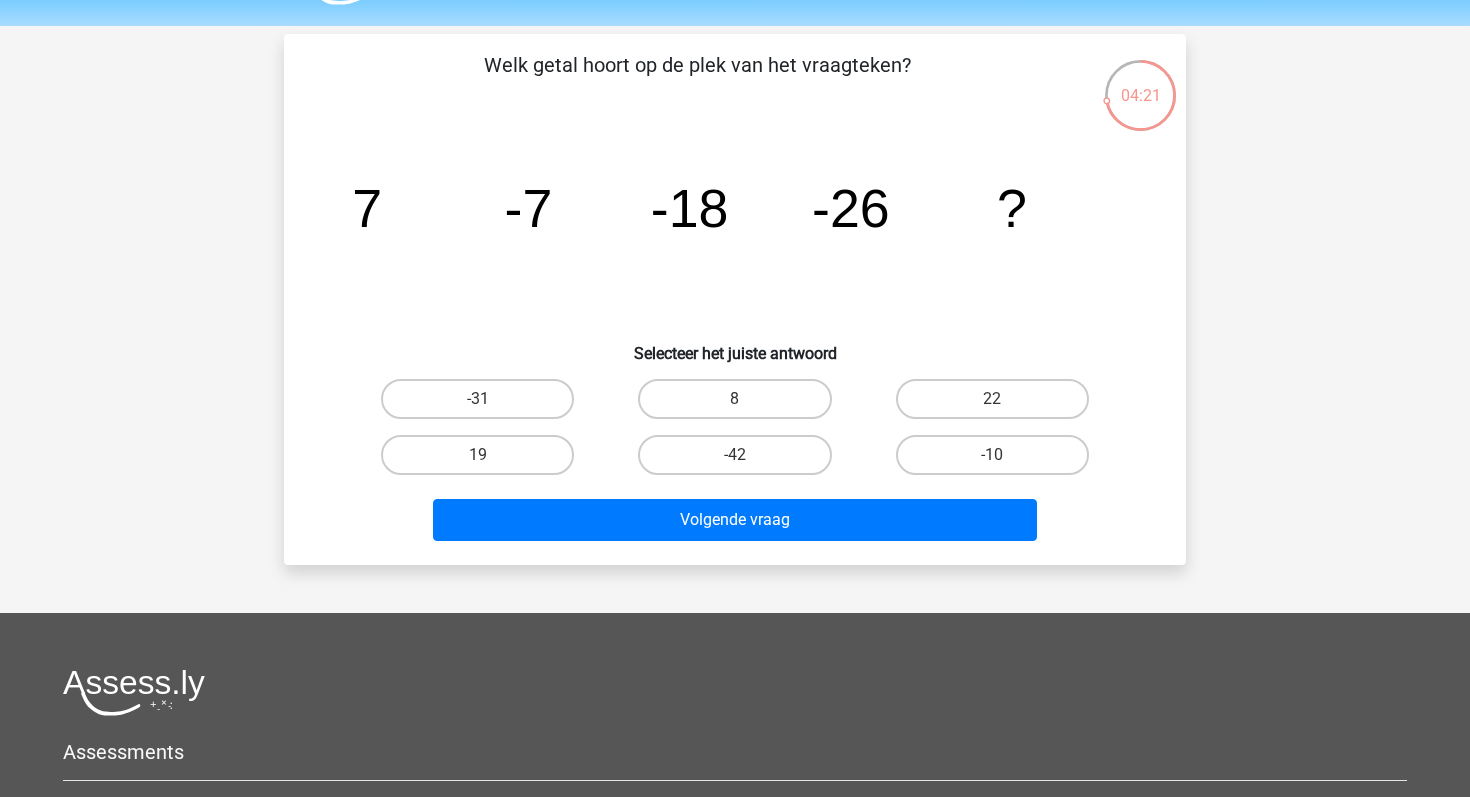 scroll, scrollTop: 52, scrollLeft: 0, axis: vertical 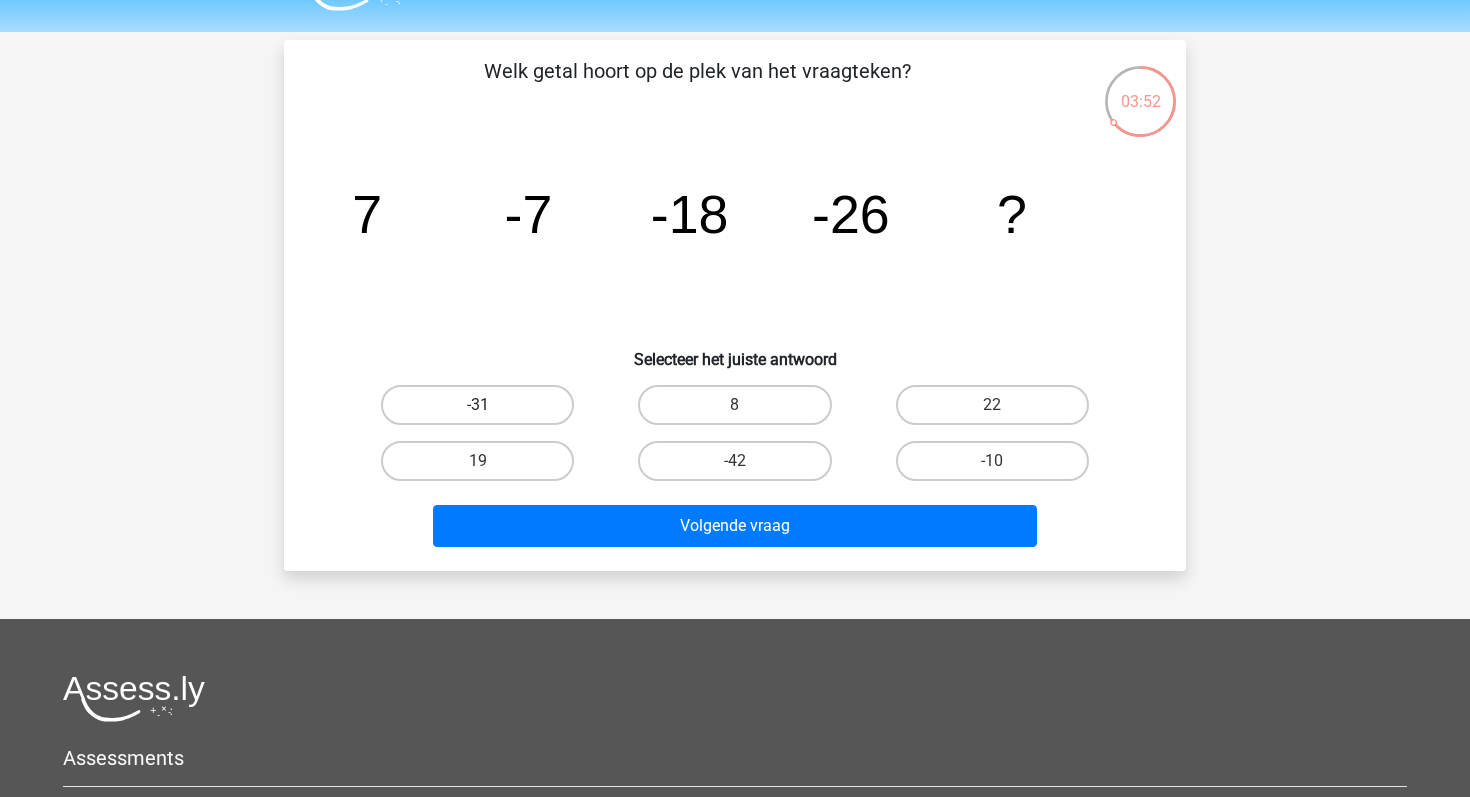 click on "-31" at bounding box center (477, 405) 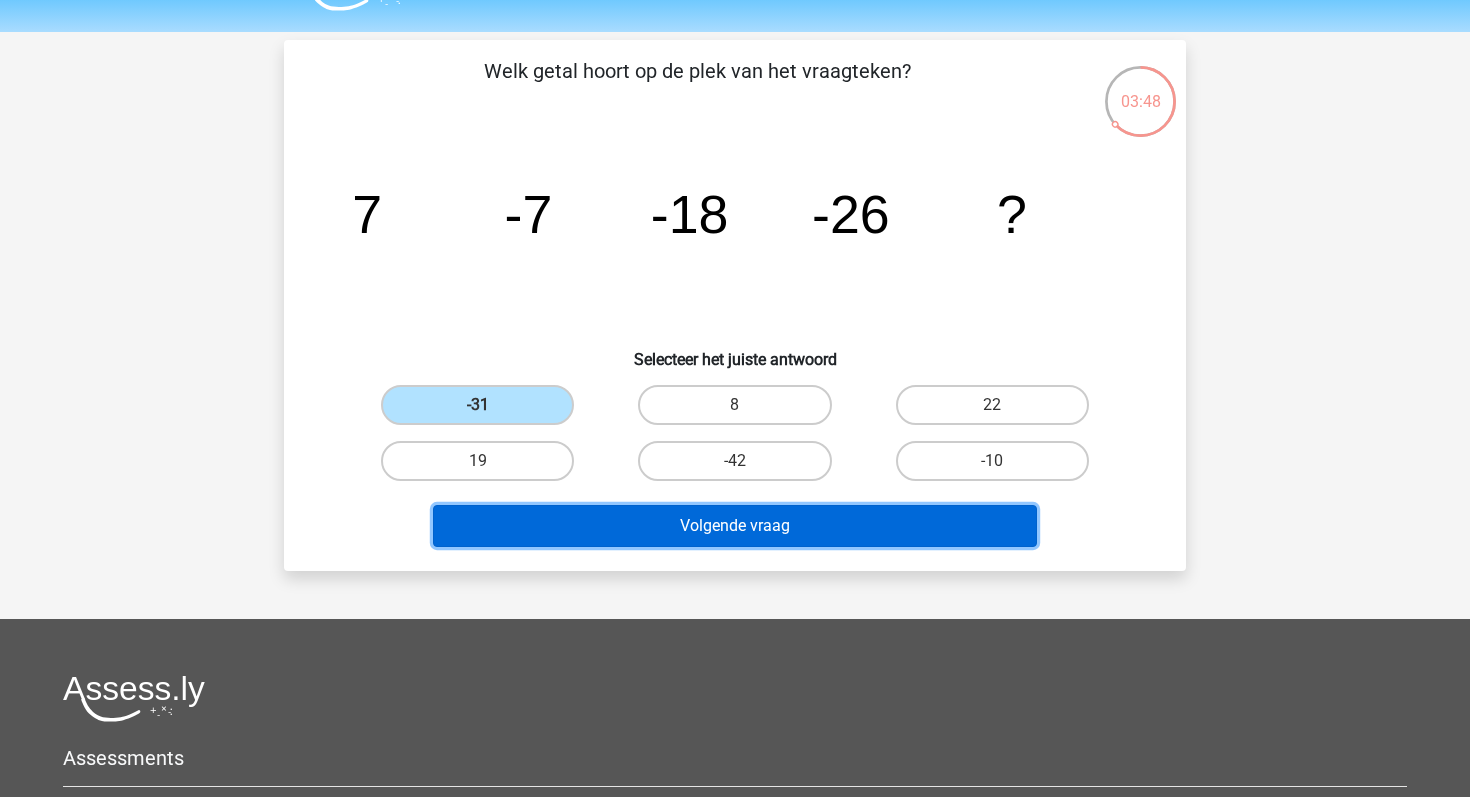 click on "Volgende vraag" at bounding box center (735, 526) 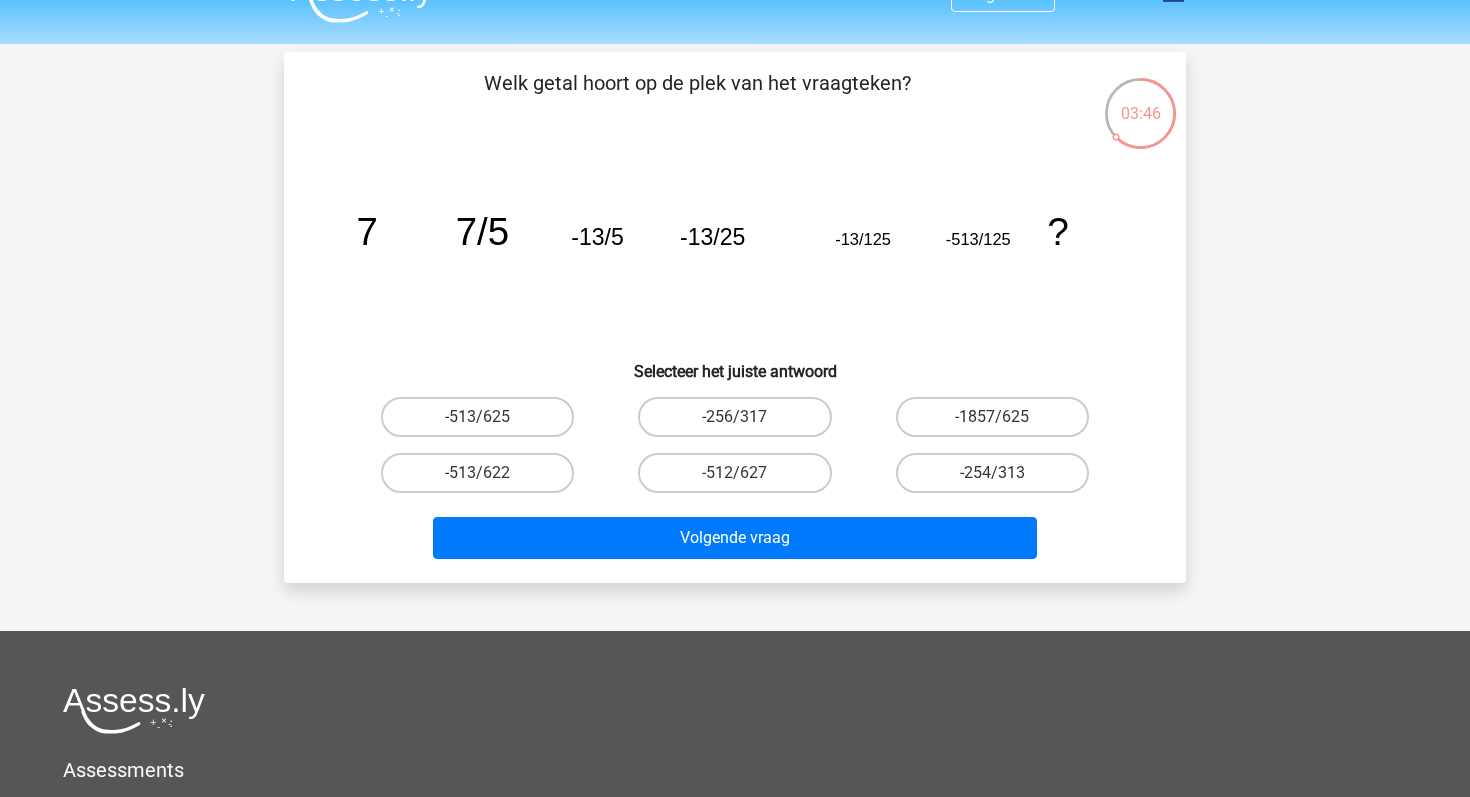 scroll, scrollTop: 31, scrollLeft: 0, axis: vertical 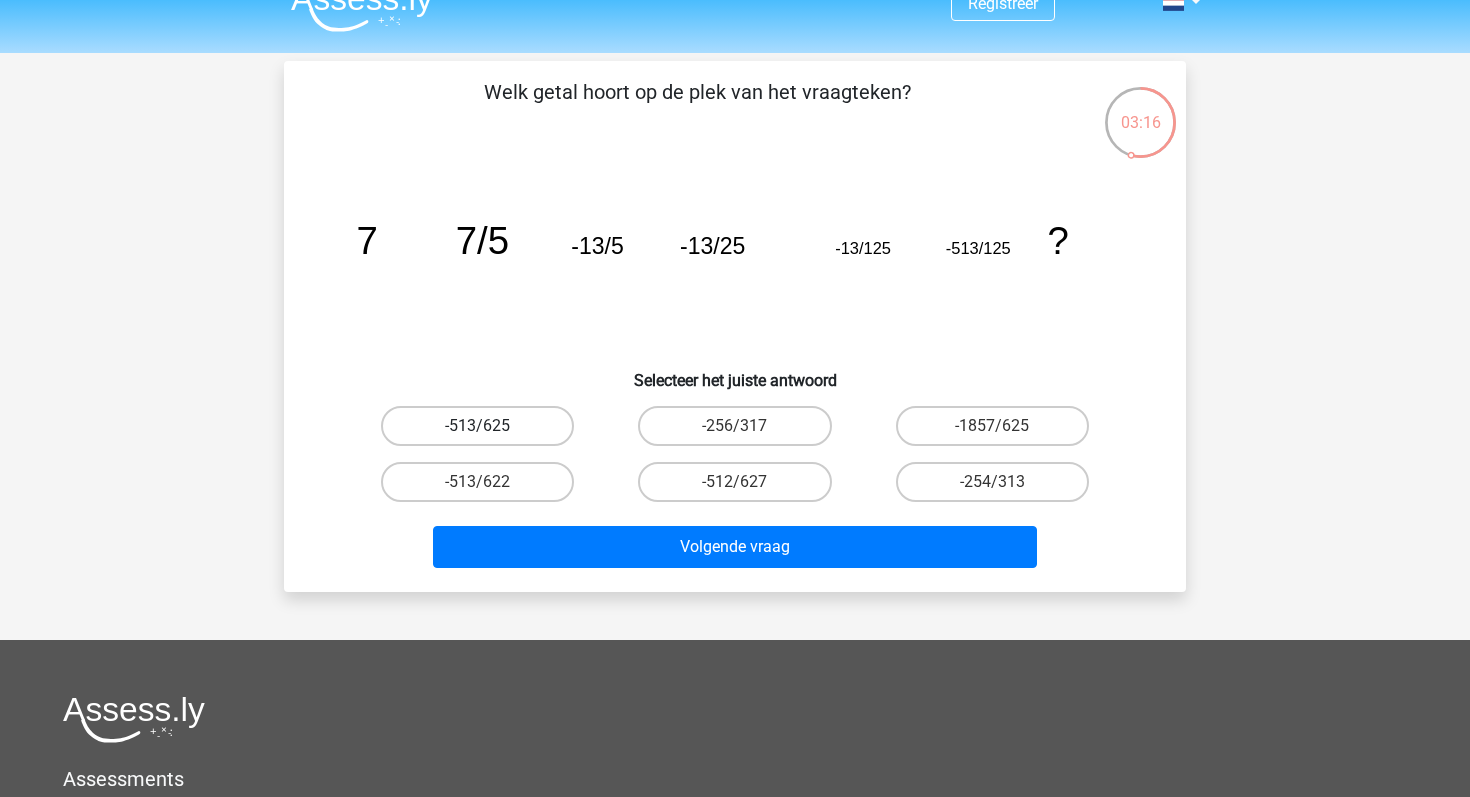 click on "-513/625" at bounding box center [477, 426] 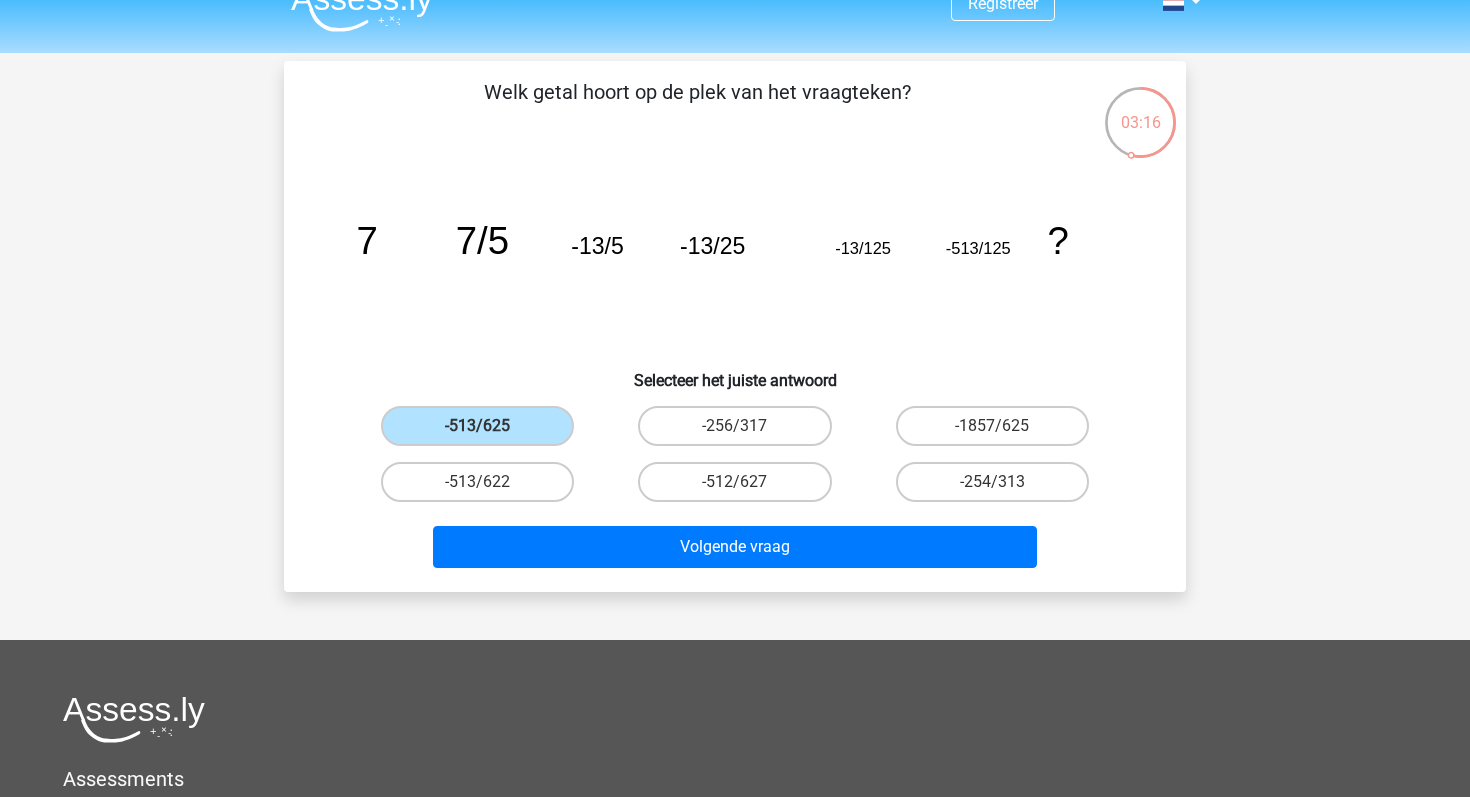 click on "Volgende vraag" at bounding box center [735, 551] 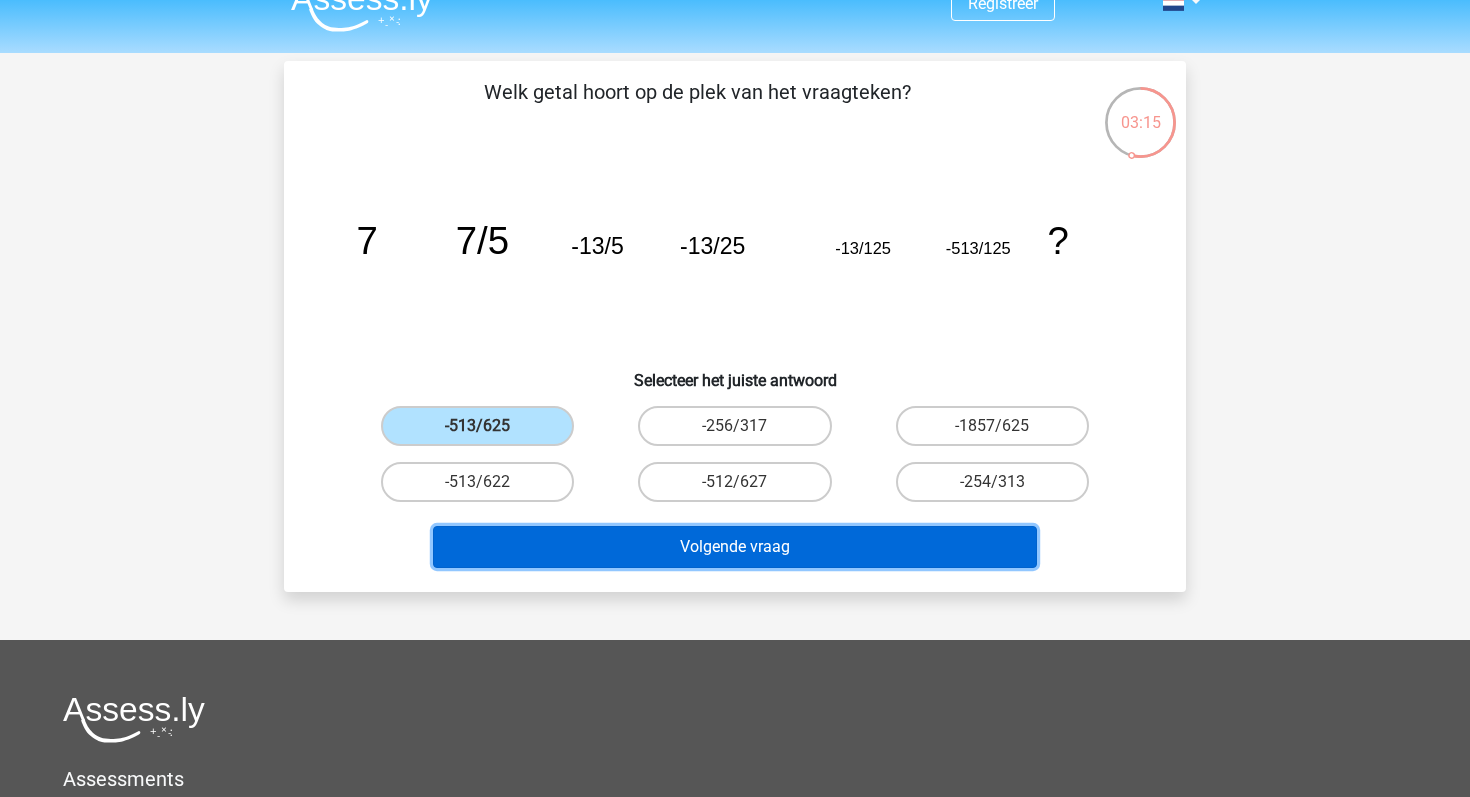 click on "Volgende vraag" at bounding box center (735, 547) 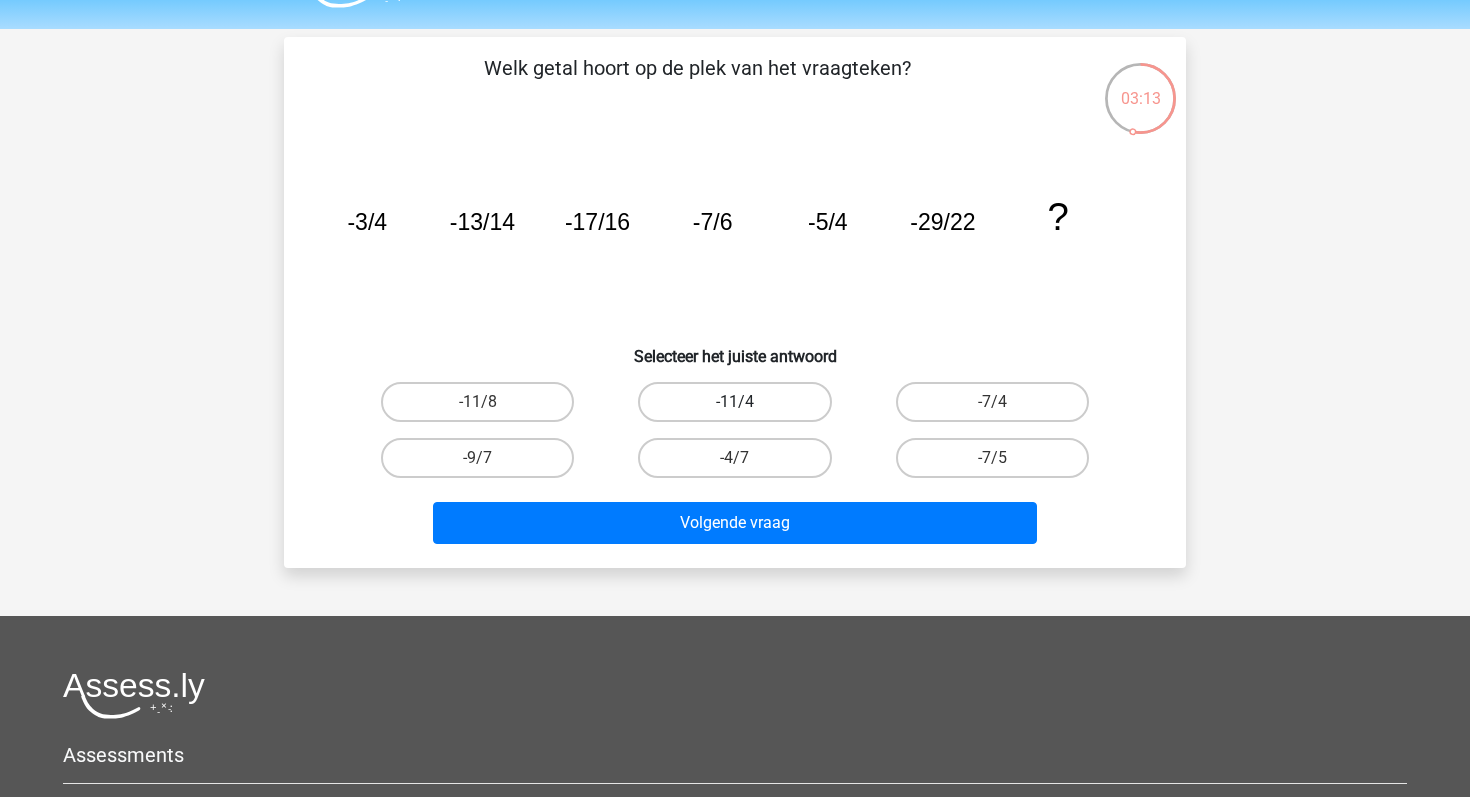 scroll, scrollTop: 50, scrollLeft: 0, axis: vertical 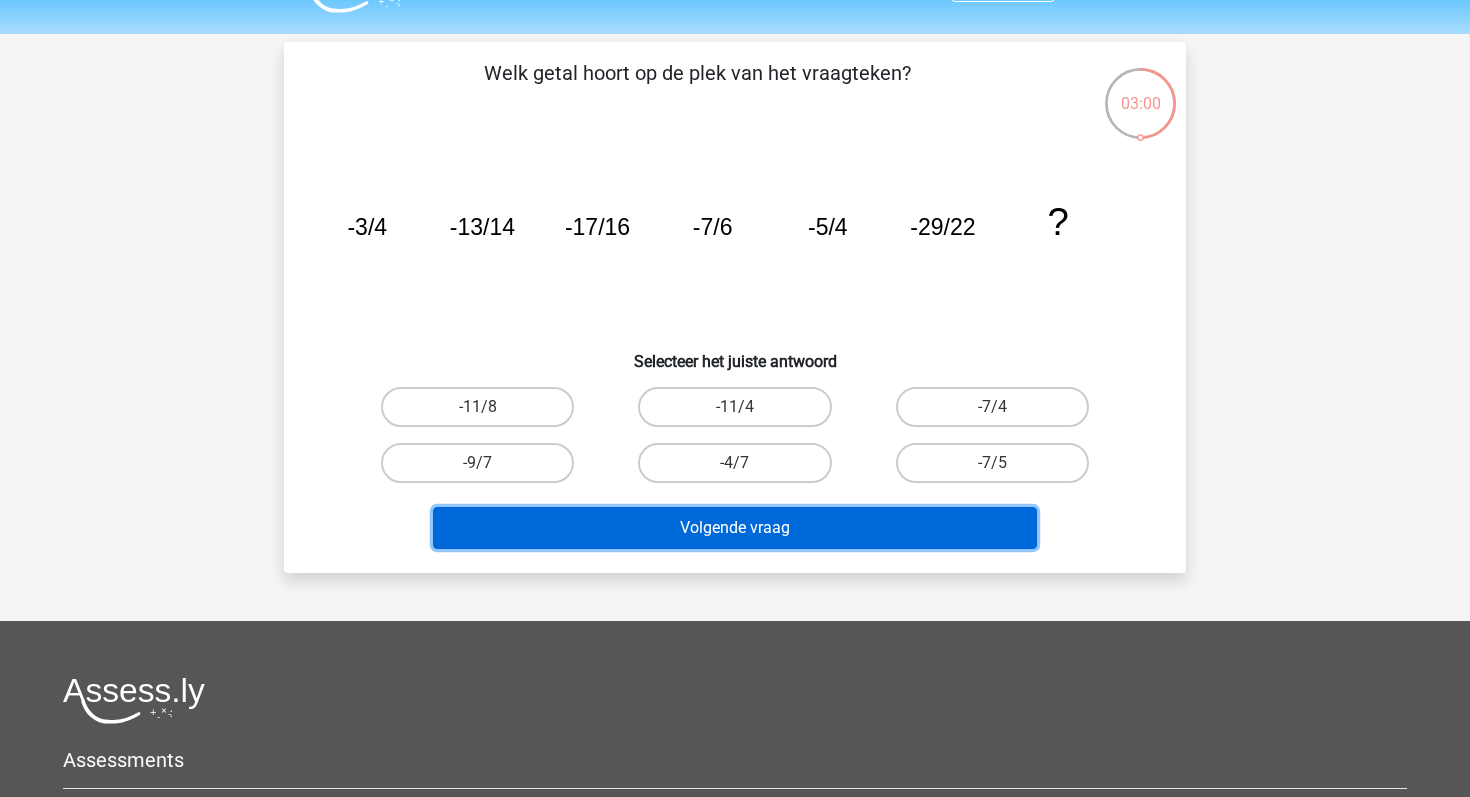 click on "Volgende vraag" at bounding box center [735, 528] 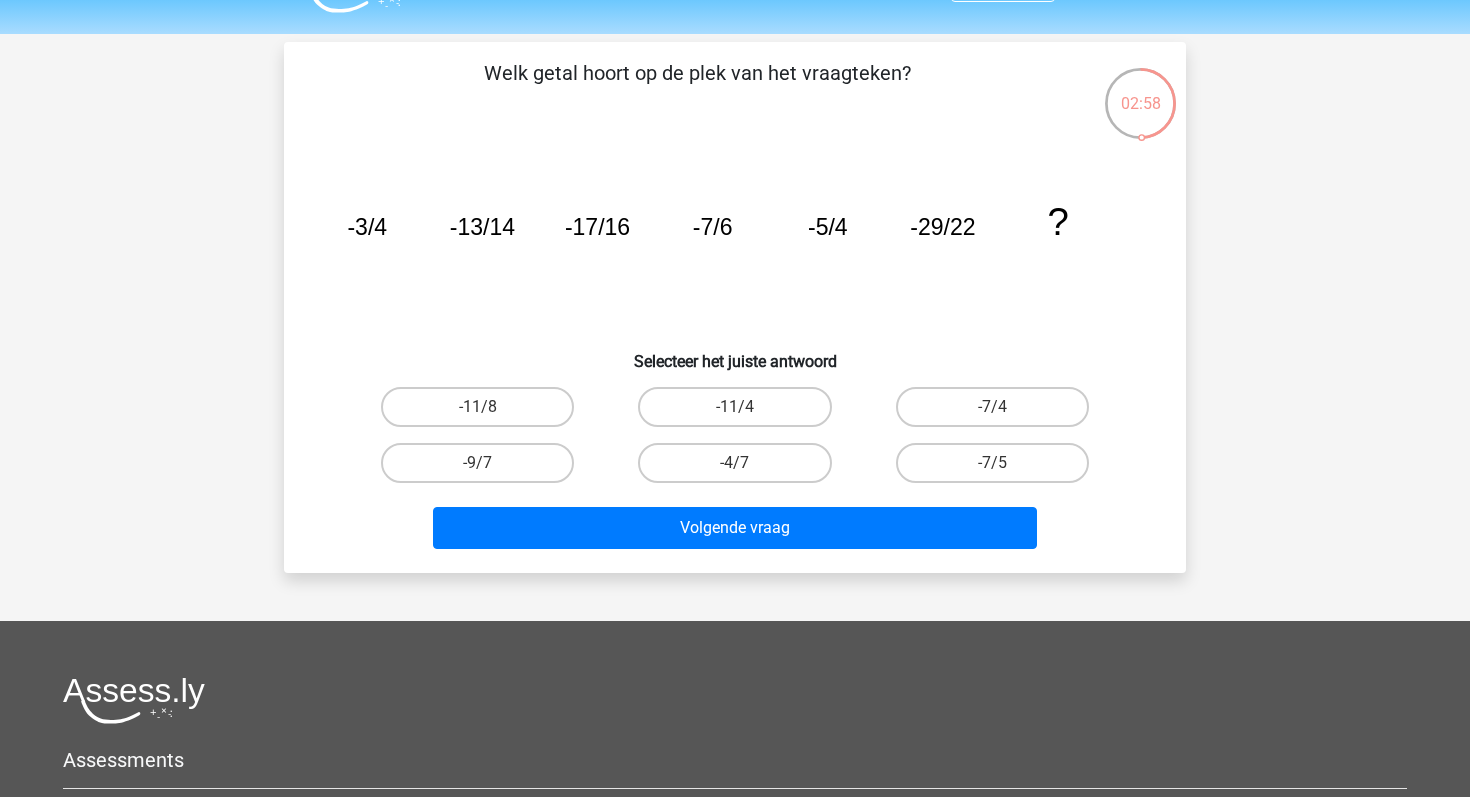 click on "Selecteer het juiste antwoord" at bounding box center [735, 353] 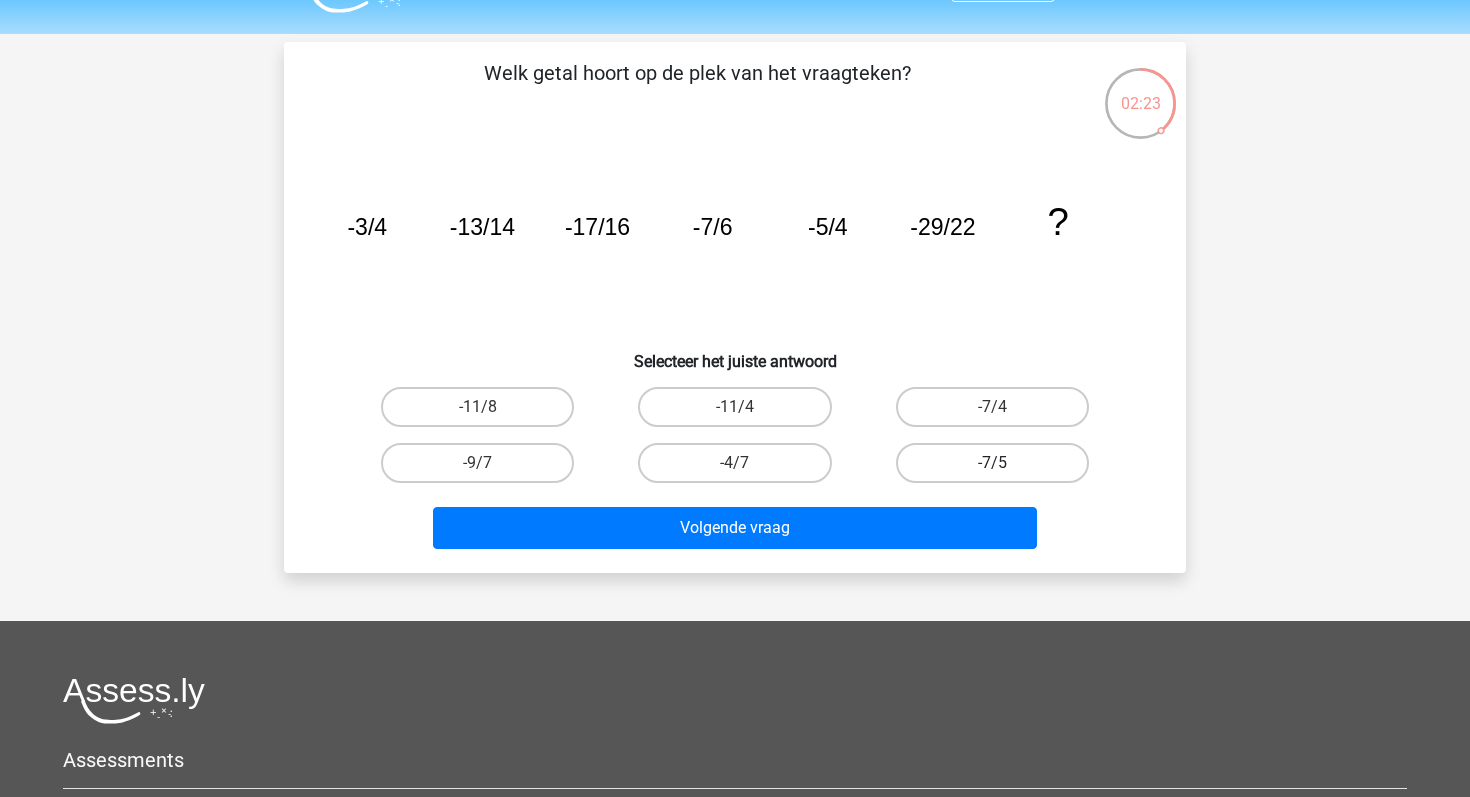 click on "-7/5" at bounding box center [992, 463] 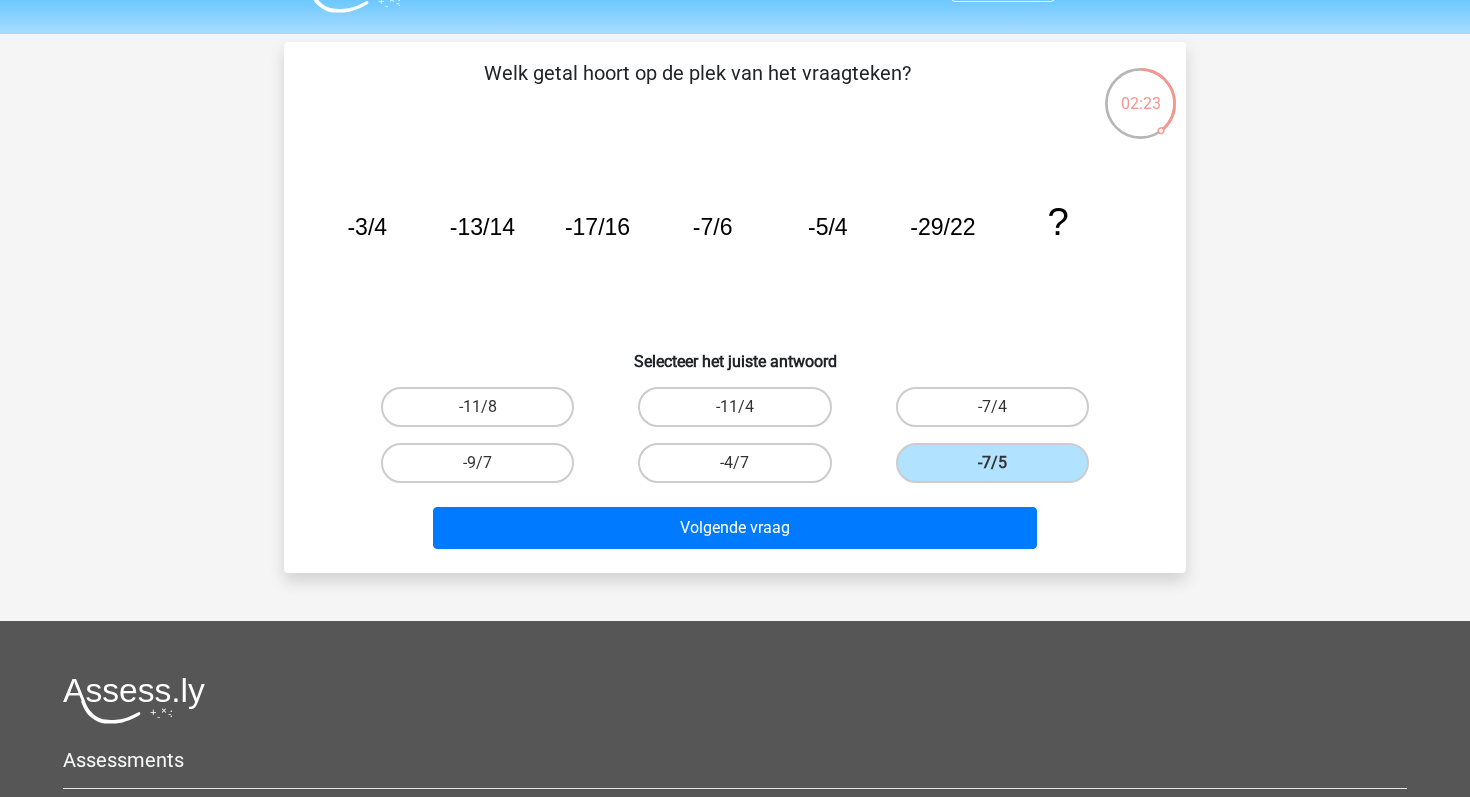 click on "Volgende vraag" at bounding box center [735, 524] 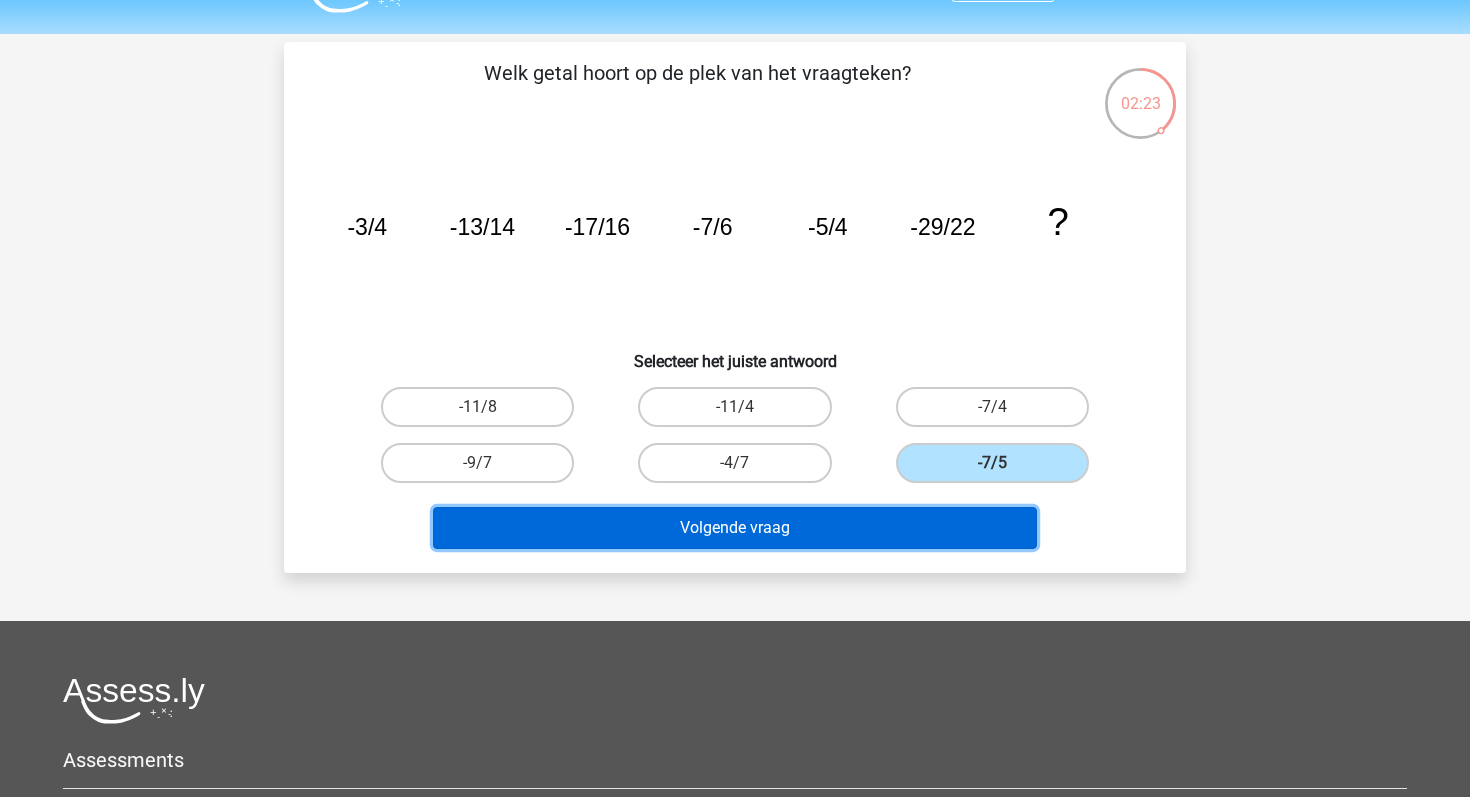 click on "Volgende vraag" at bounding box center [735, 528] 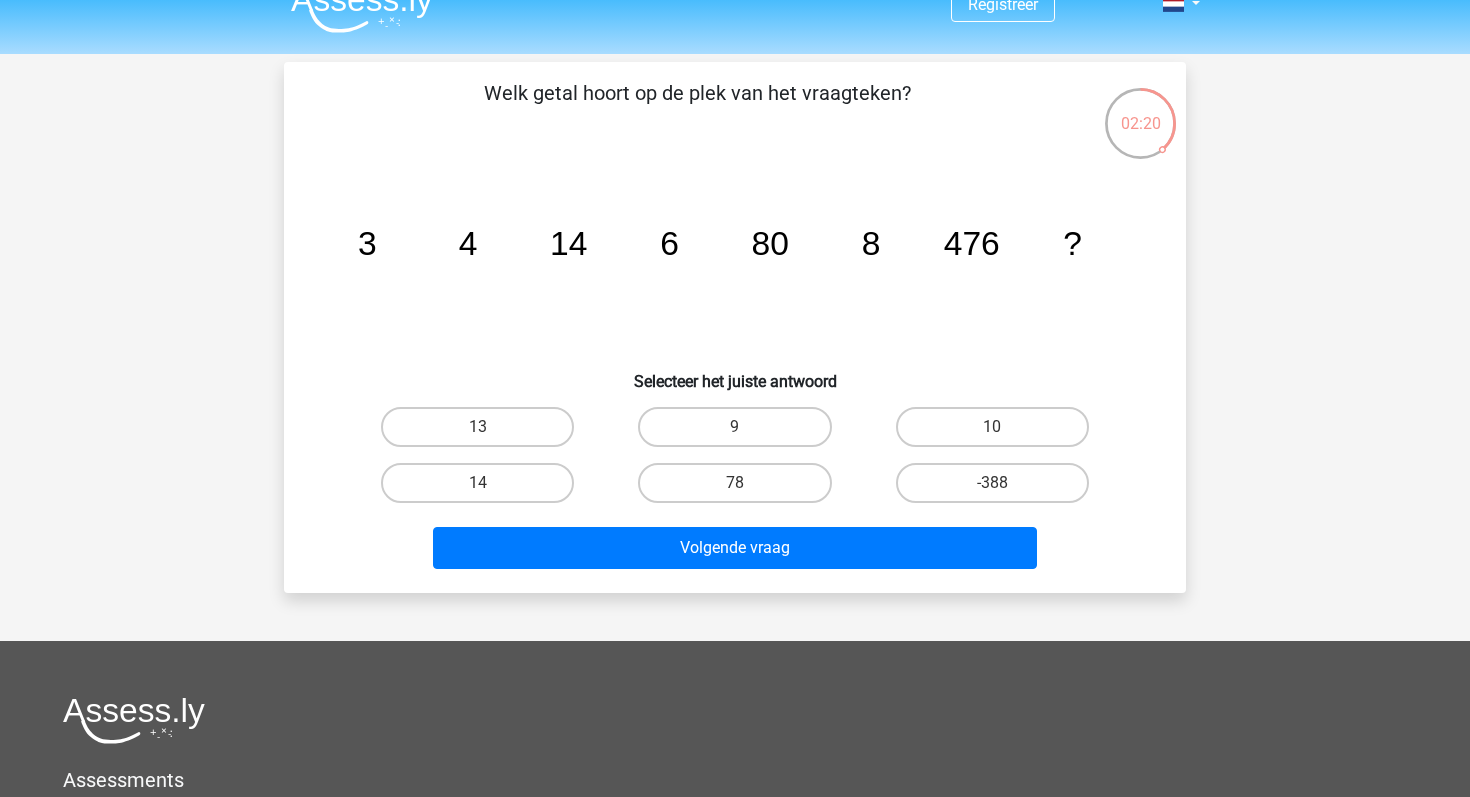 scroll, scrollTop: 23, scrollLeft: 0, axis: vertical 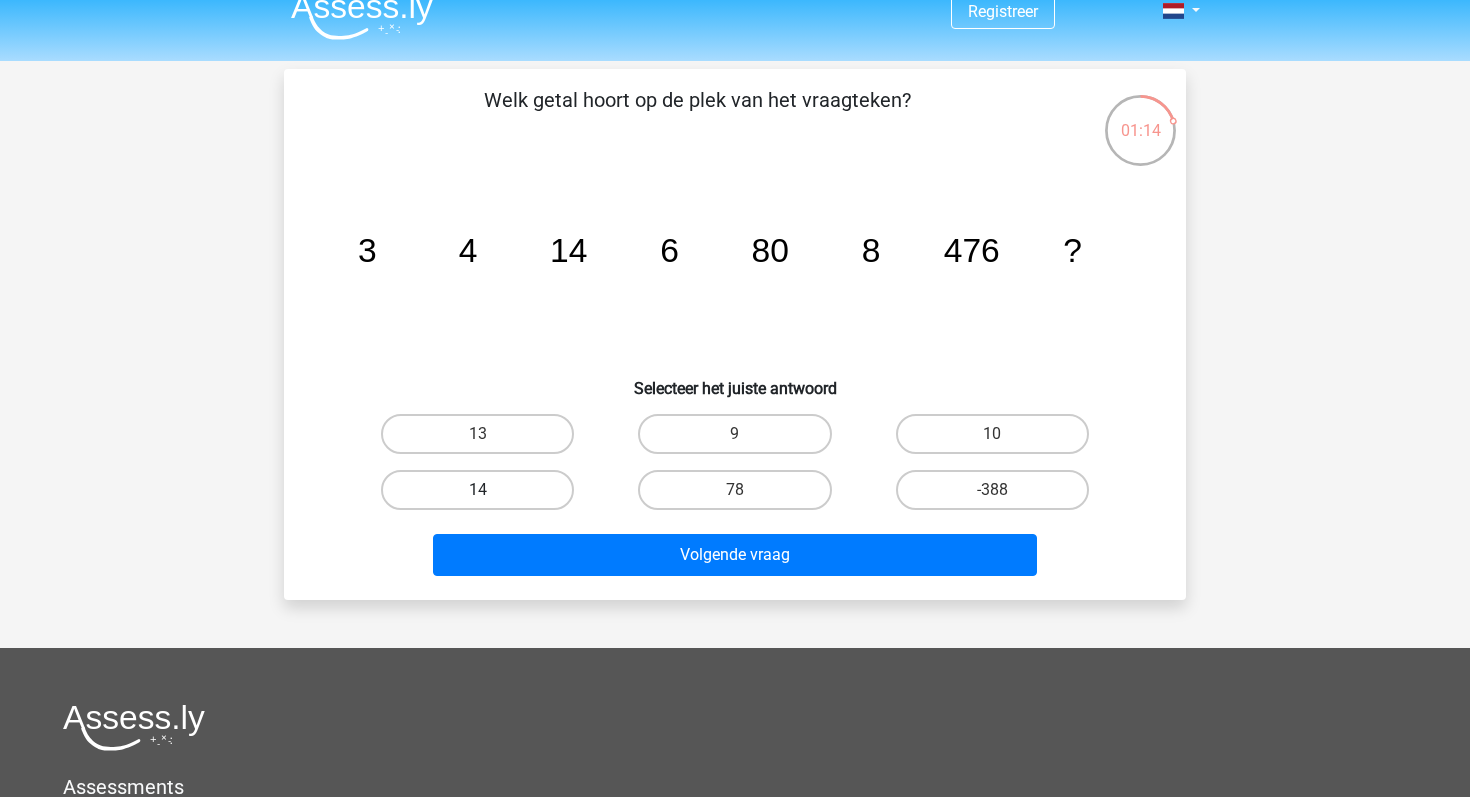 click on "14" at bounding box center [477, 490] 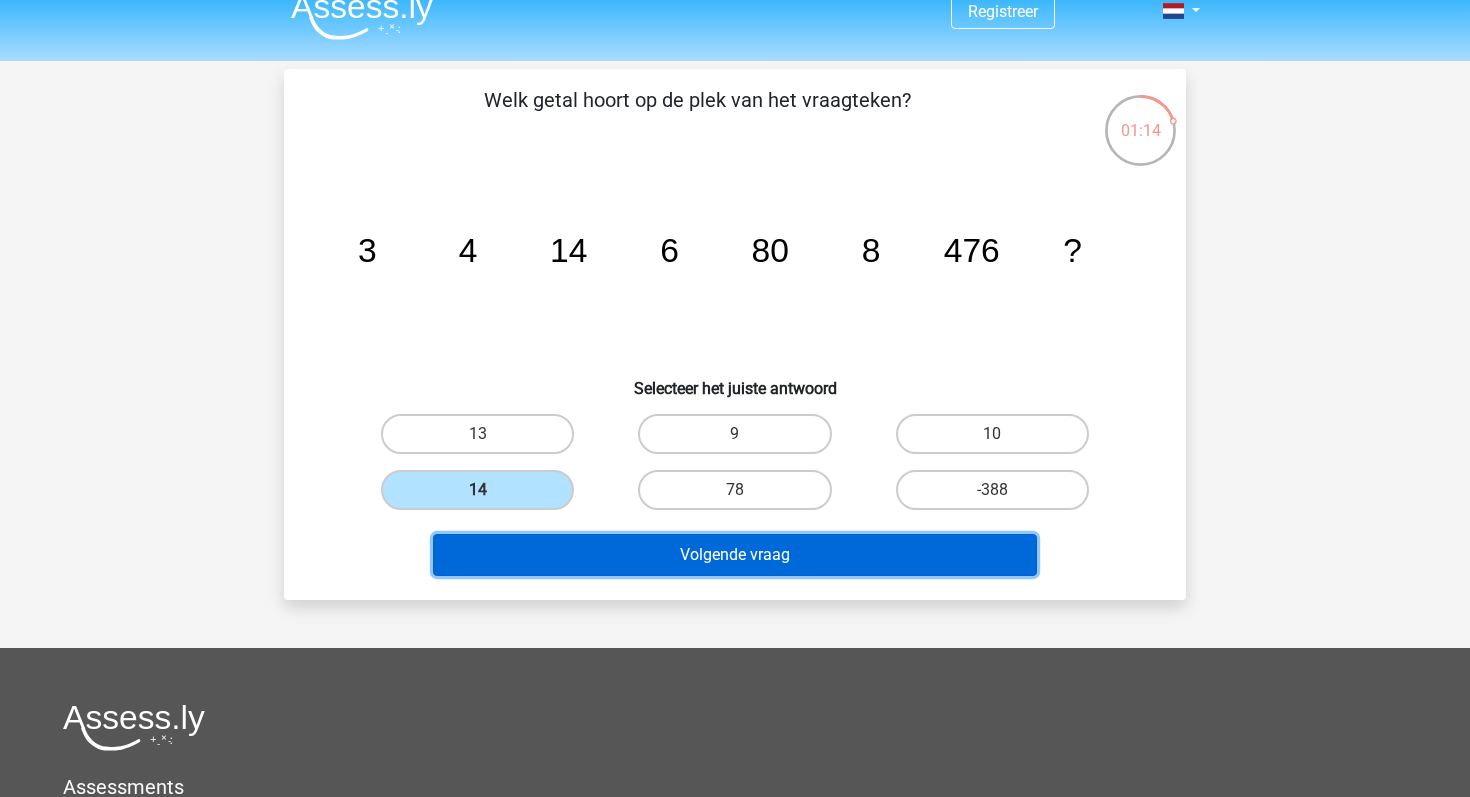 click on "Volgende vraag" at bounding box center [735, 555] 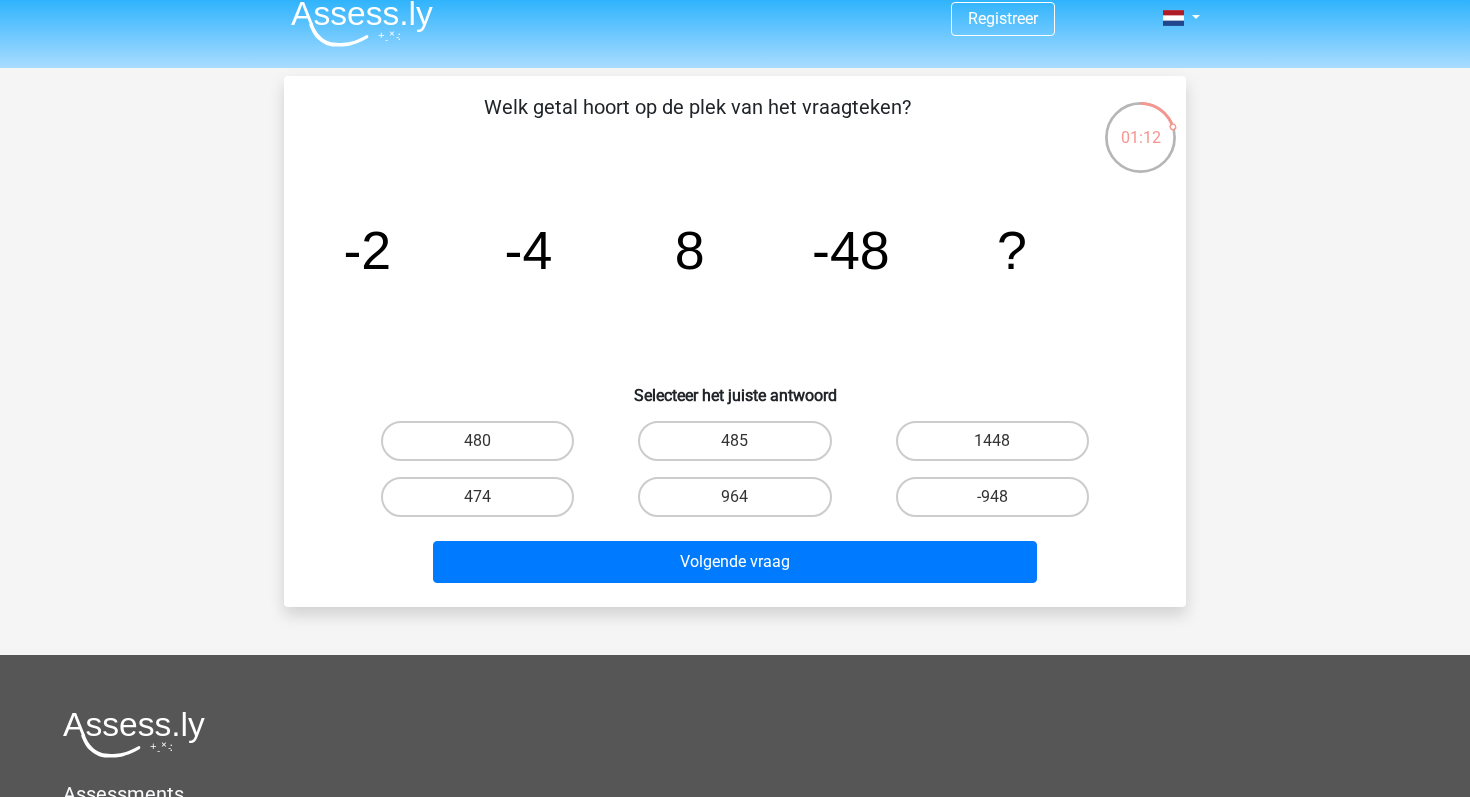scroll, scrollTop: 15, scrollLeft: 0, axis: vertical 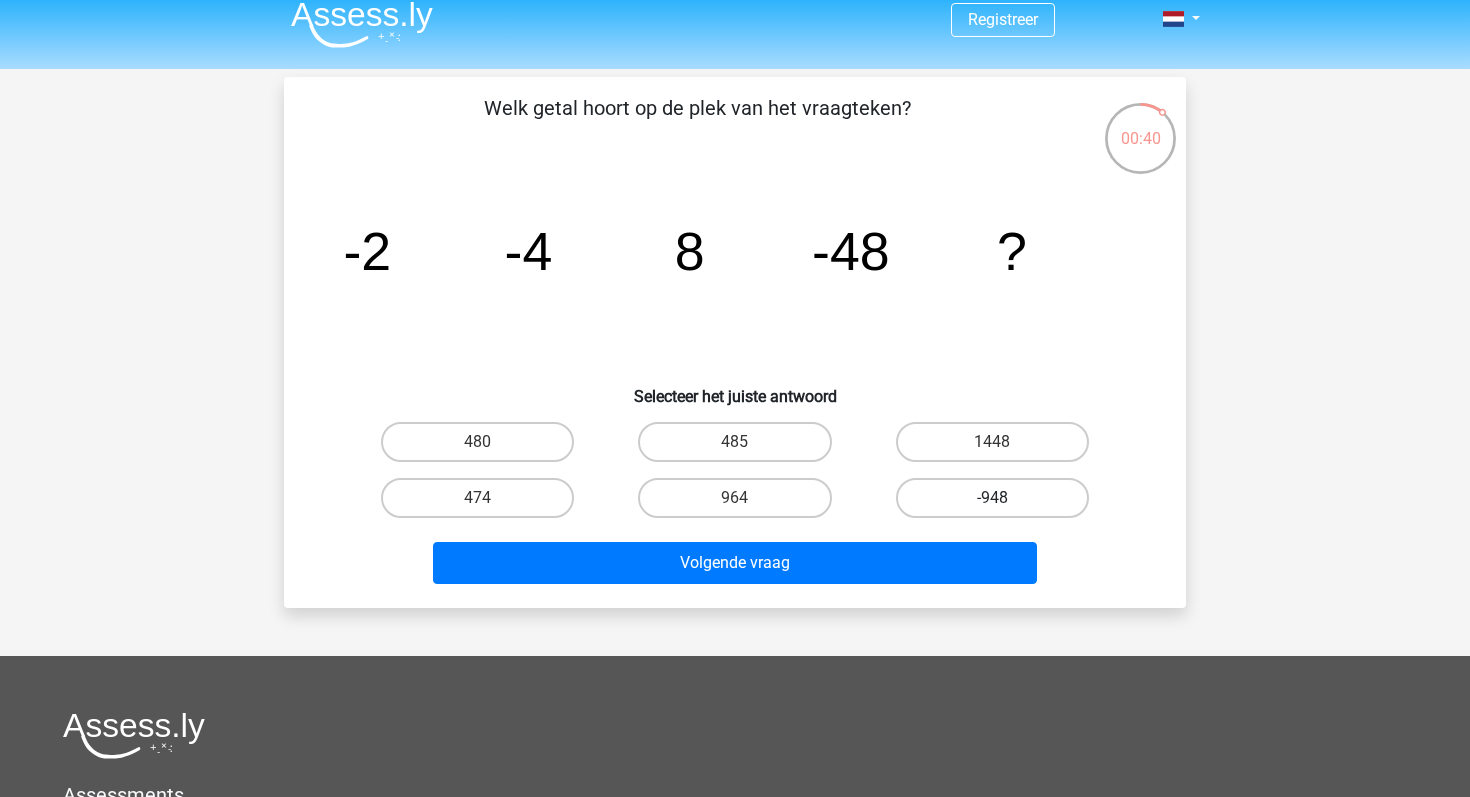 click on "-948" at bounding box center [992, 498] 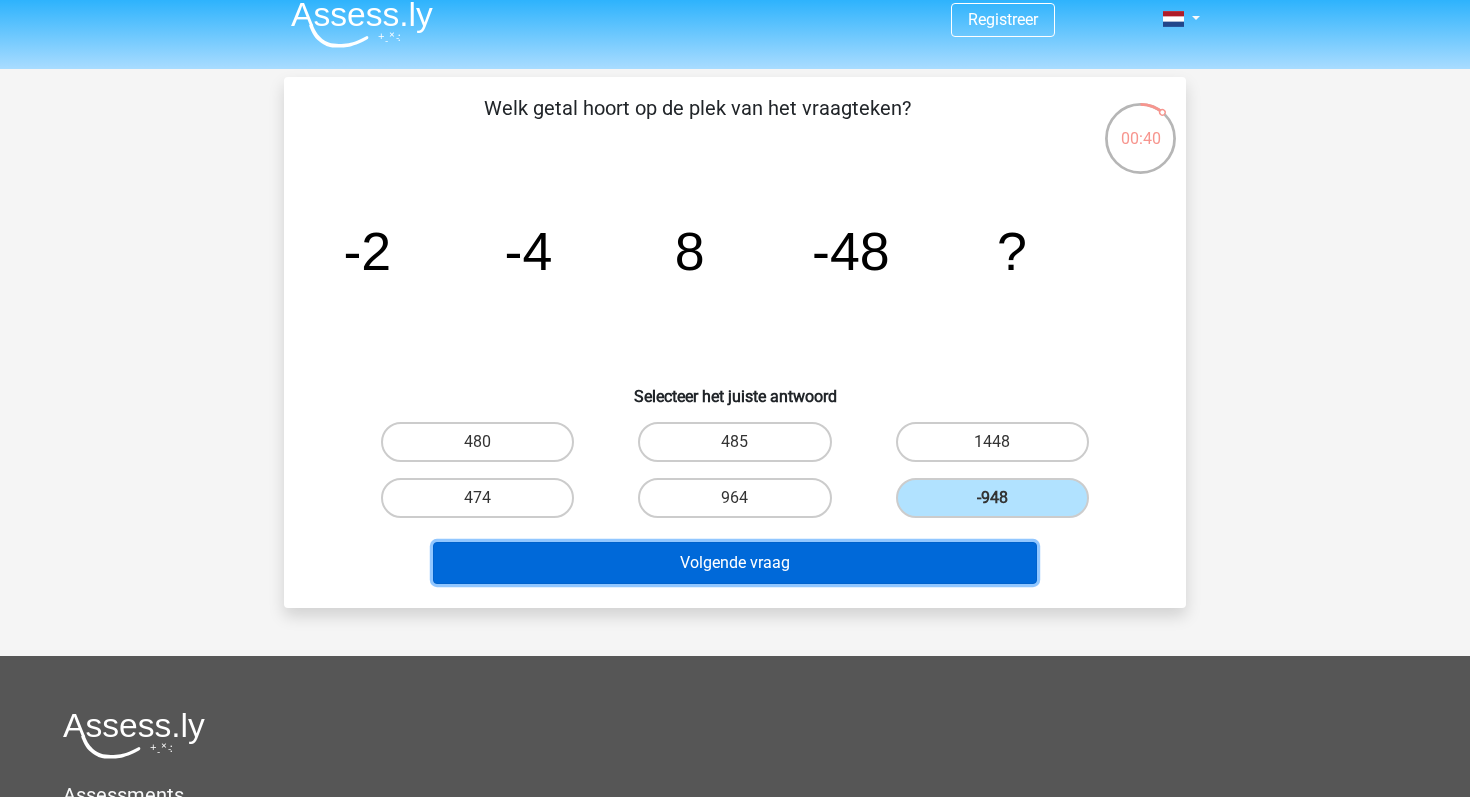 click on "Volgende vraag" at bounding box center [735, 563] 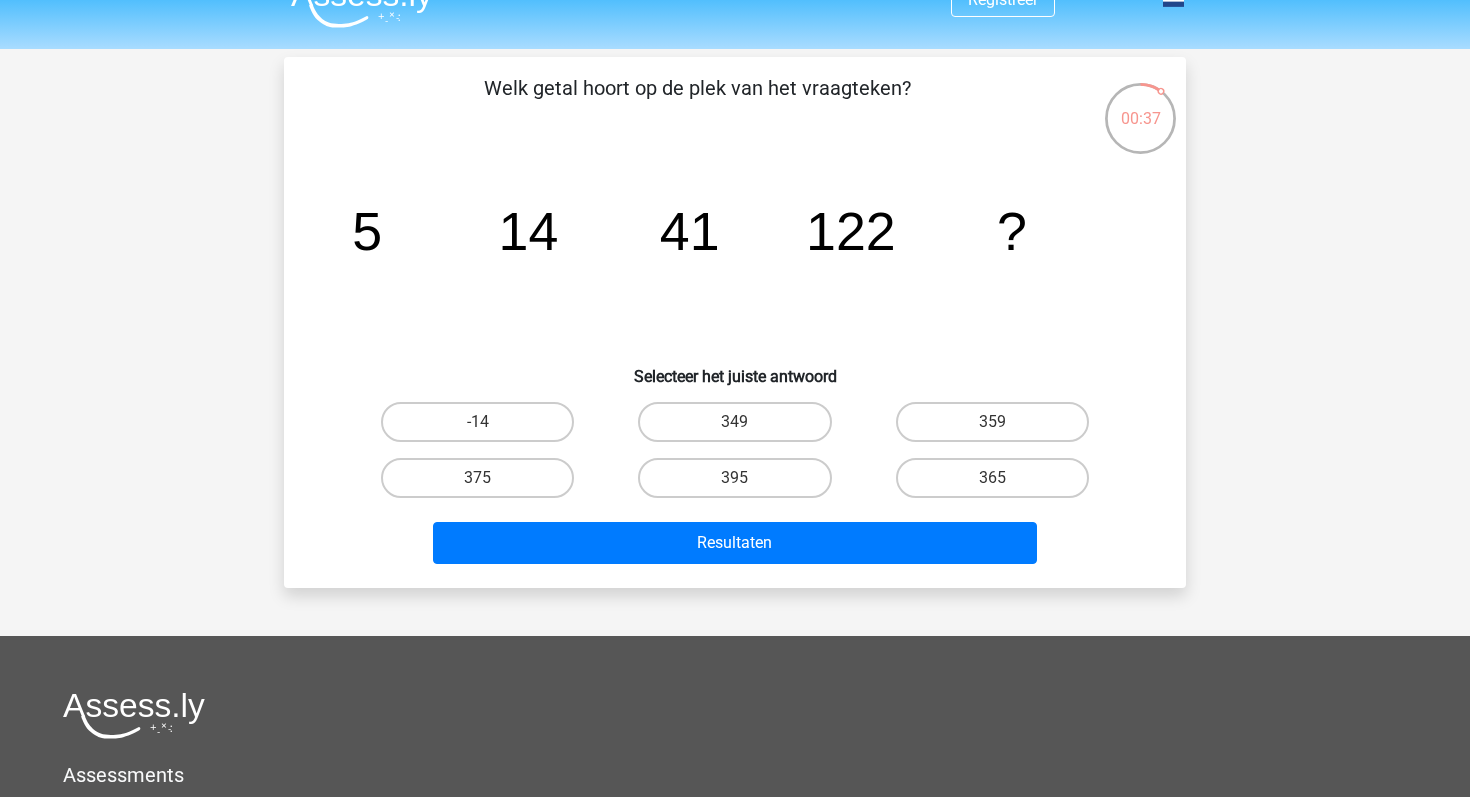 scroll, scrollTop: 33, scrollLeft: 0, axis: vertical 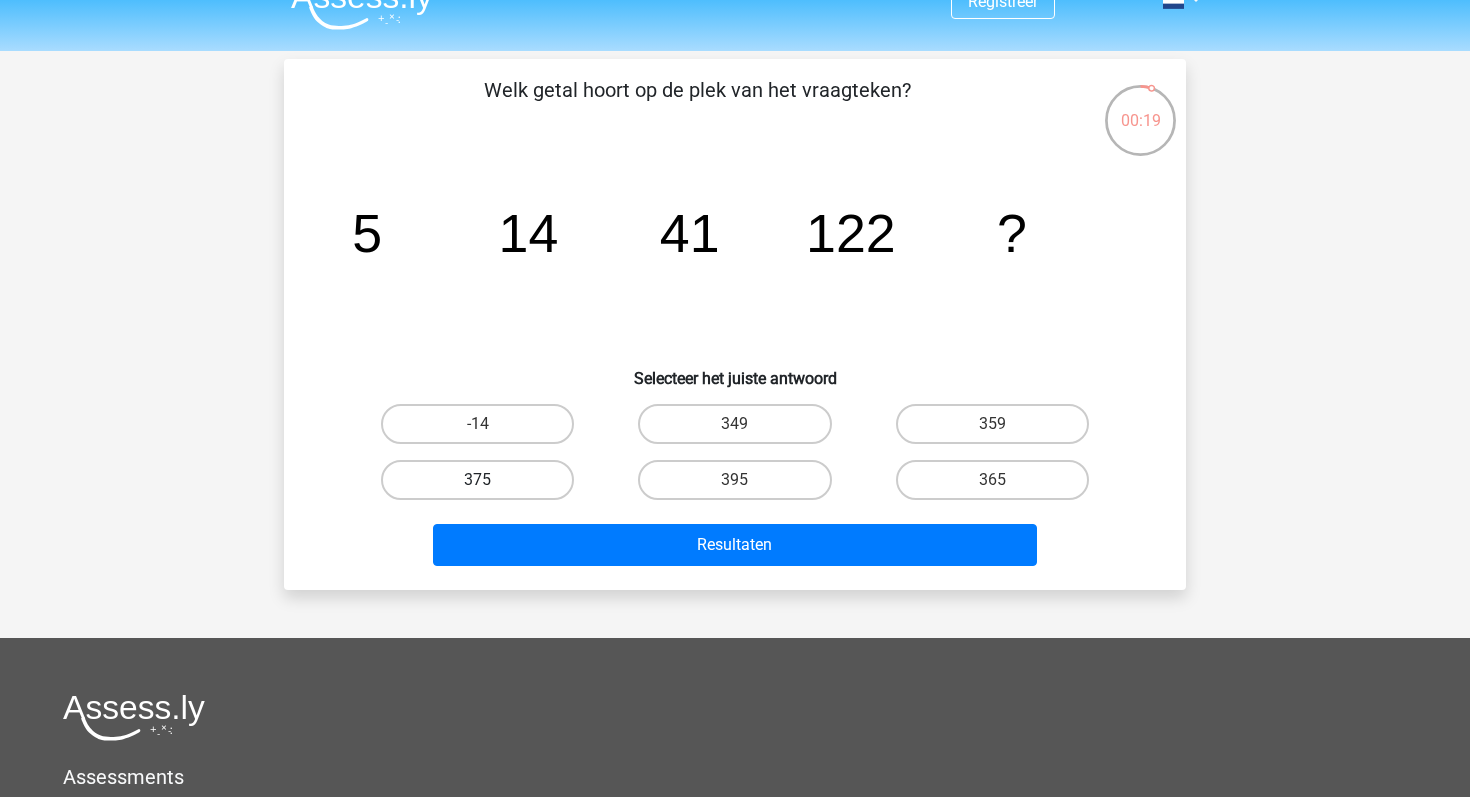 click on "375" at bounding box center [477, 480] 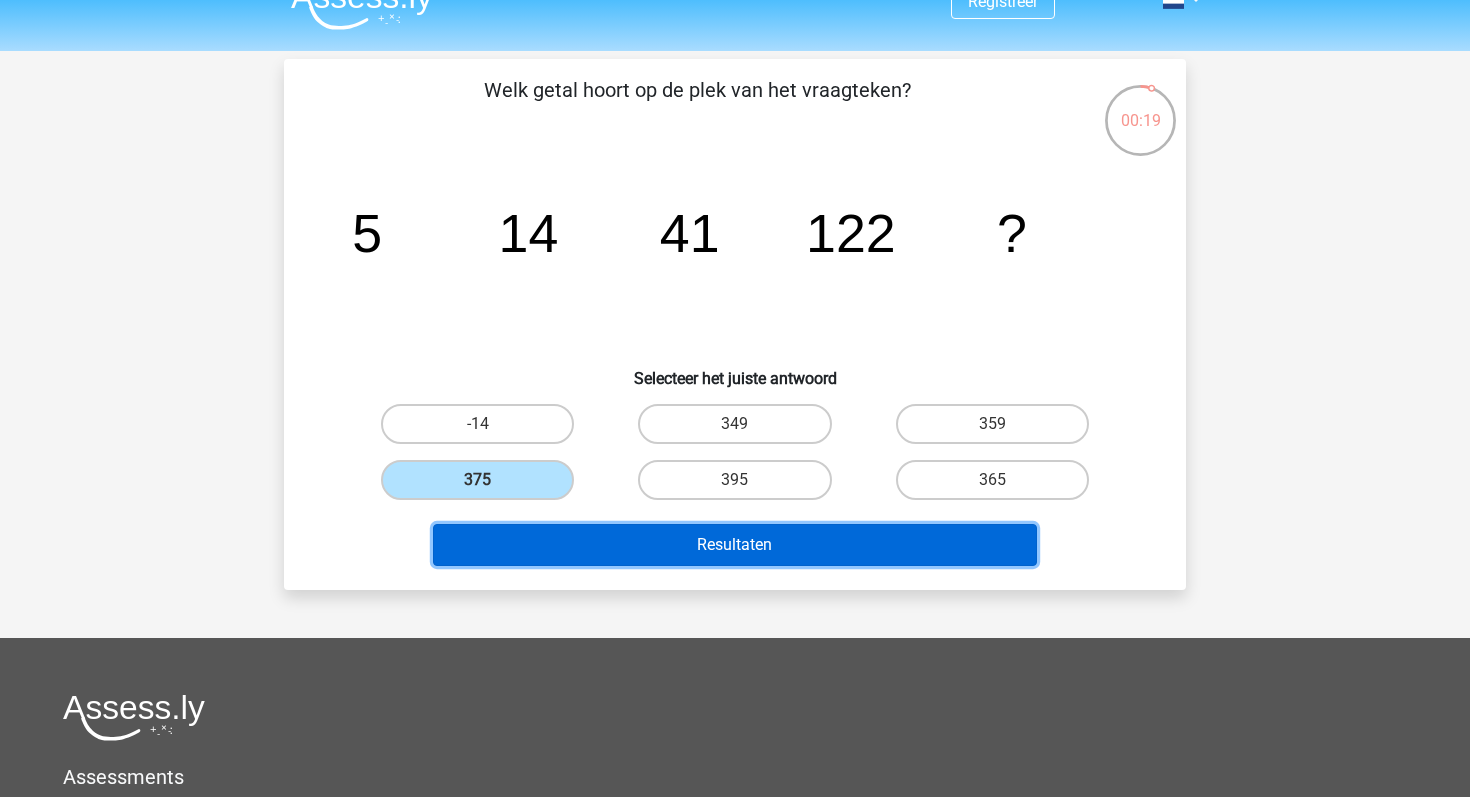 click on "Resultaten" at bounding box center [735, 545] 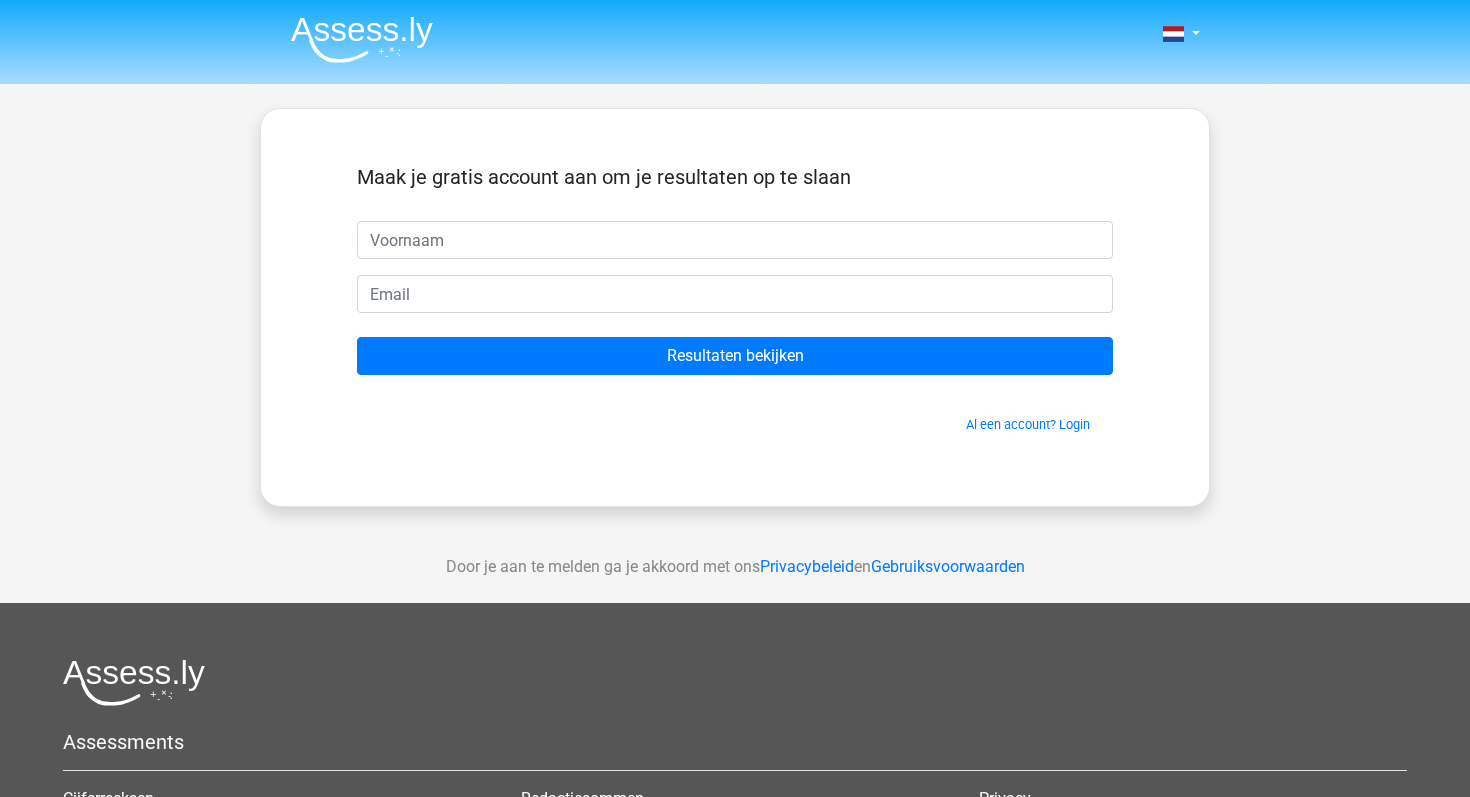 scroll, scrollTop: 0, scrollLeft: 0, axis: both 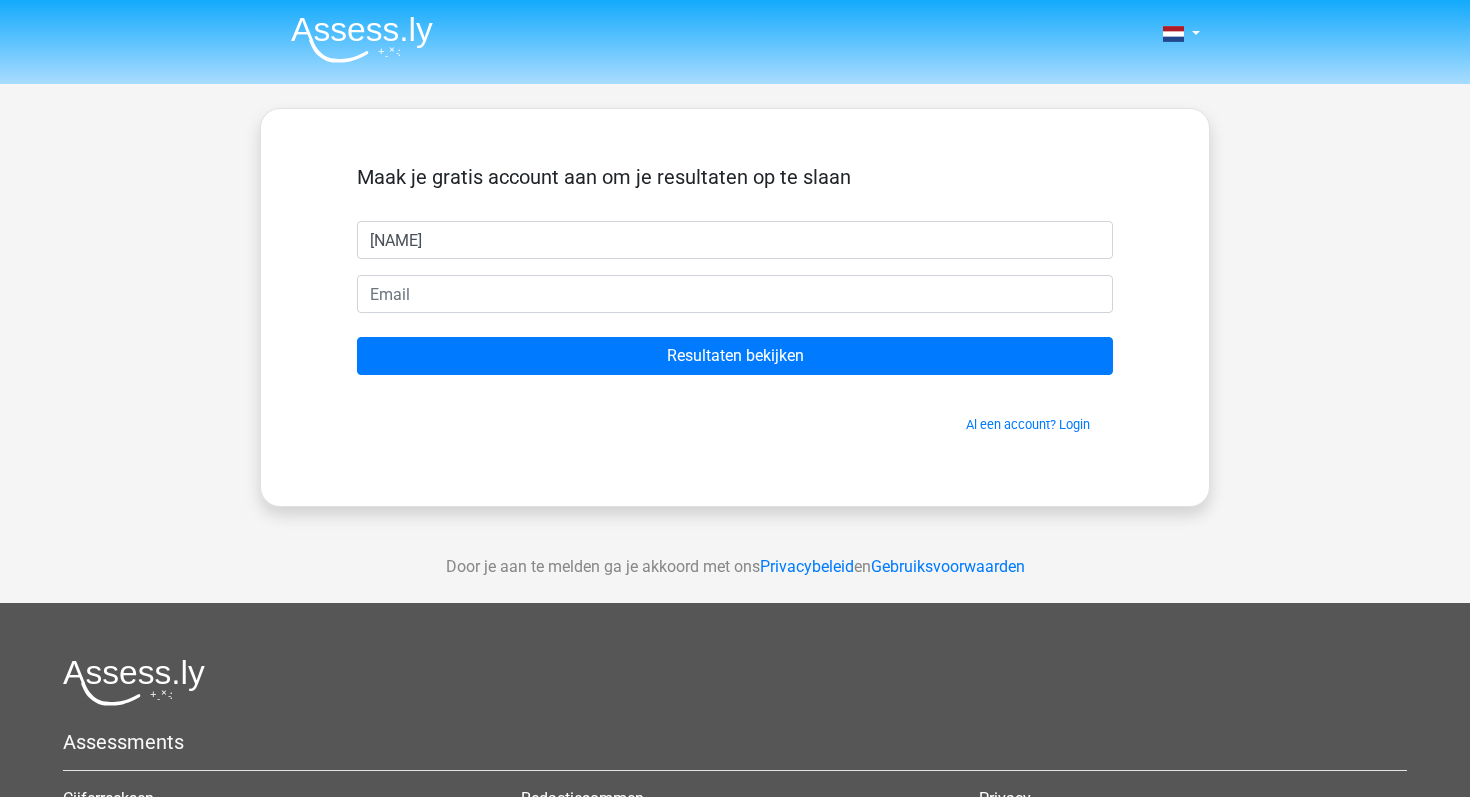 type on "[NAME]" 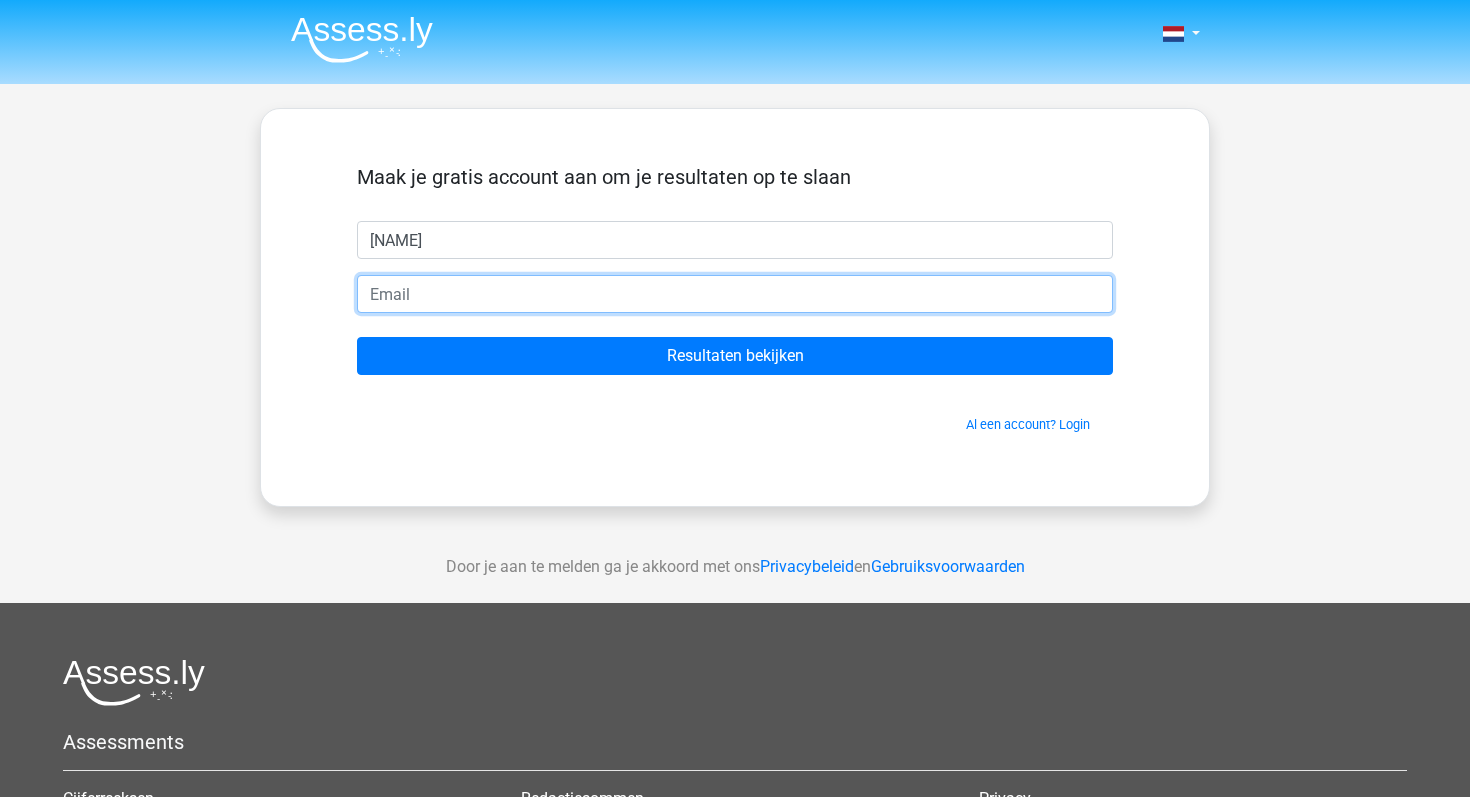 click at bounding box center [735, 294] 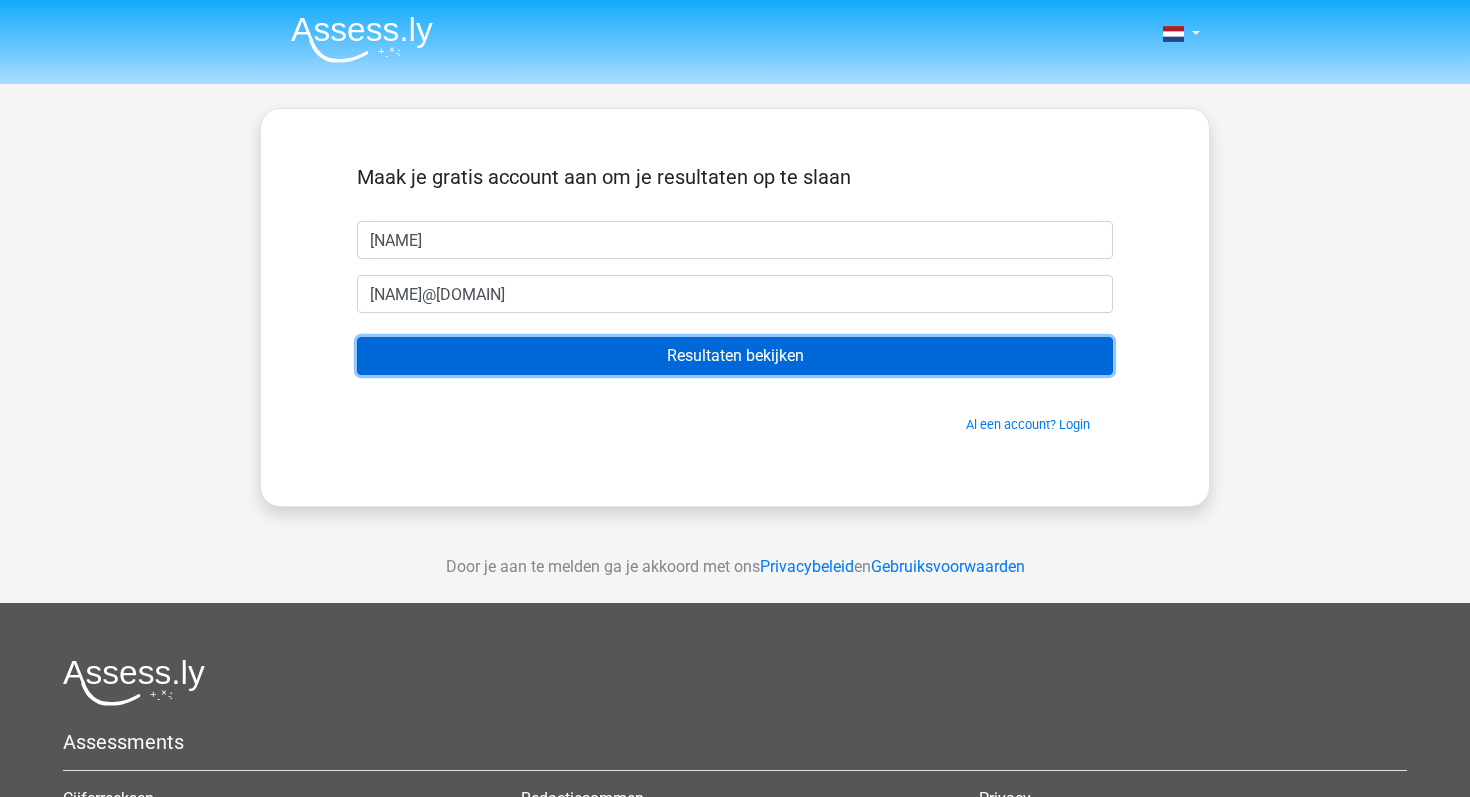 click on "Resultaten bekijken" at bounding box center (735, 356) 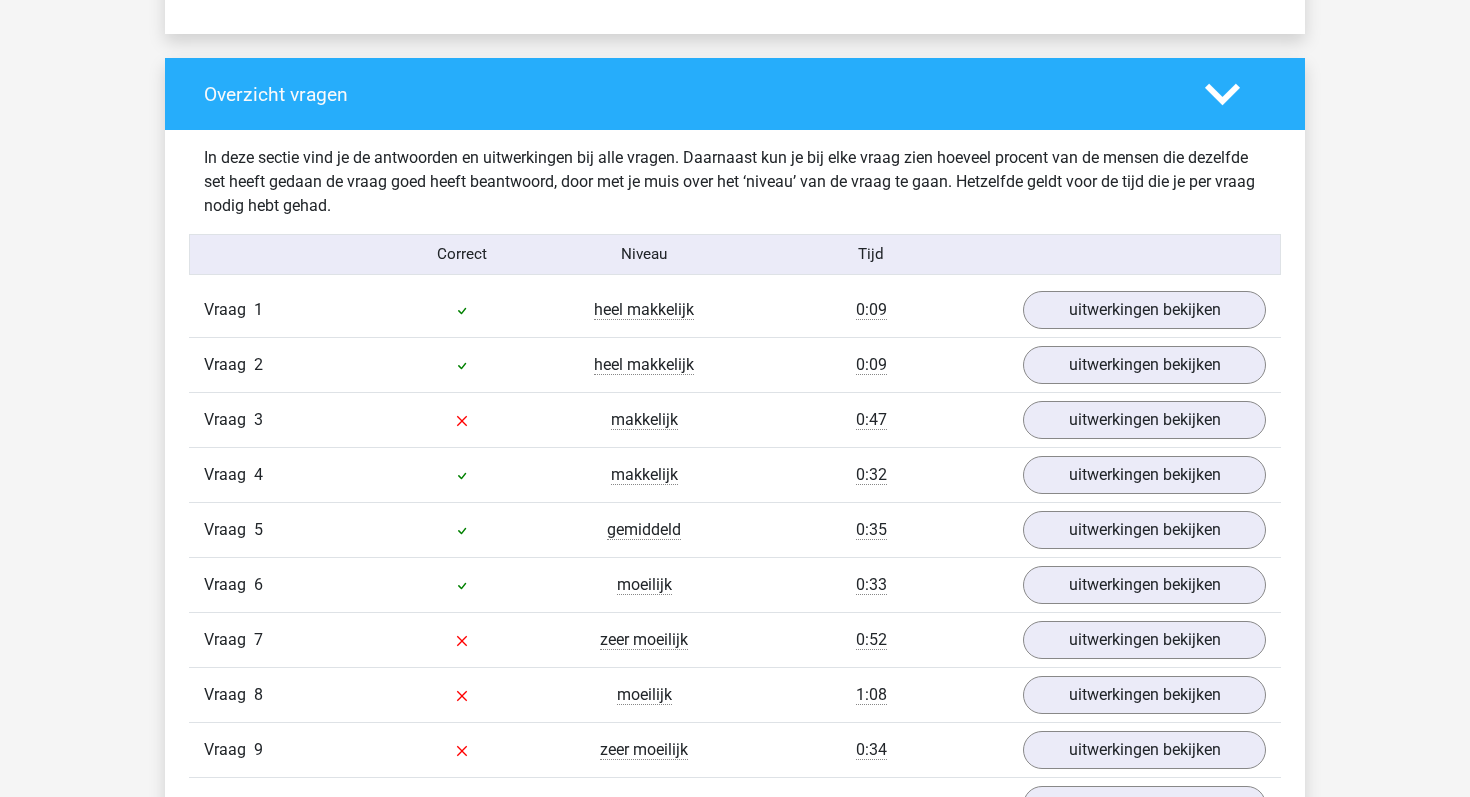 scroll, scrollTop: 1448, scrollLeft: 0, axis: vertical 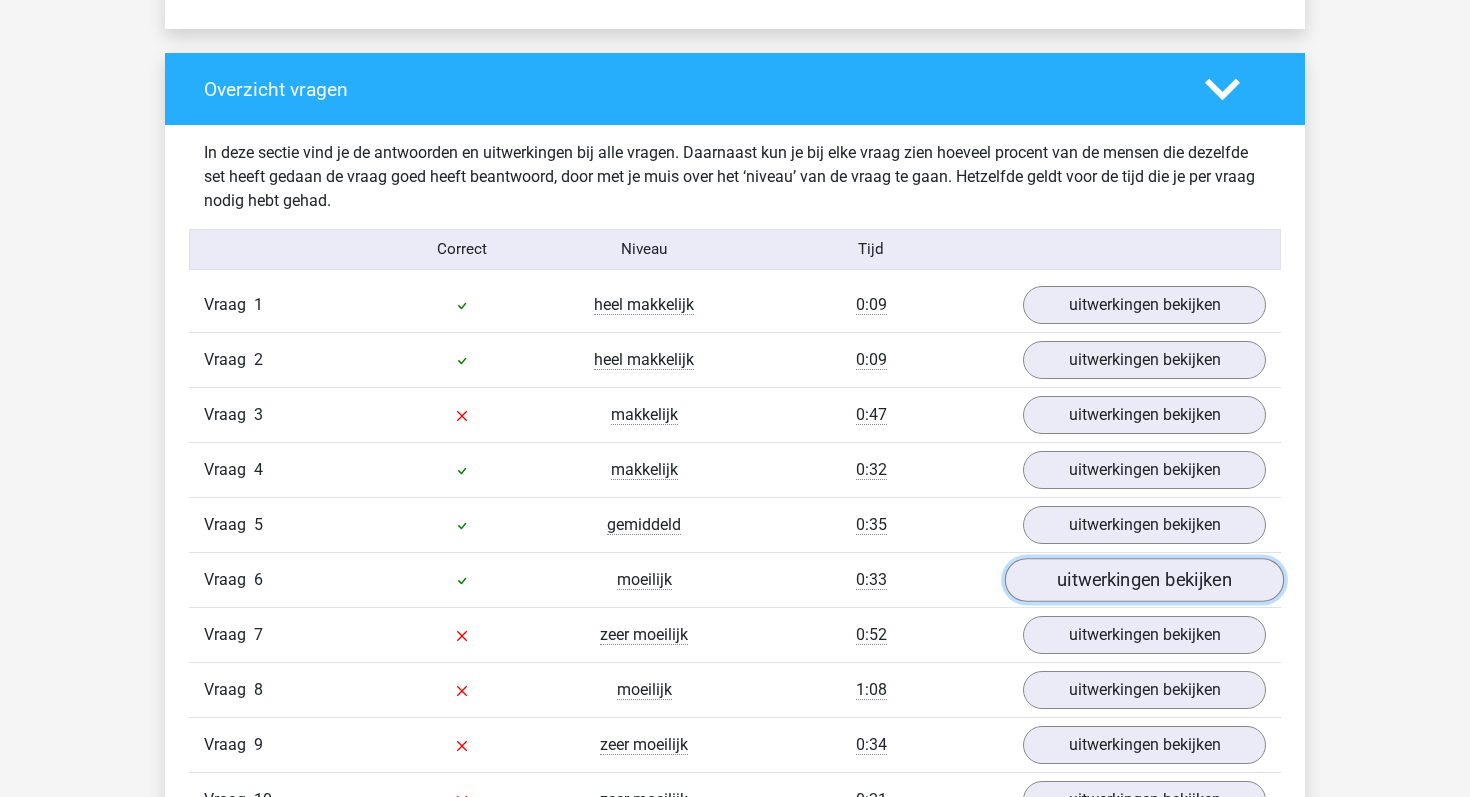 click on "uitwerkingen bekijken" at bounding box center (1144, 580) 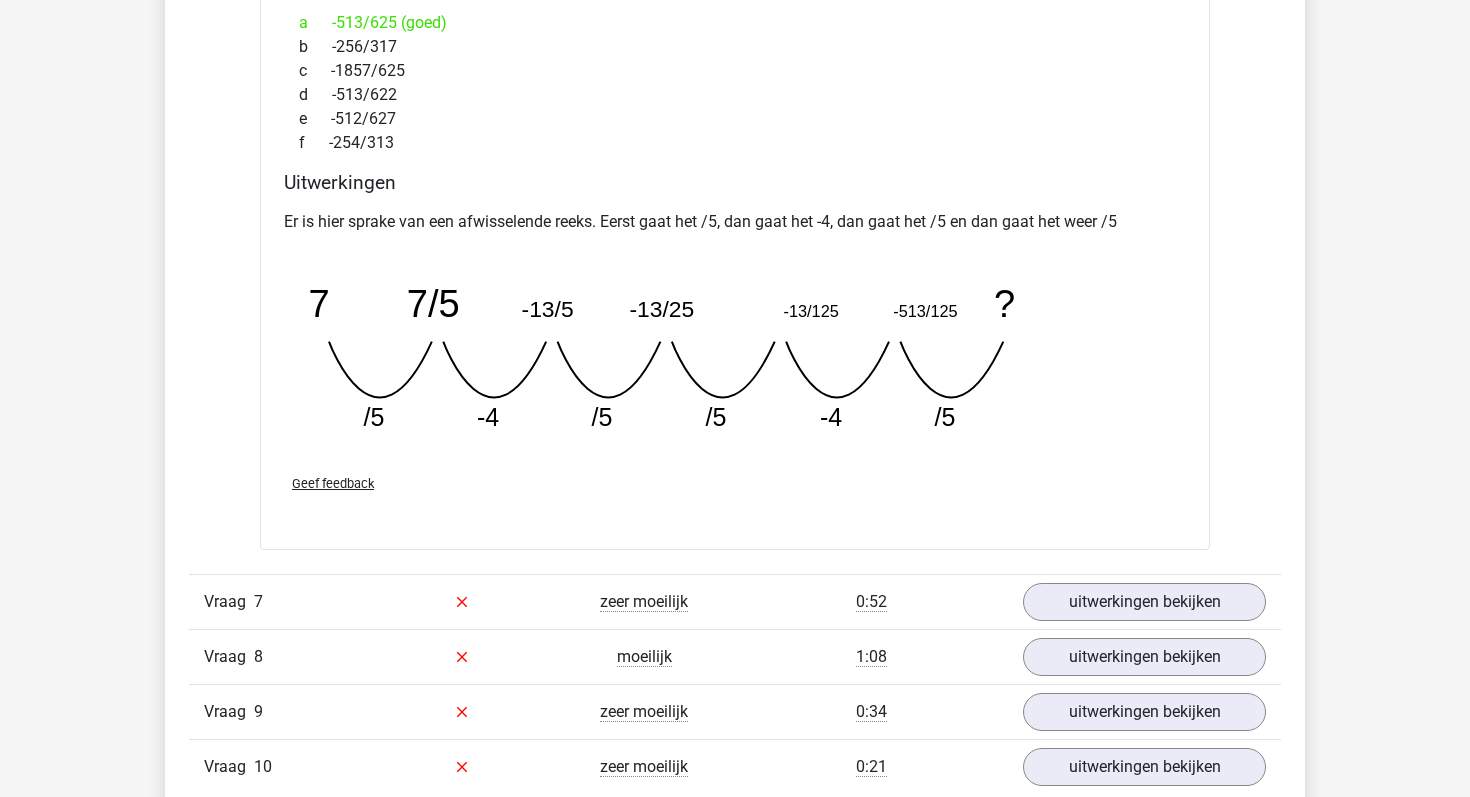 scroll, scrollTop: 2422, scrollLeft: 0, axis: vertical 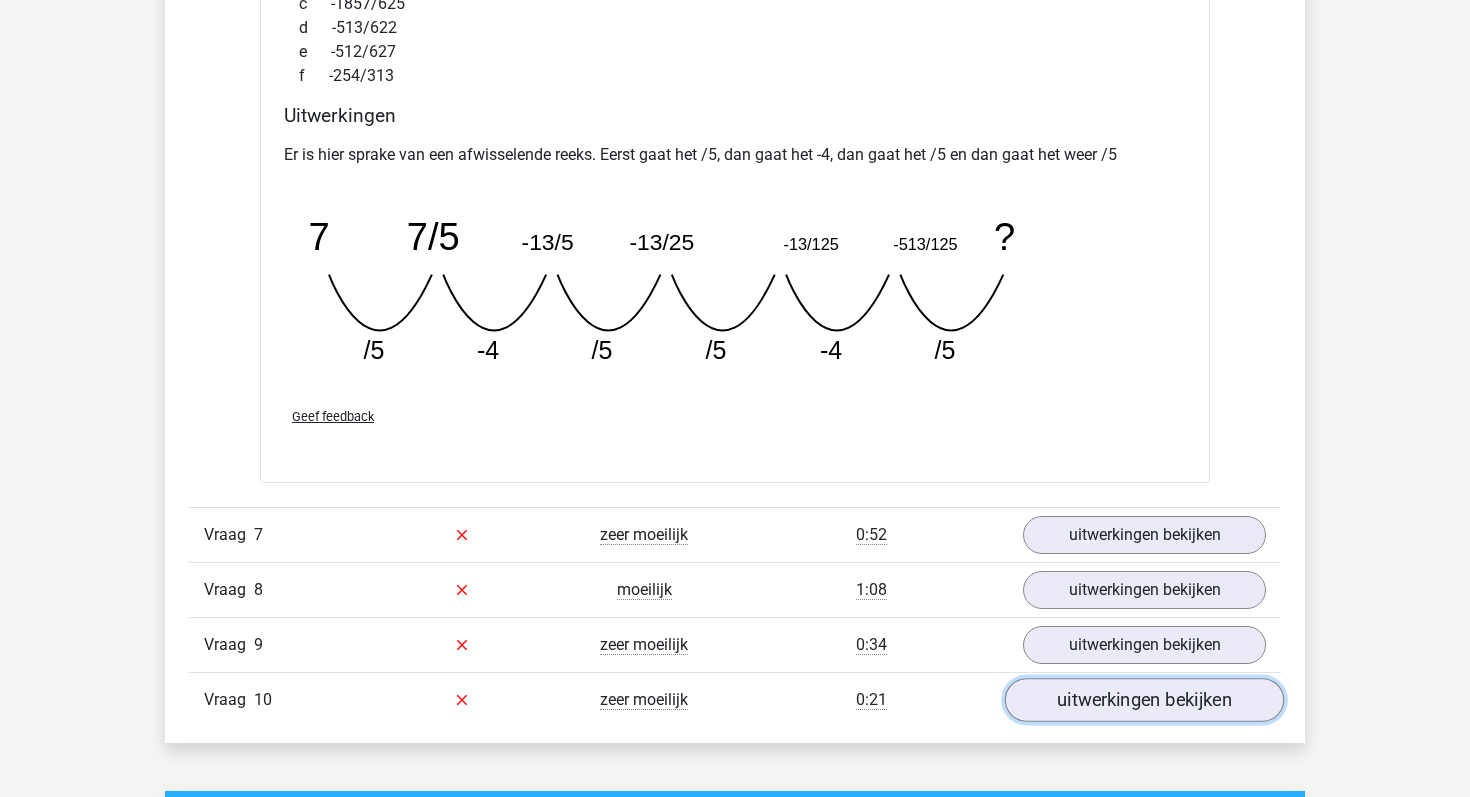 click on "uitwerkingen bekijken" at bounding box center (1144, 700) 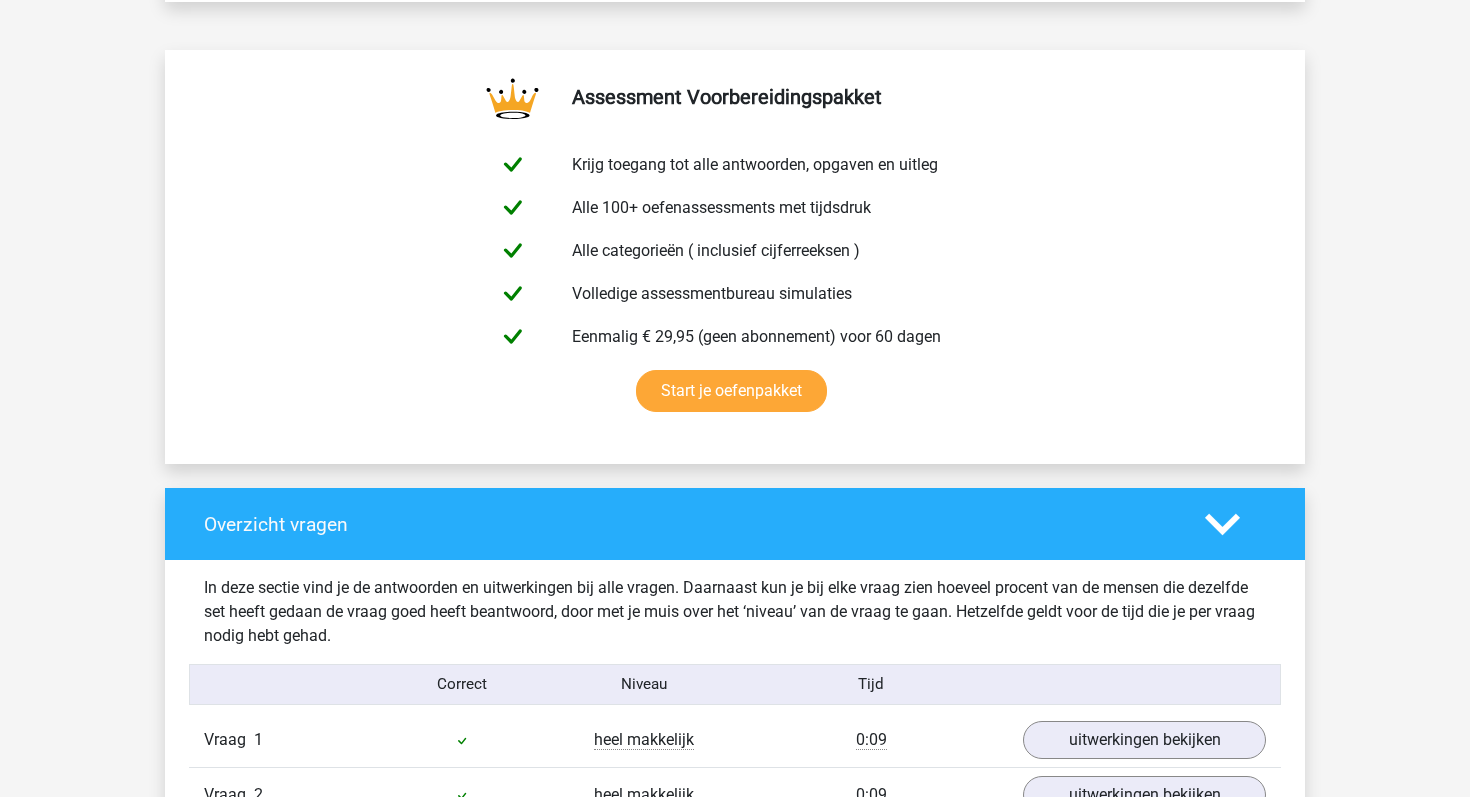 scroll, scrollTop: 0, scrollLeft: 0, axis: both 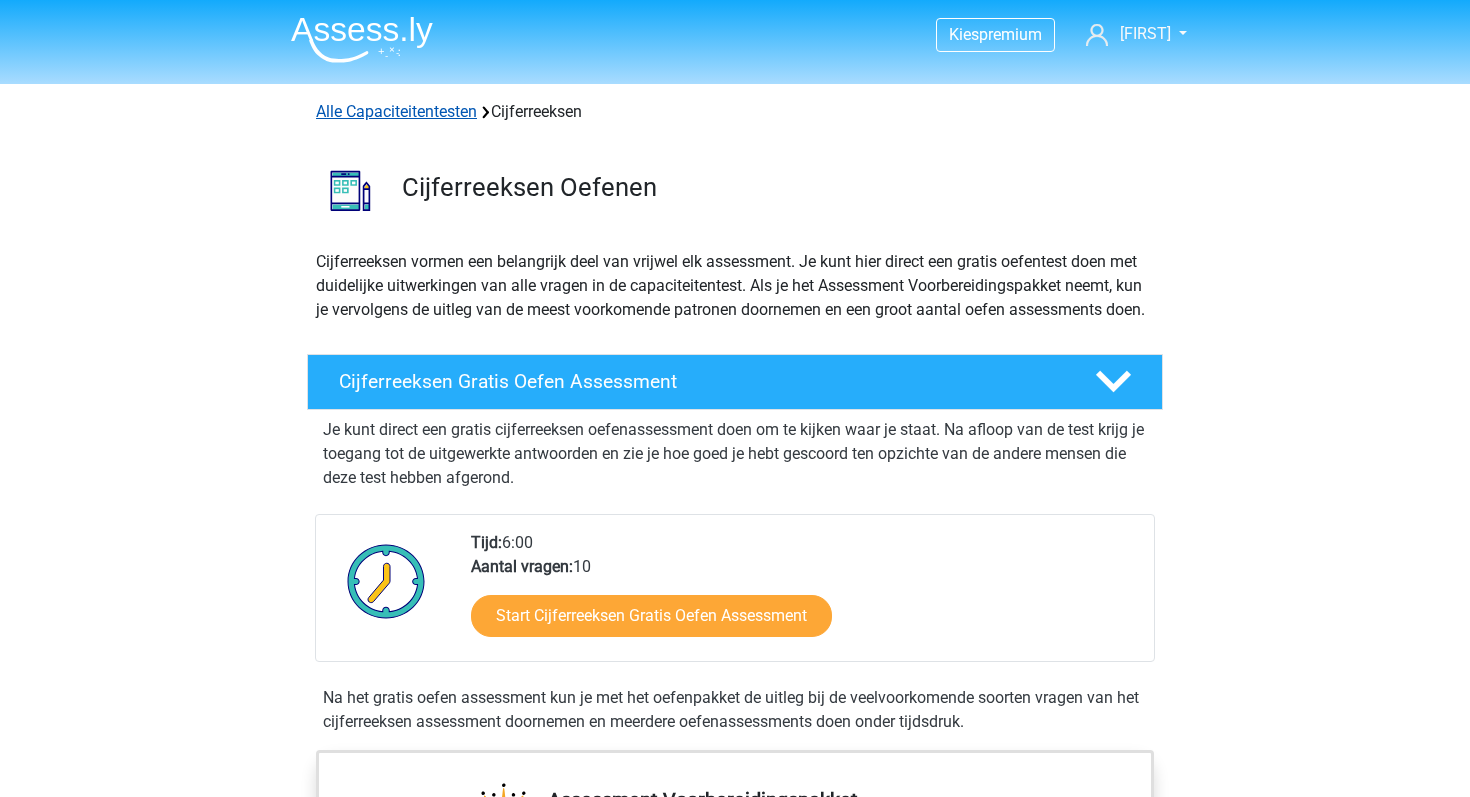 click on "Alle Capaciteitentesten" at bounding box center (396, 111) 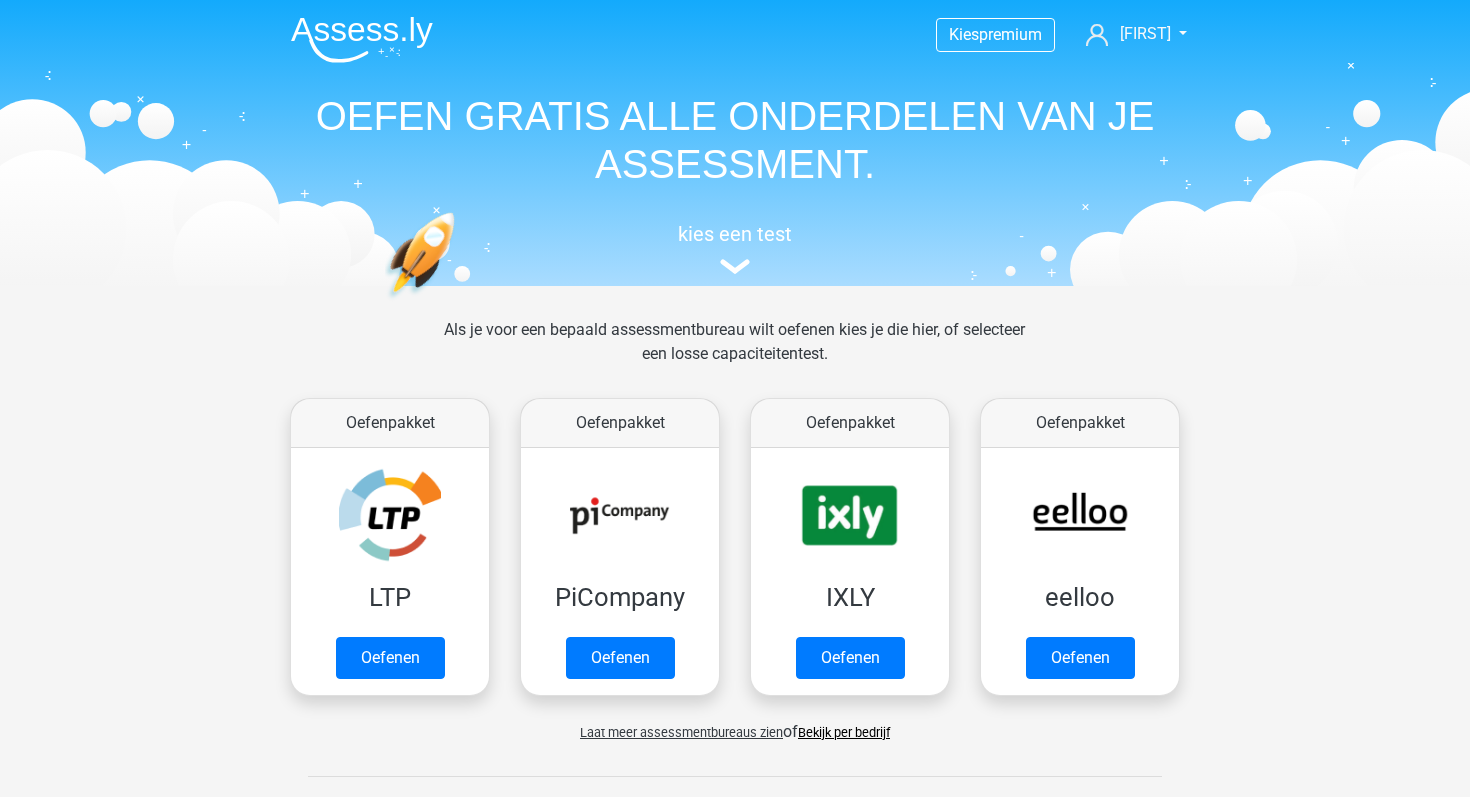 scroll, scrollTop: 850, scrollLeft: 0, axis: vertical 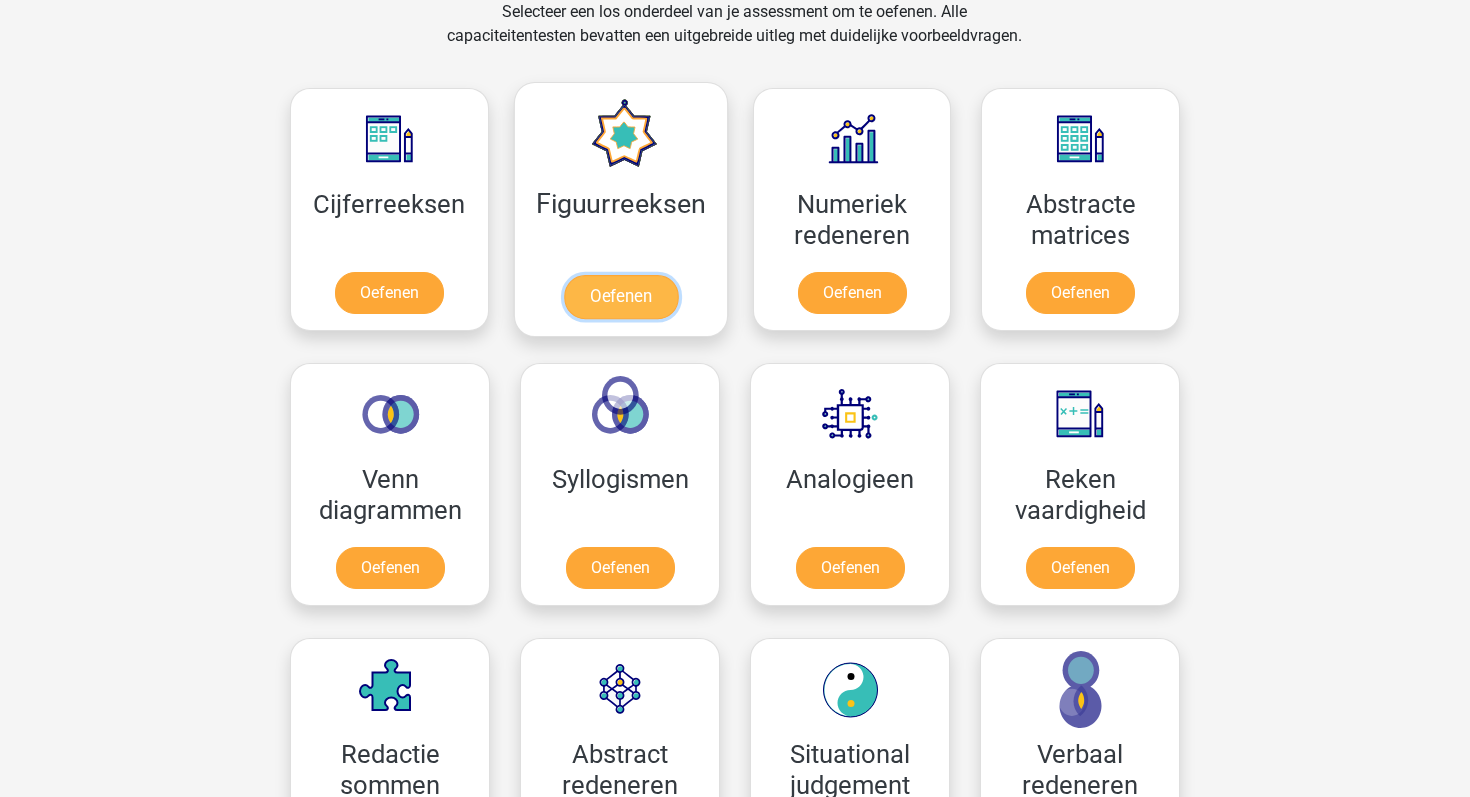 click on "Oefenen" at bounding box center (620, 297) 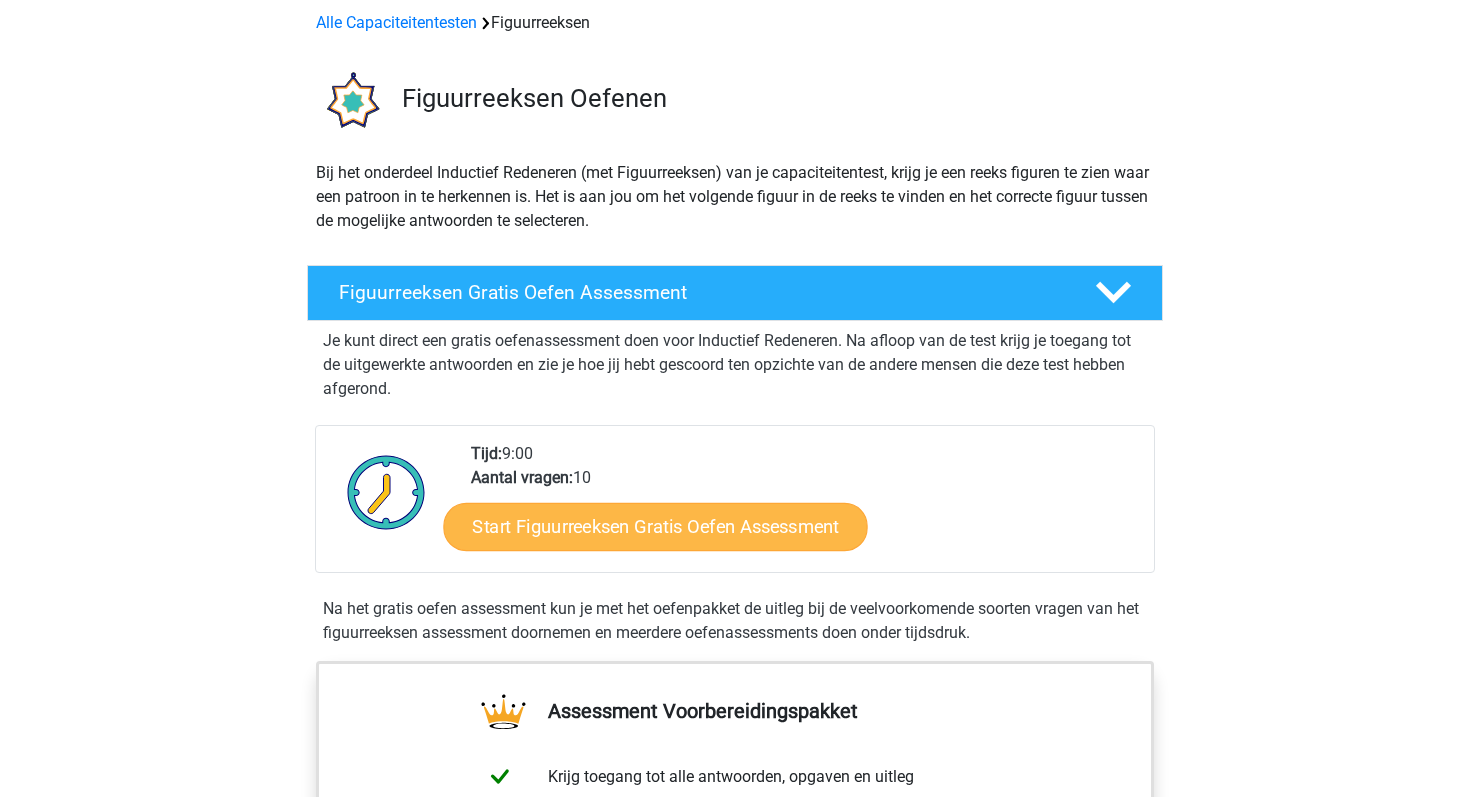 scroll, scrollTop: 109, scrollLeft: 0, axis: vertical 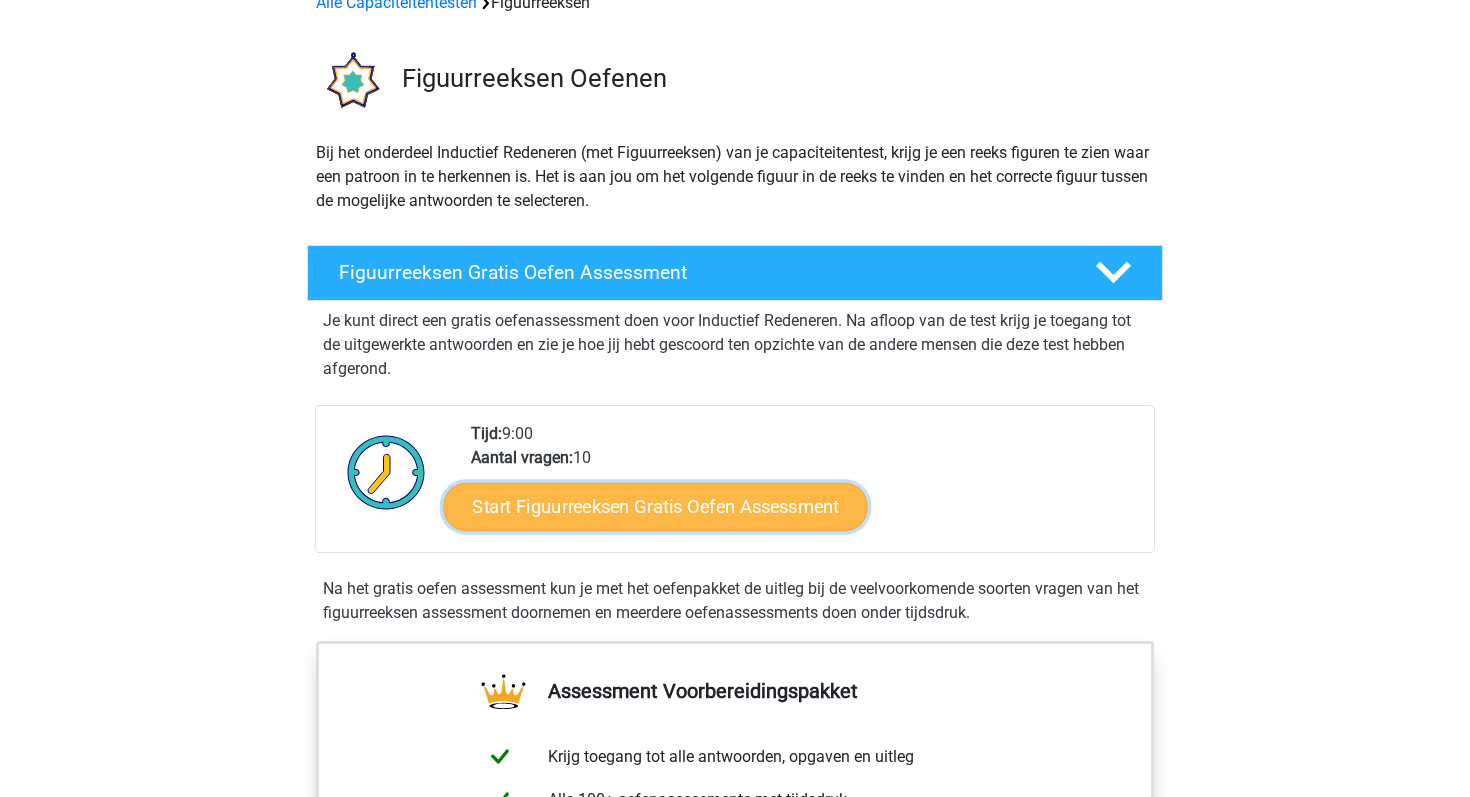 click on "Start Figuurreeksen
Gratis Oefen Assessment" at bounding box center (656, 506) 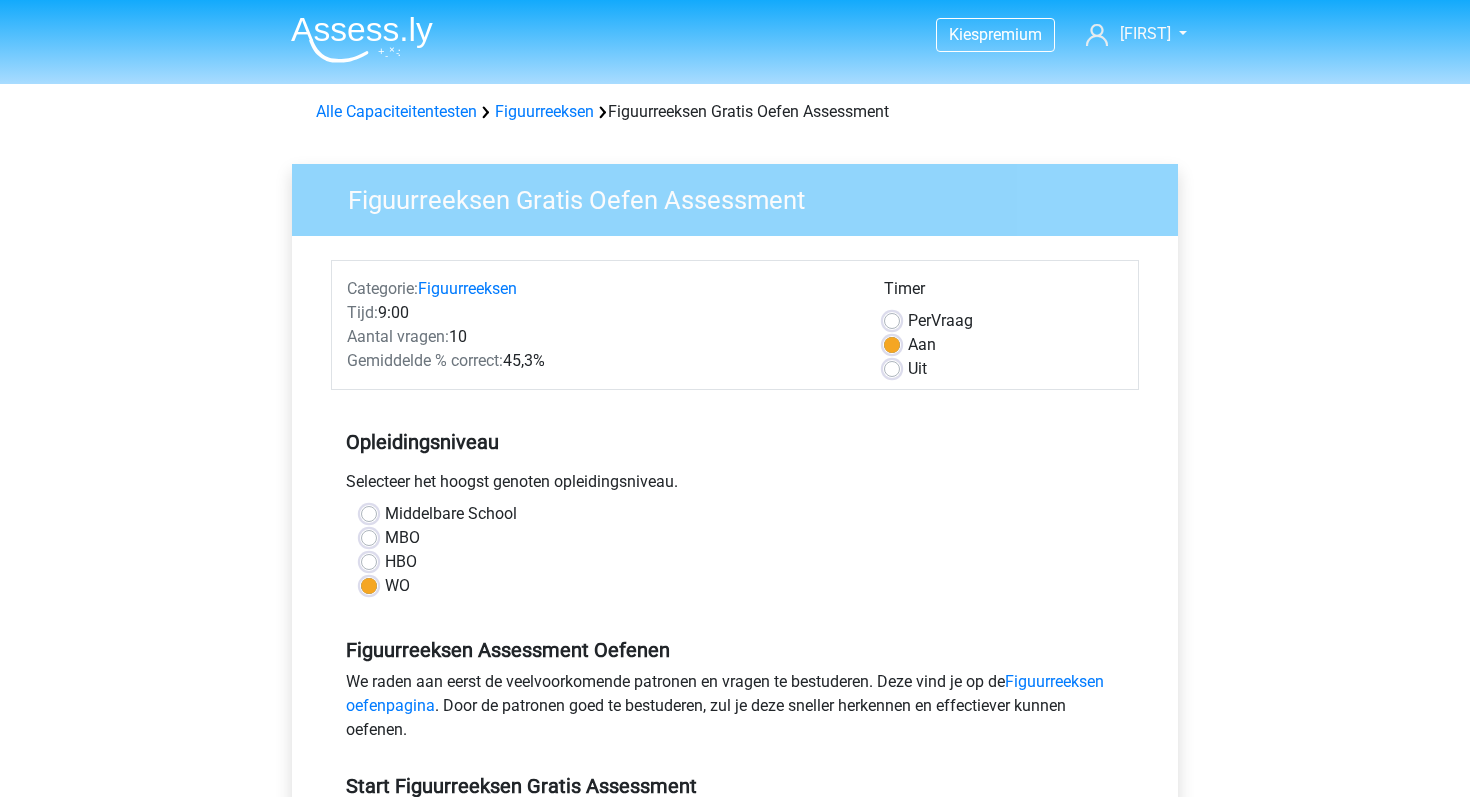 scroll, scrollTop: 0, scrollLeft: 0, axis: both 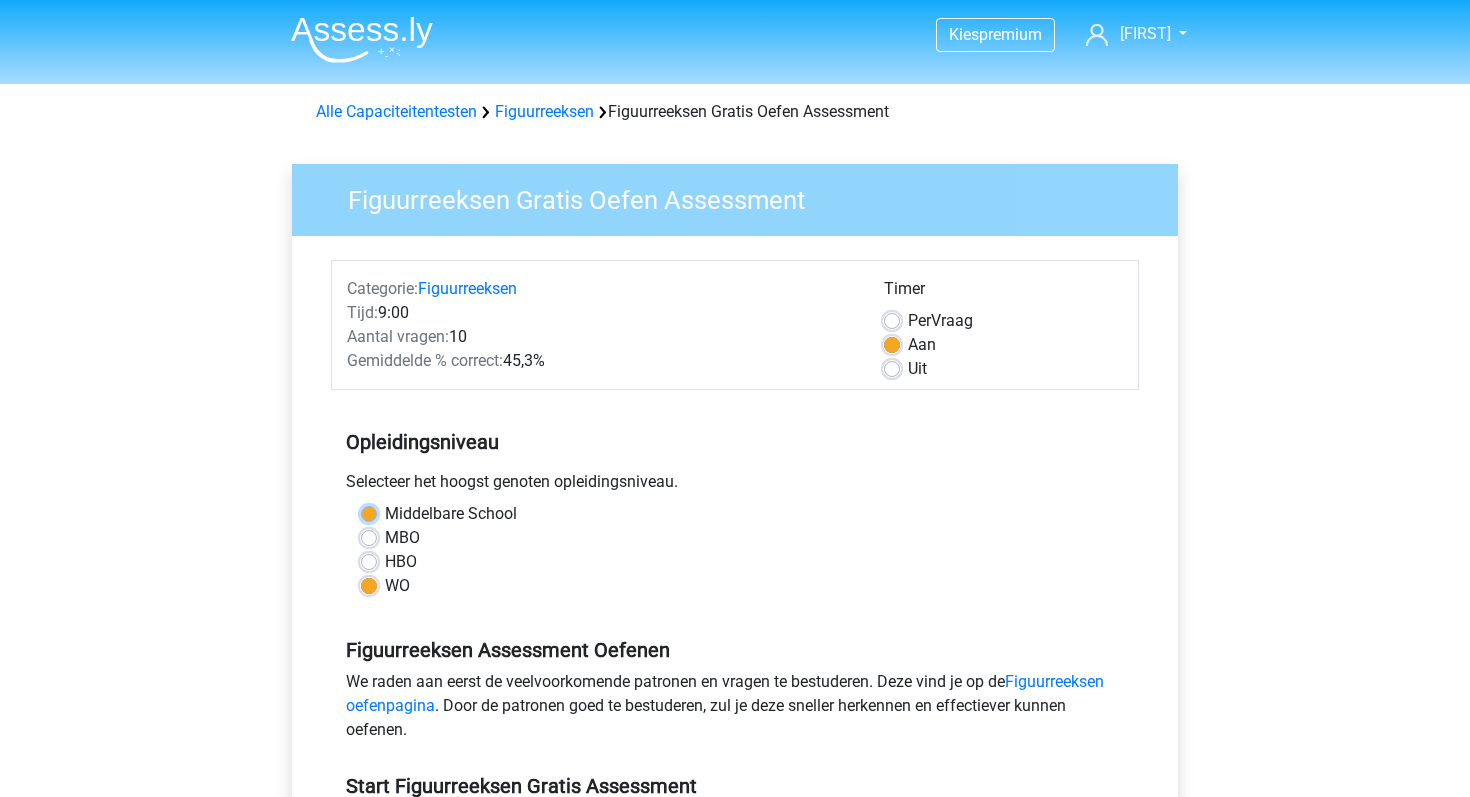 click on "Middelbare School" at bounding box center (369, 512) 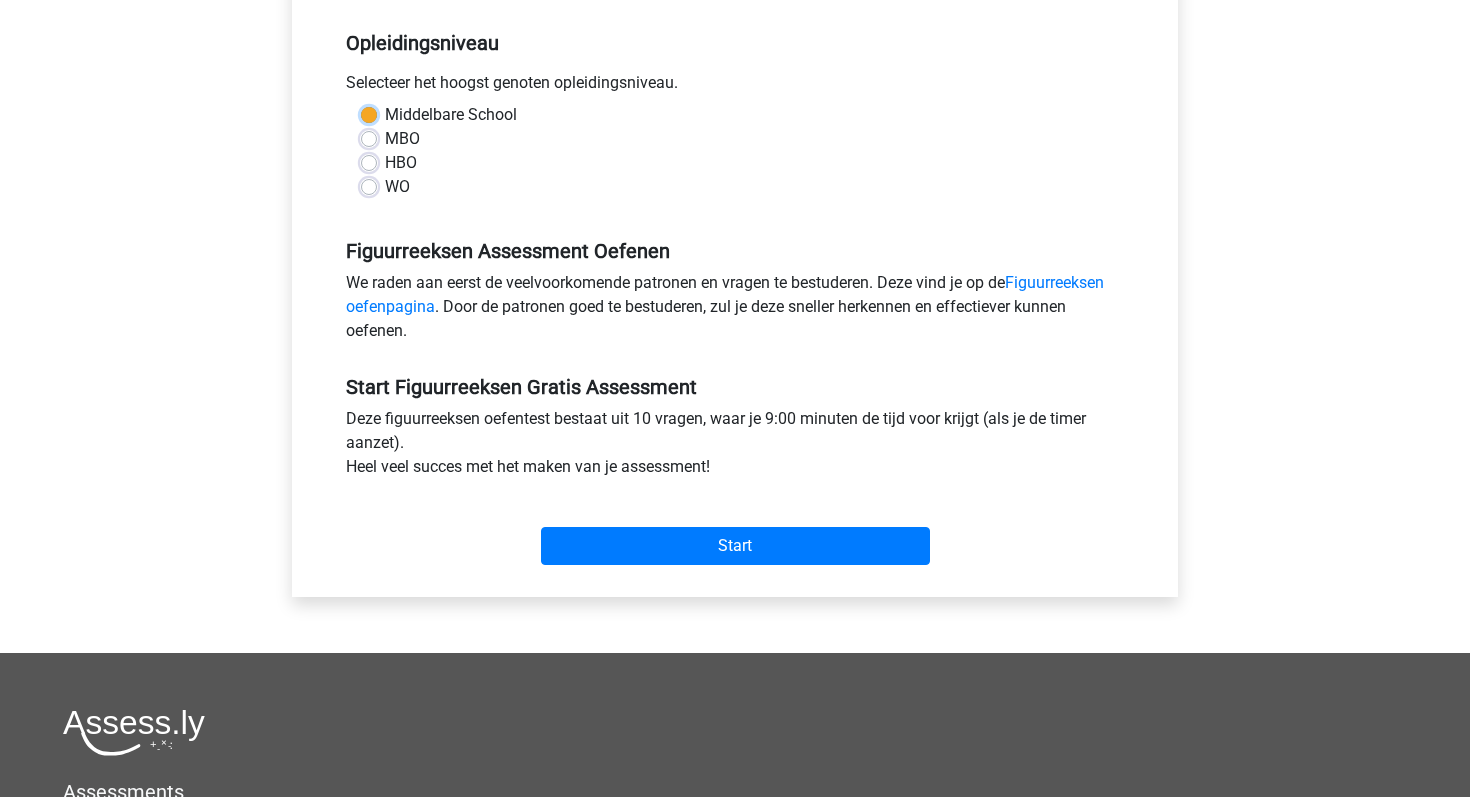 scroll, scrollTop: 406, scrollLeft: 0, axis: vertical 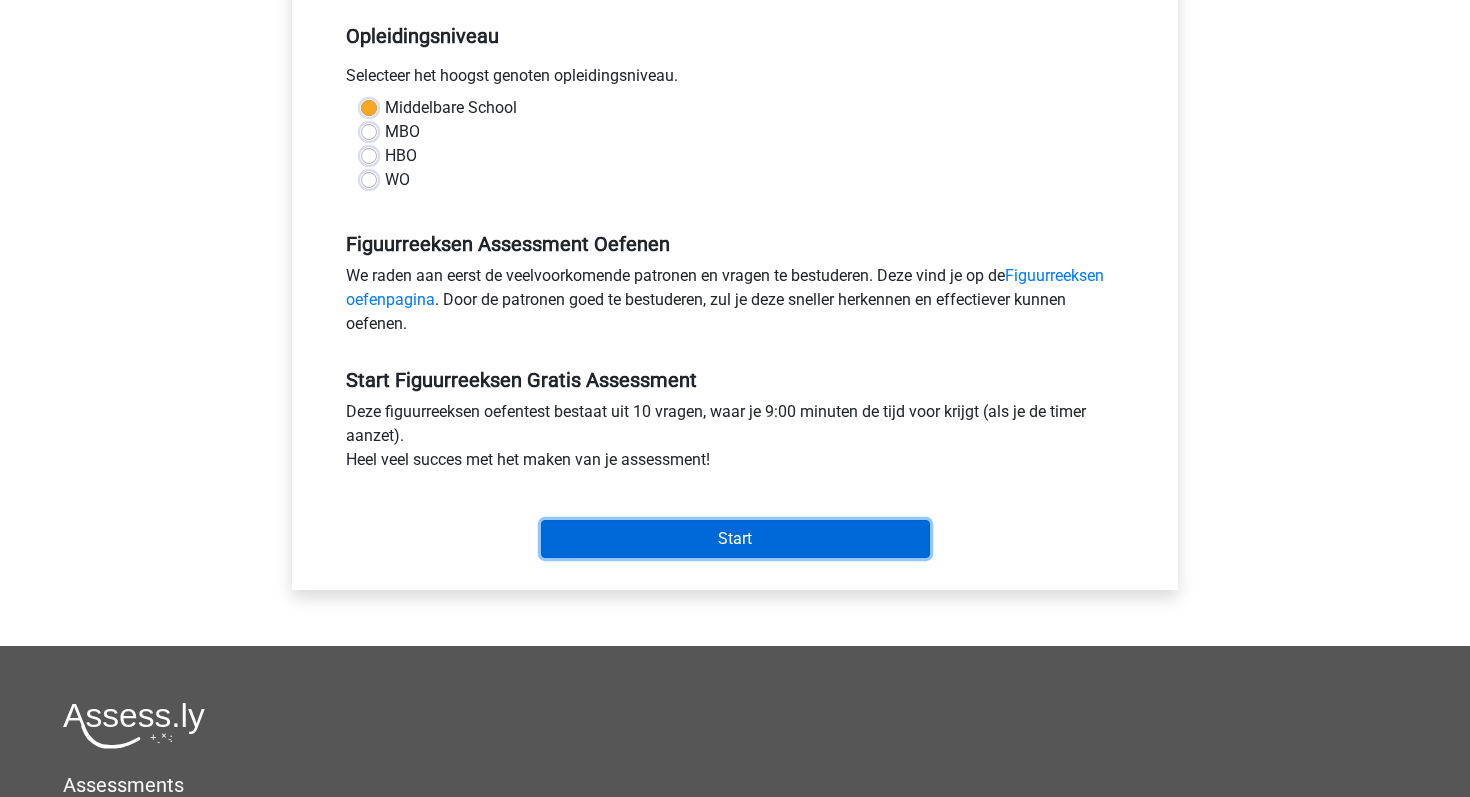 click on "Start" at bounding box center (735, 539) 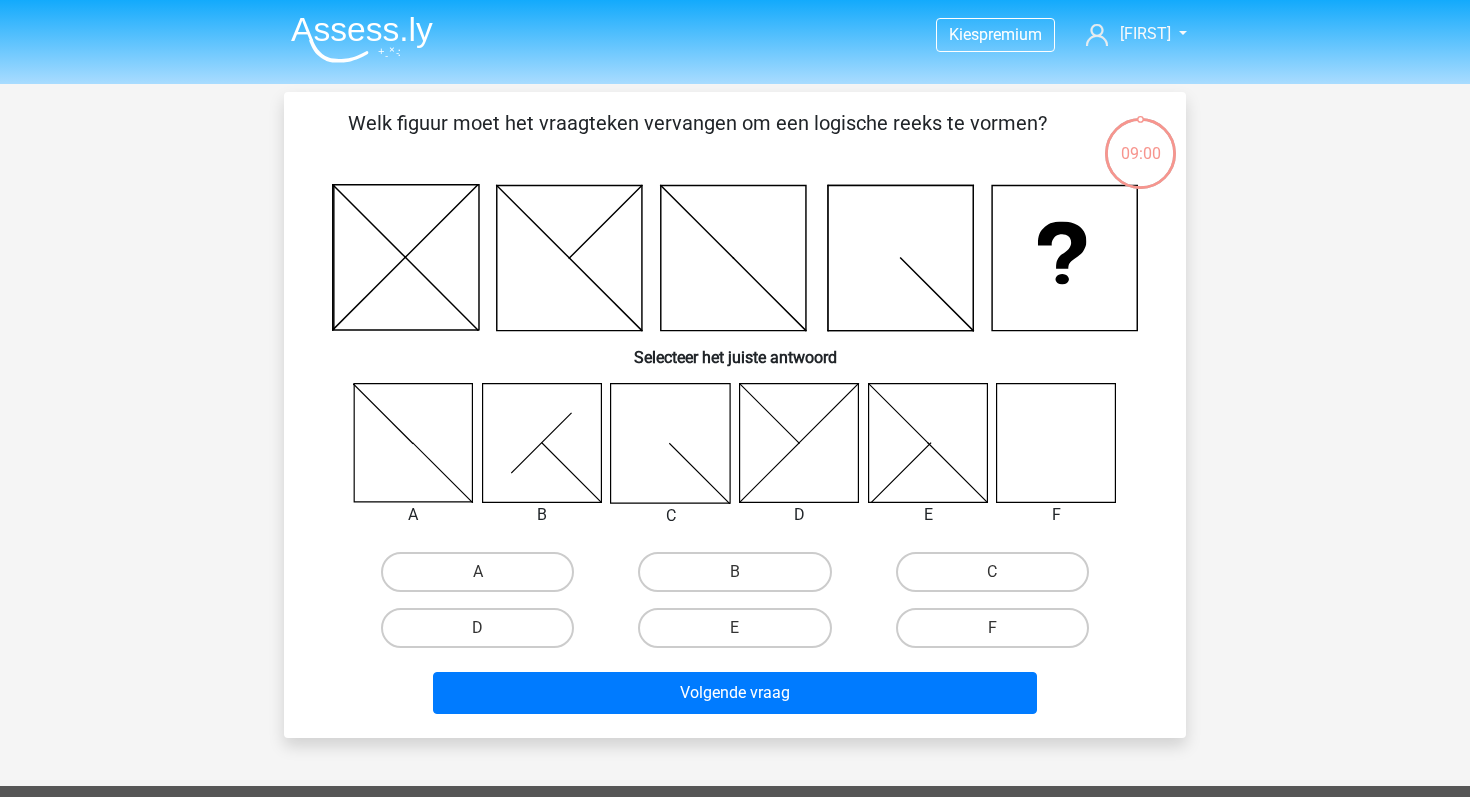 scroll, scrollTop: 0, scrollLeft: 0, axis: both 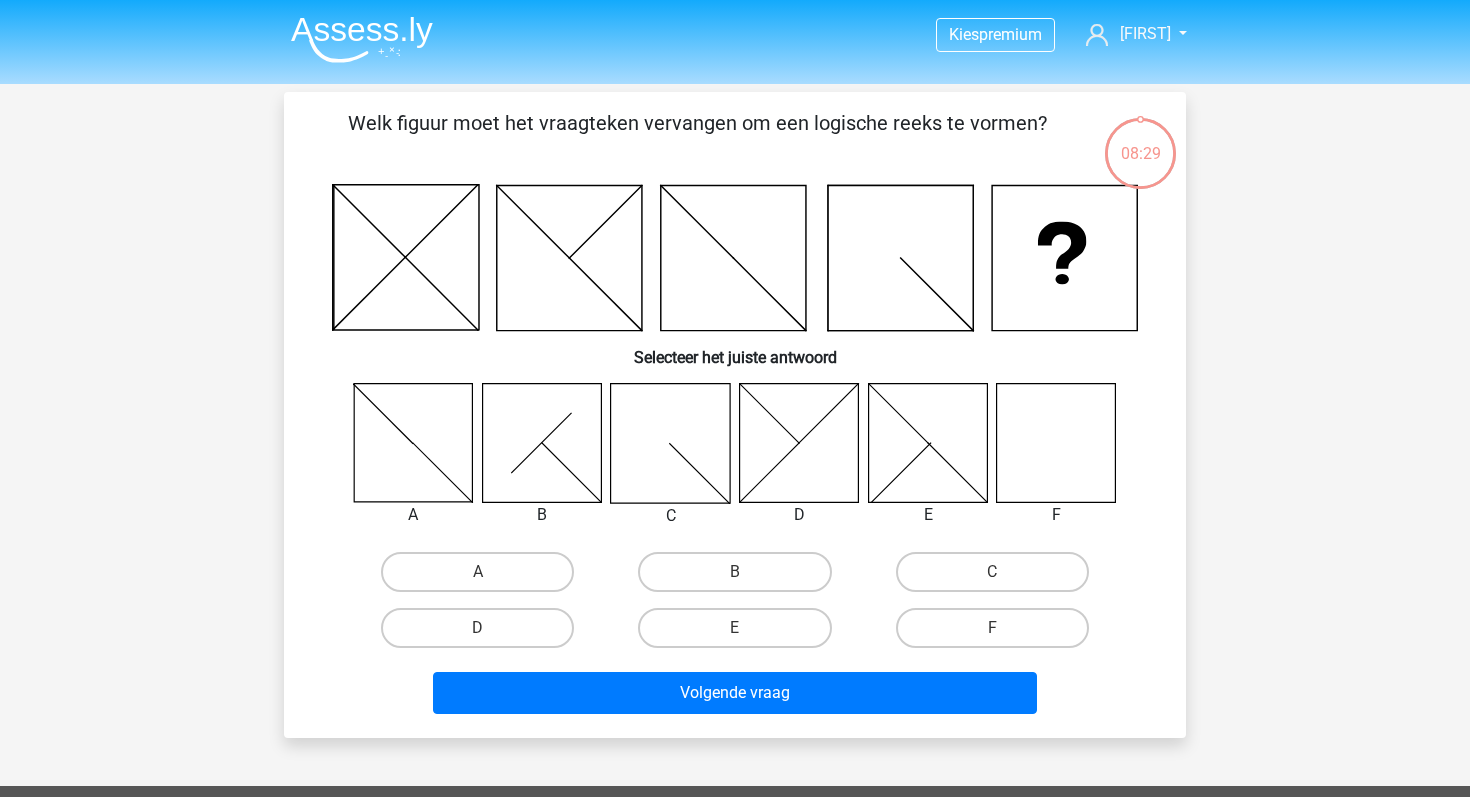 click on "B" at bounding box center (734, 572) 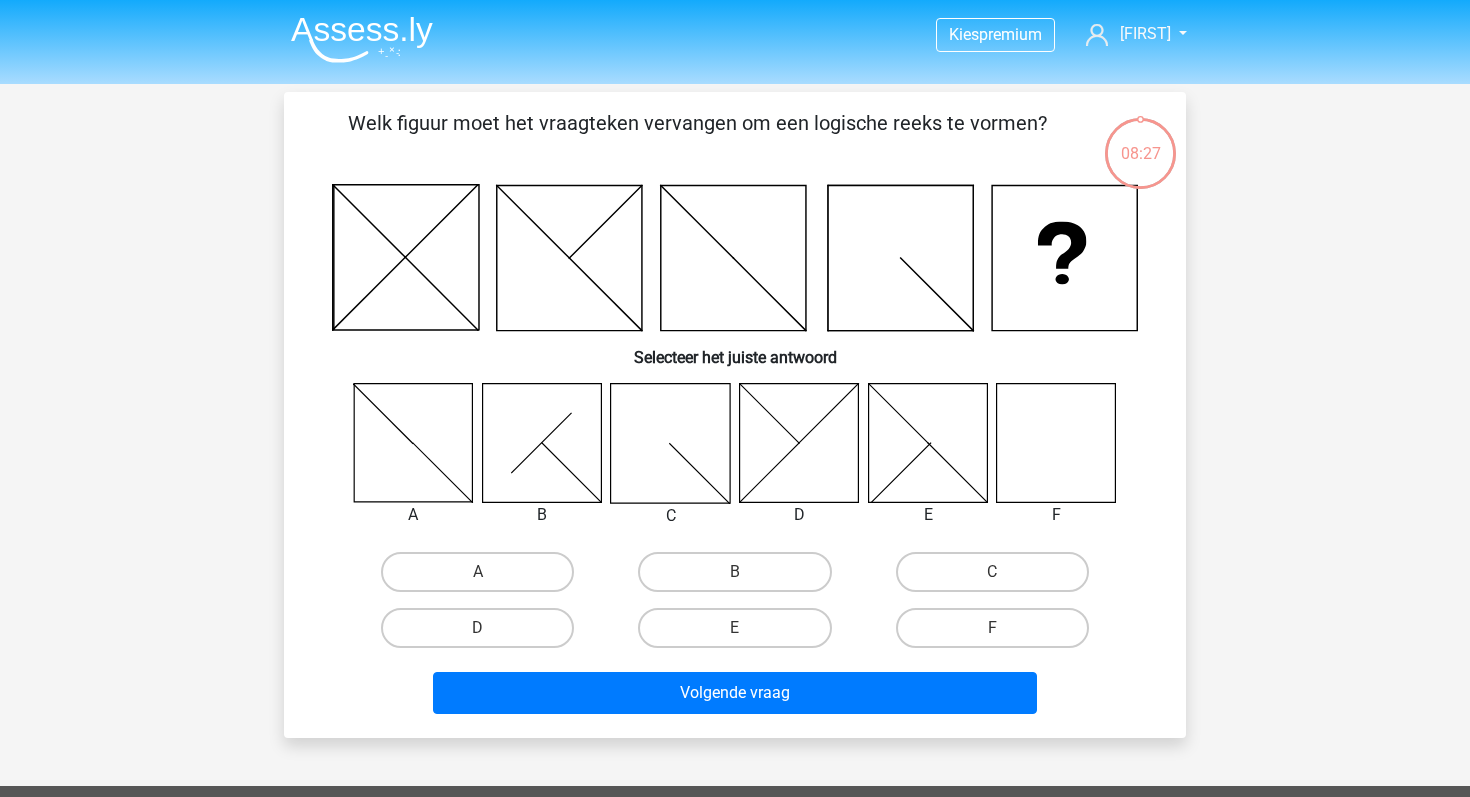click 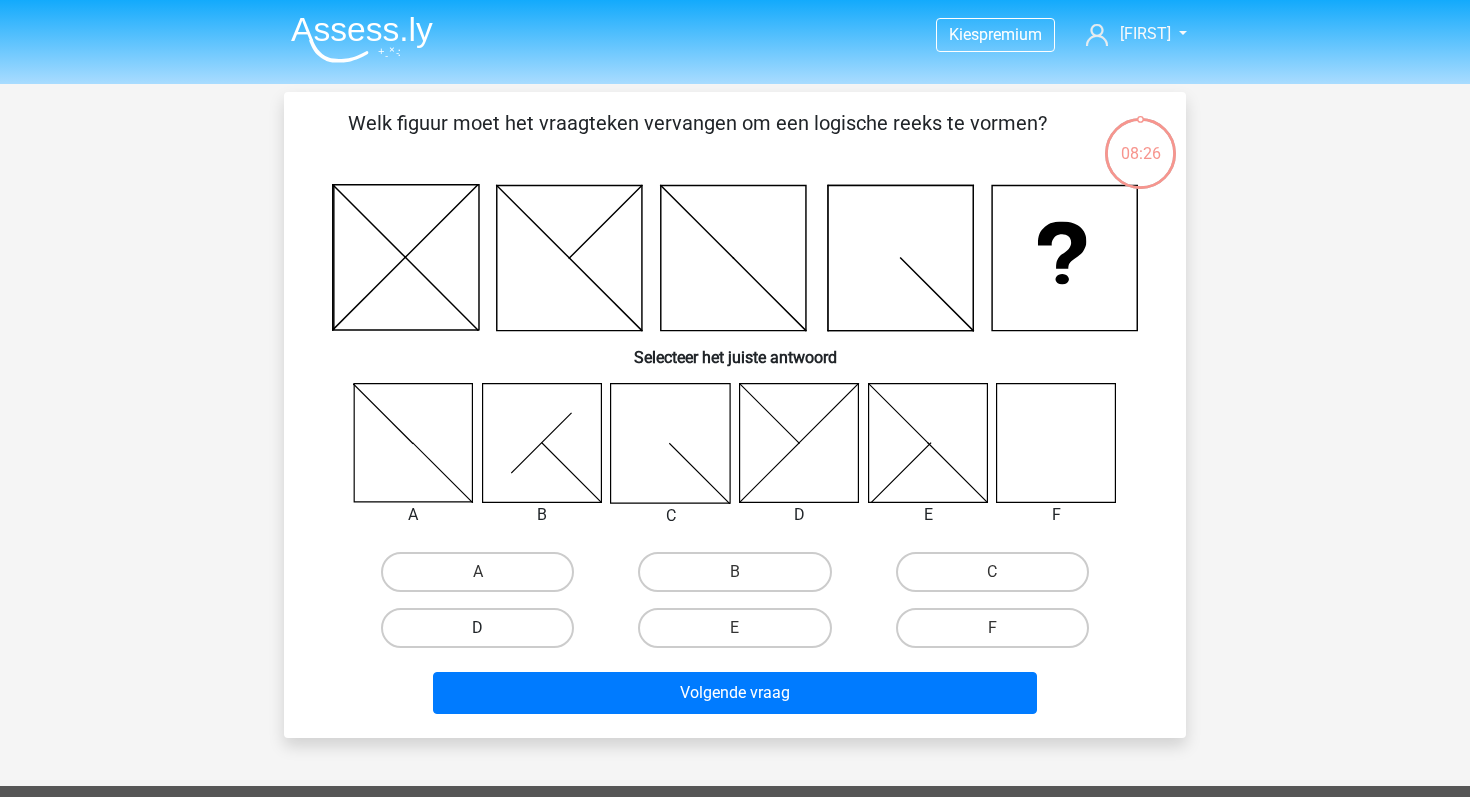 click on "D" at bounding box center [477, 628] 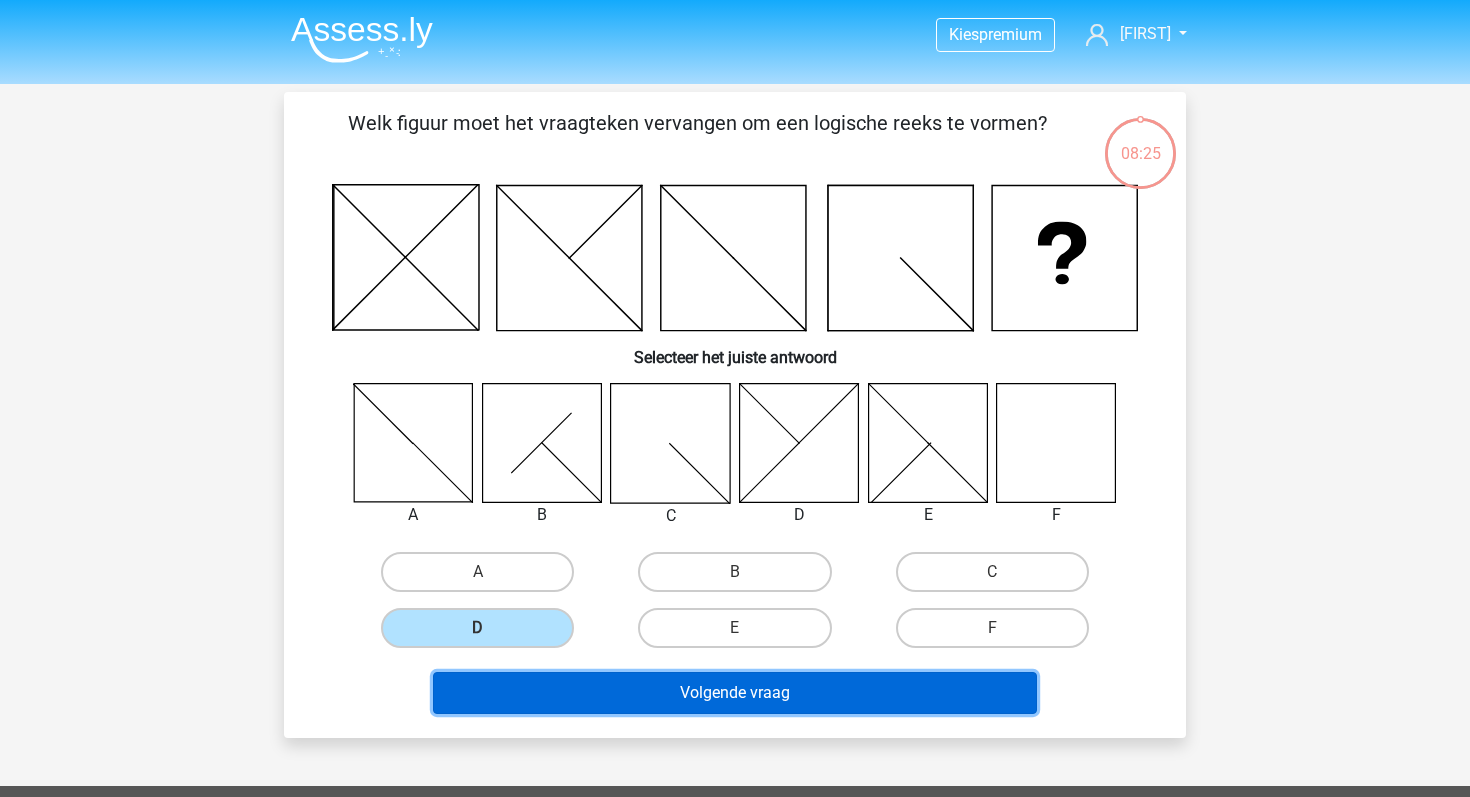 click on "Volgende vraag" at bounding box center [735, 693] 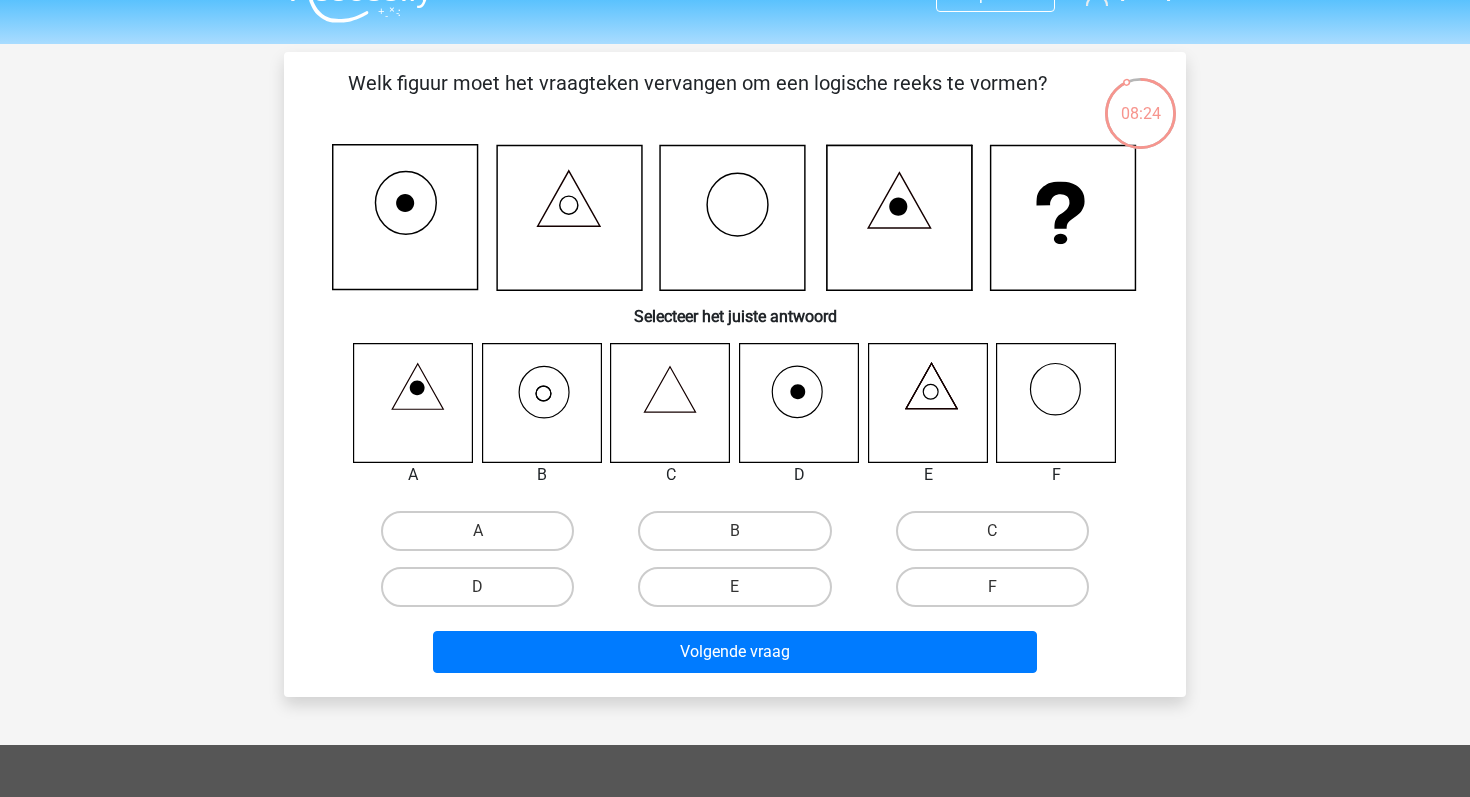 scroll, scrollTop: 36, scrollLeft: 0, axis: vertical 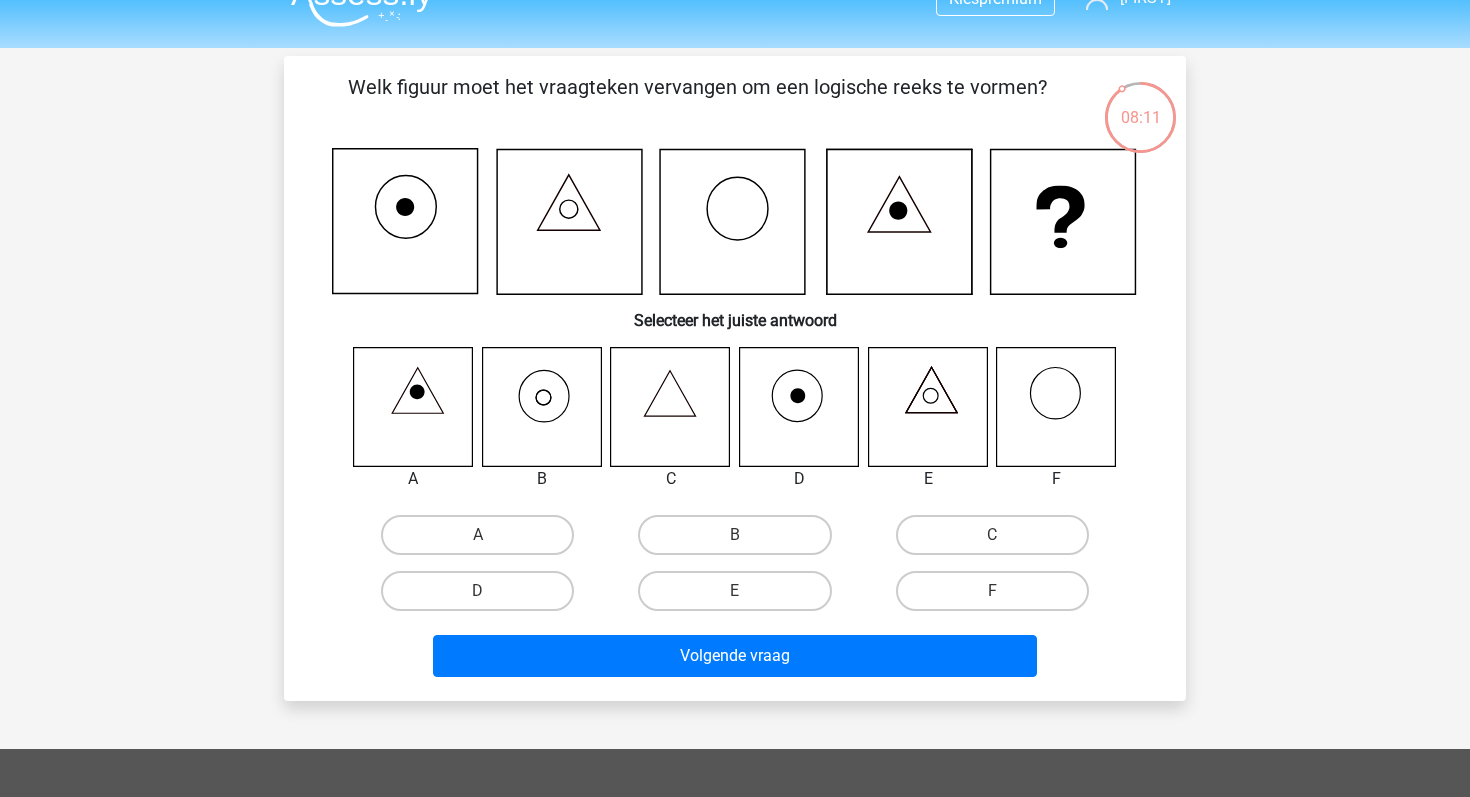 click 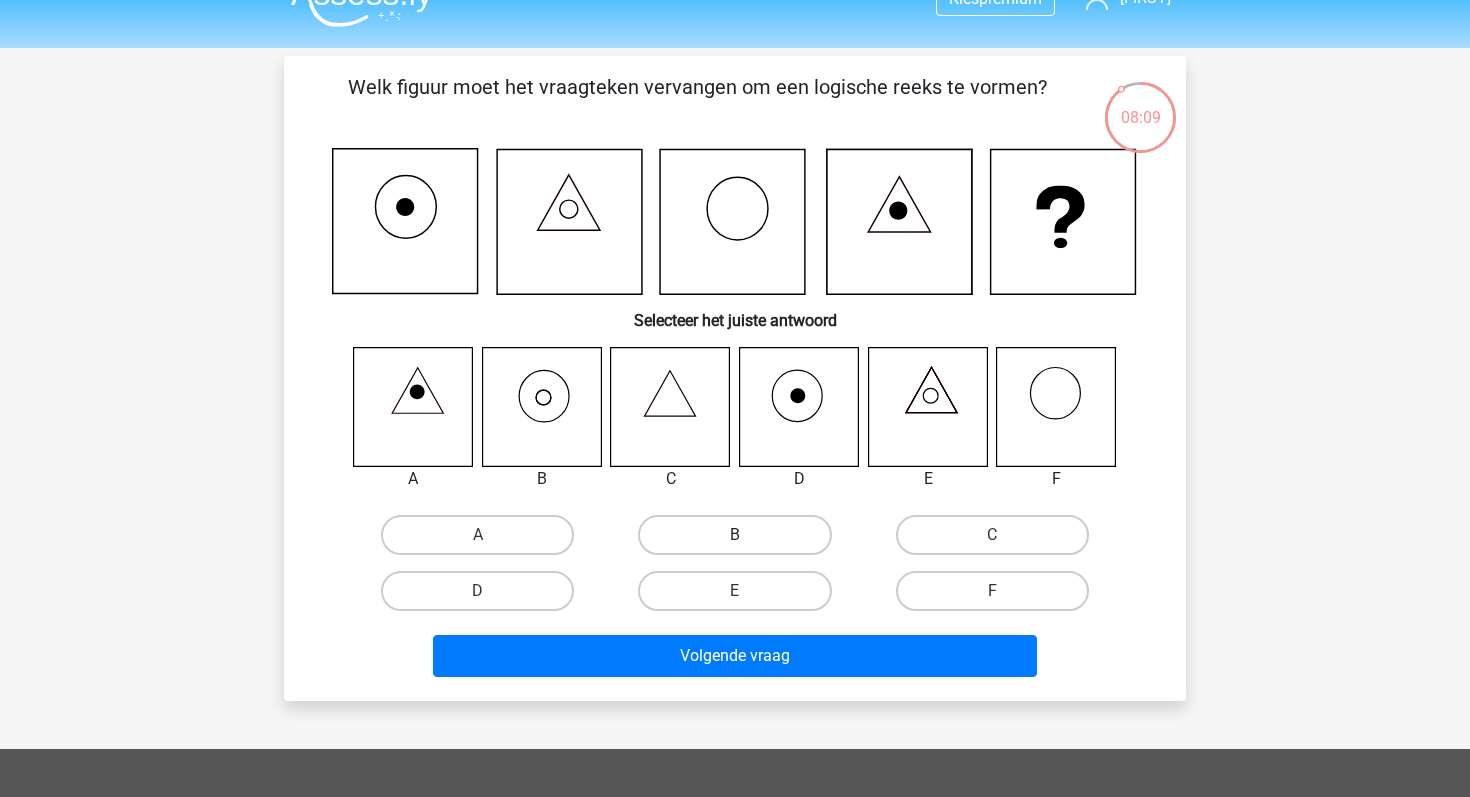 click on "B" at bounding box center [734, 535] 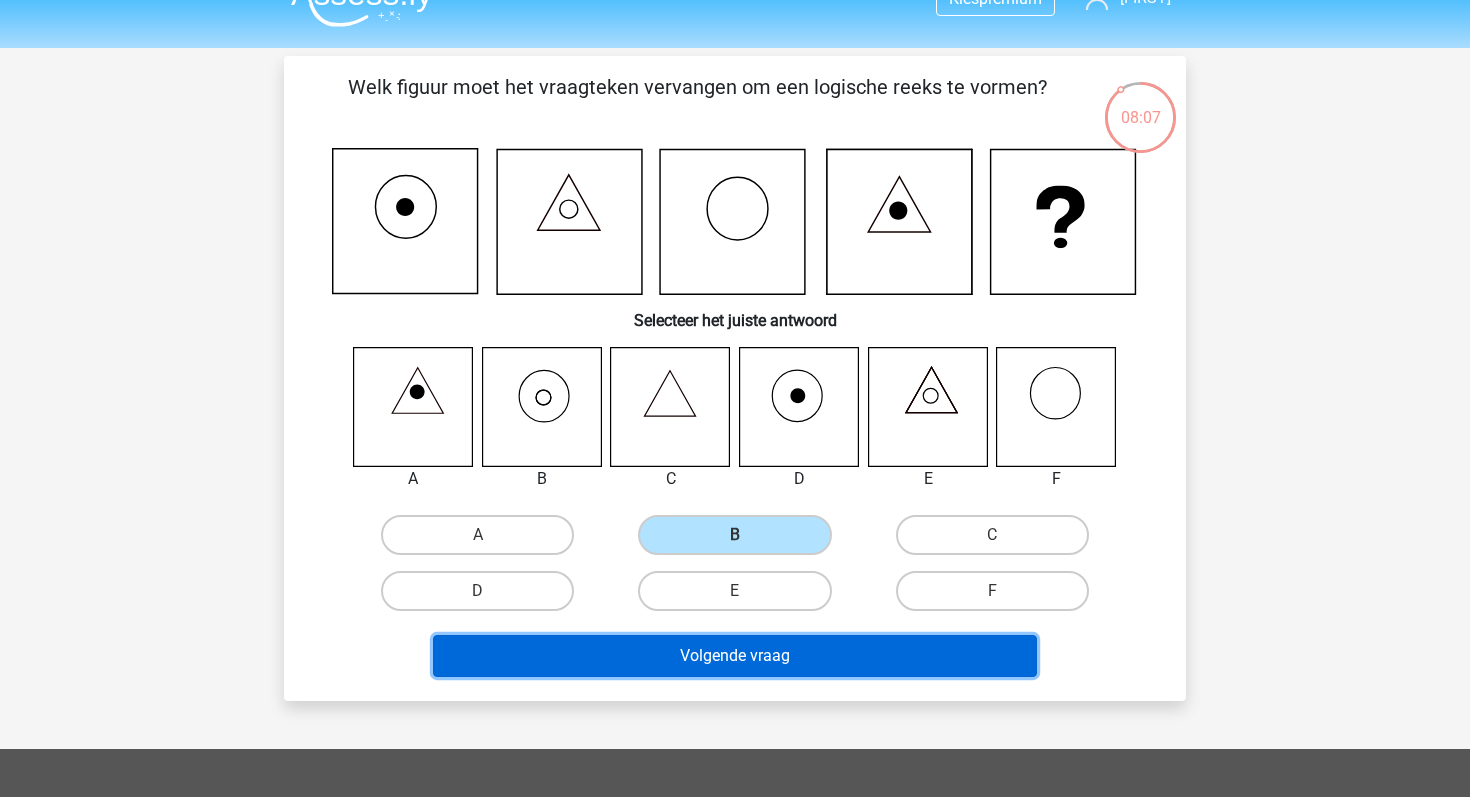 click on "Volgende vraag" at bounding box center (735, 656) 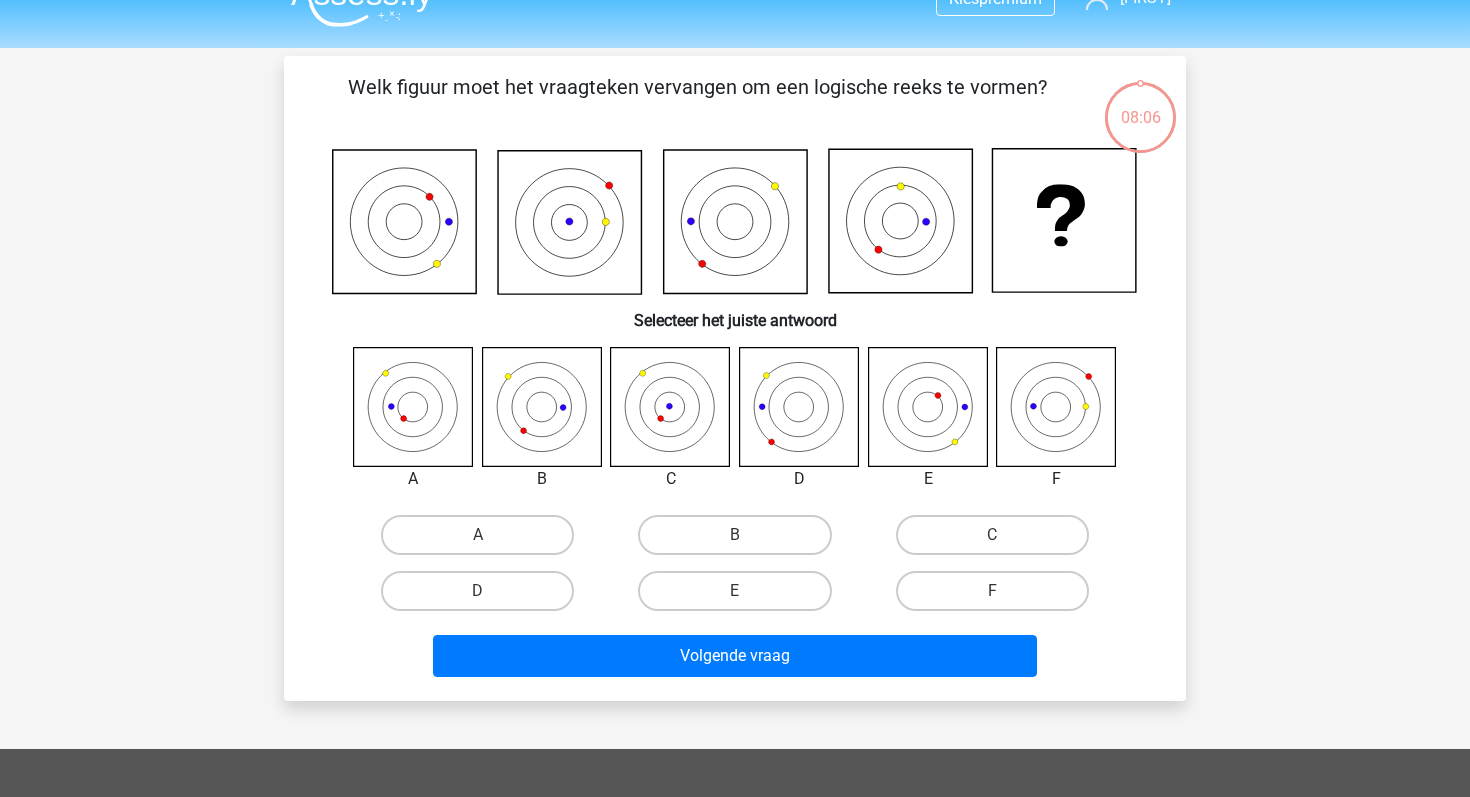 scroll, scrollTop: 92, scrollLeft: 0, axis: vertical 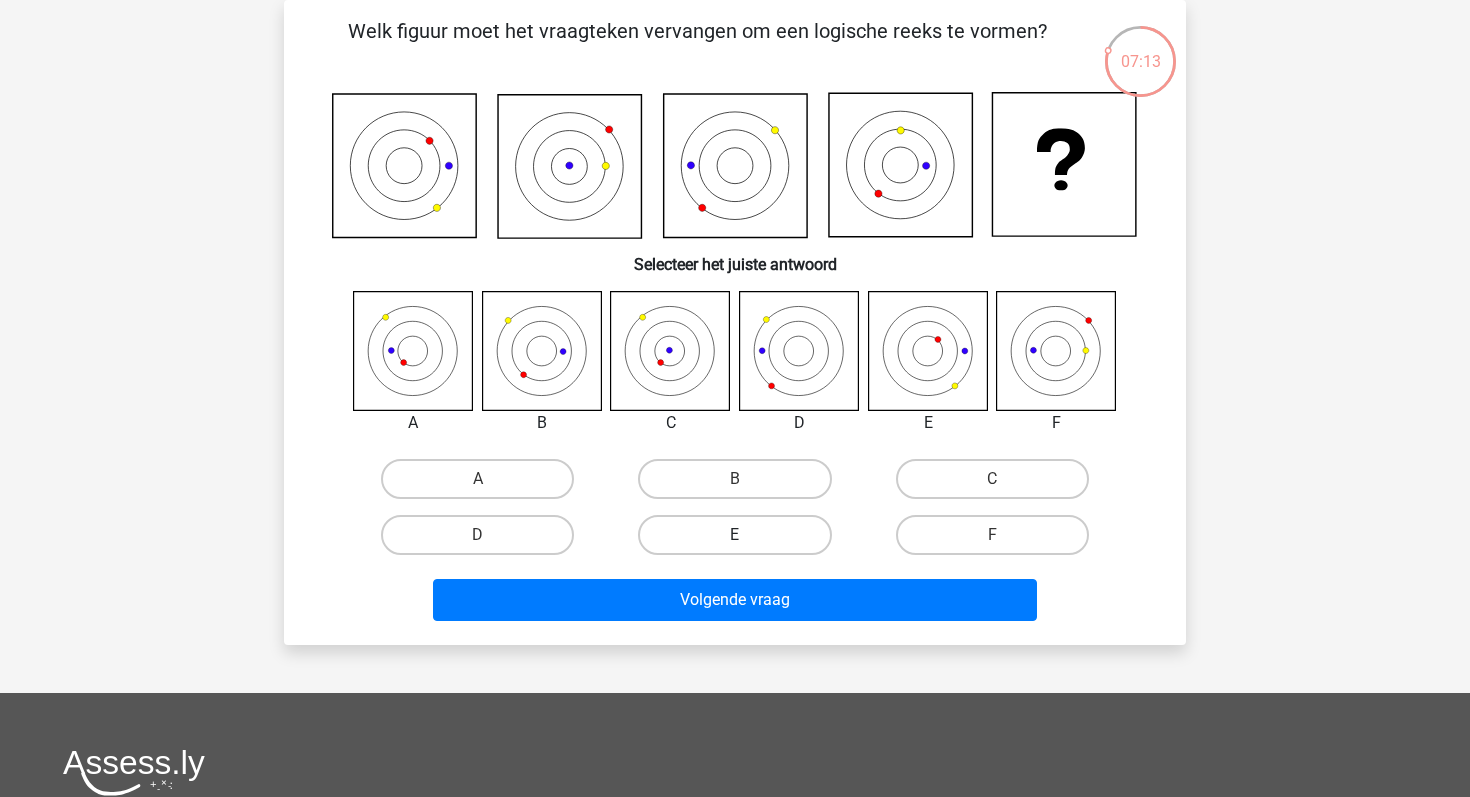 click on "E" at bounding box center (734, 535) 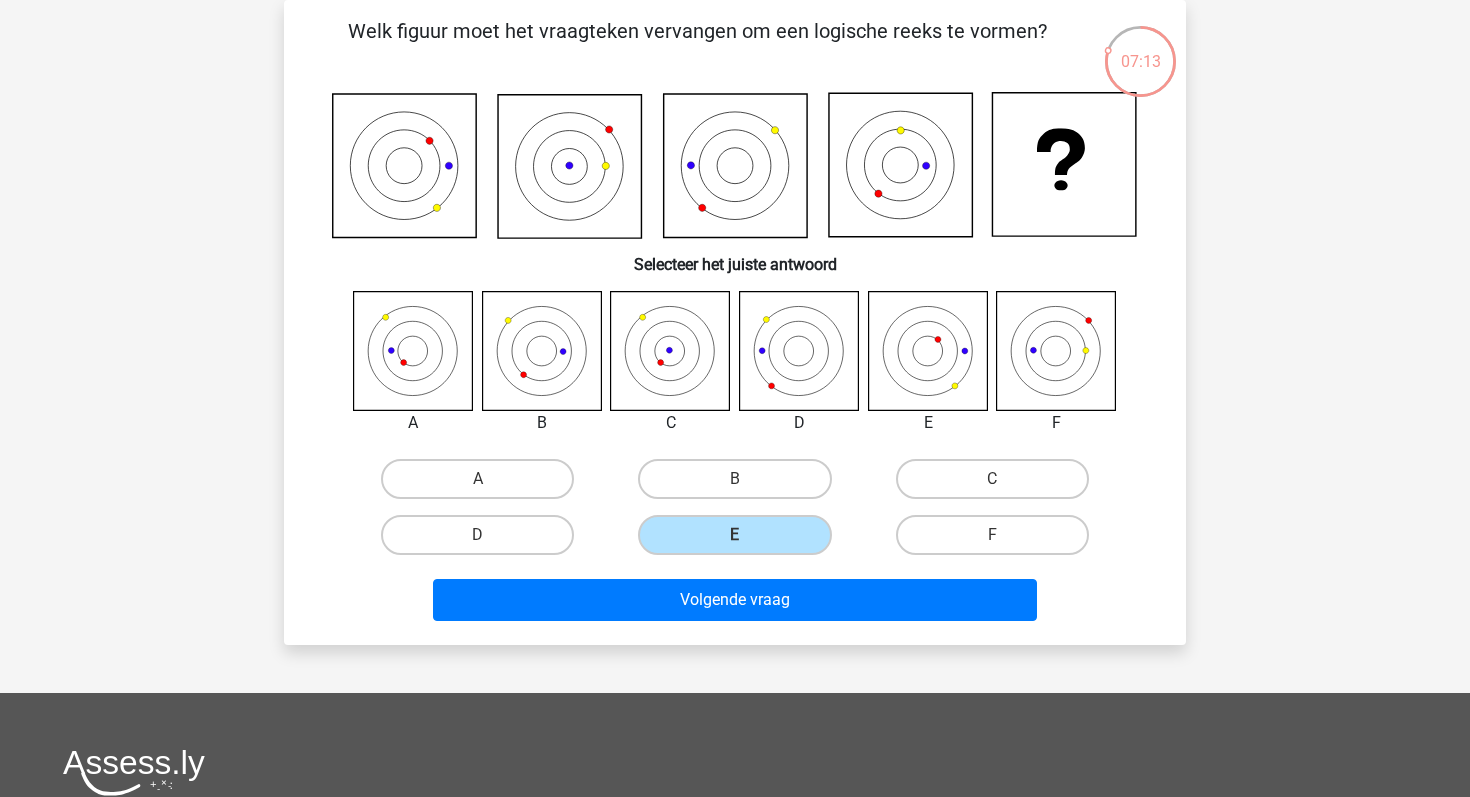 click on "Welk figuur moet het vraagteken vervangen om een logische reeks te vormen?
Selecteer het juiste antwoord
A
B
C" at bounding box center (735, 322) 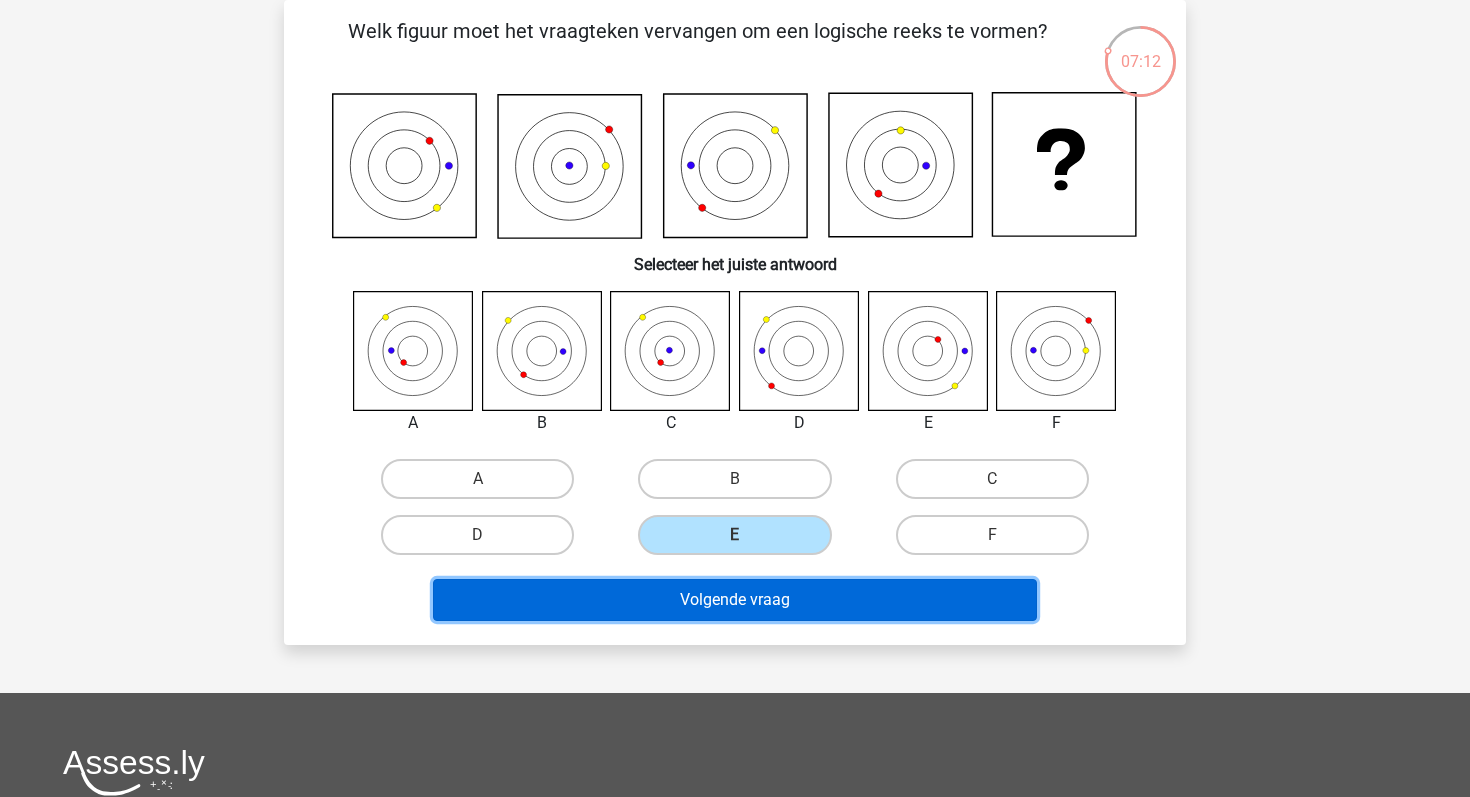 click on "Volgende vraag" at bounding box center (735, 600) 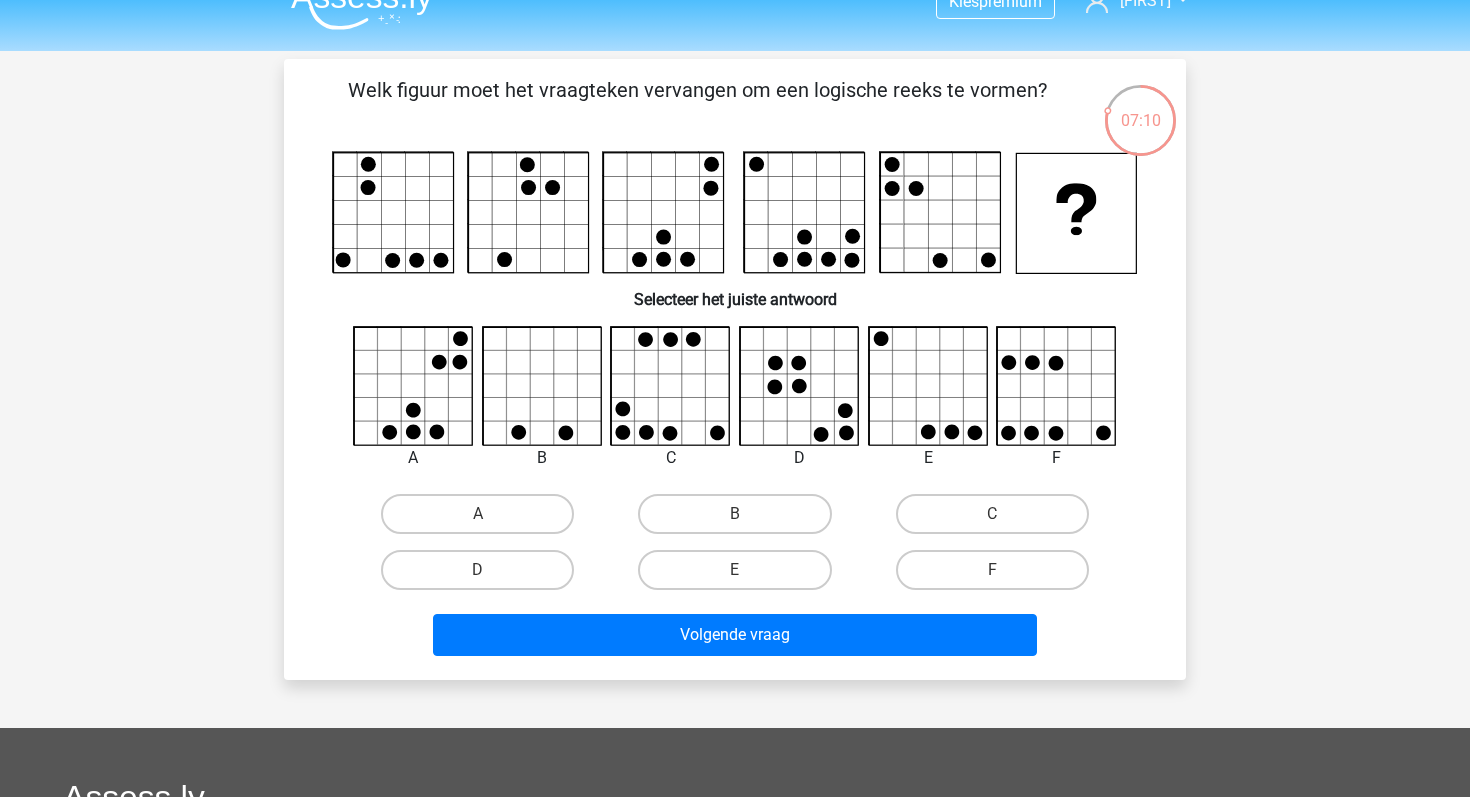 scroll, scrollTop: 30, scrollLeft: 0, axis: vertical 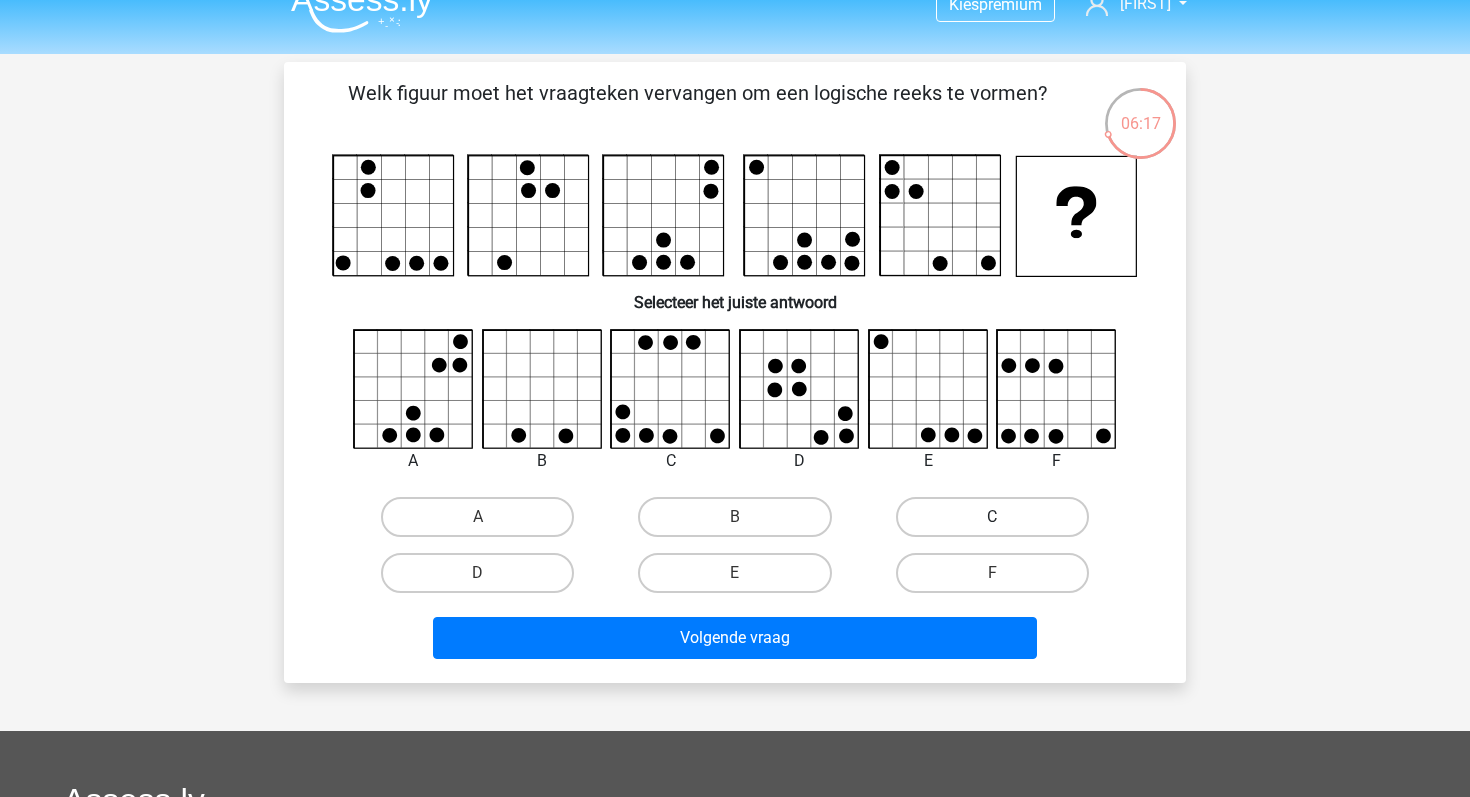 click on "C" at bounding box center (992, 517) 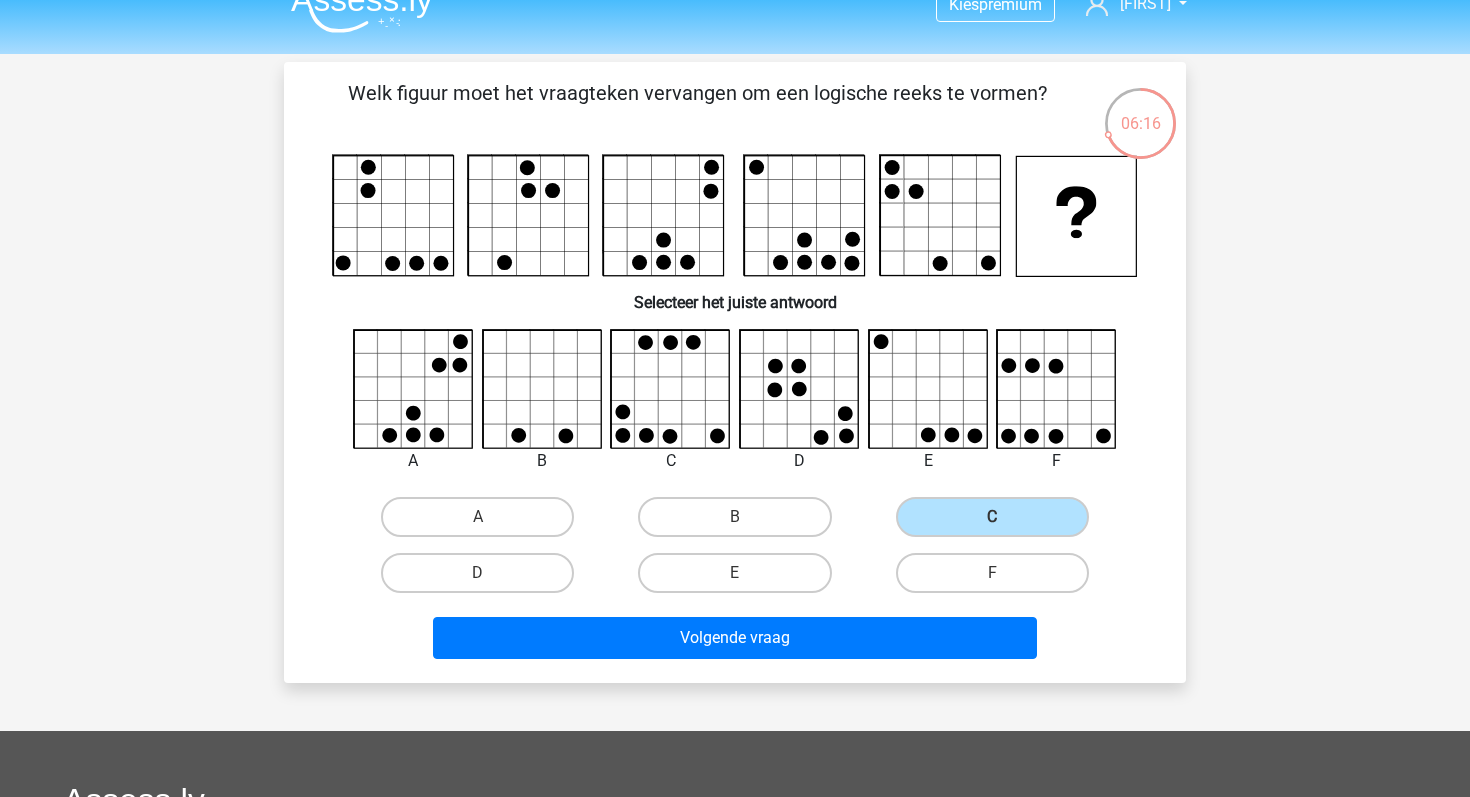 click on "Volgende vraag" at bounding box center (735, 634) 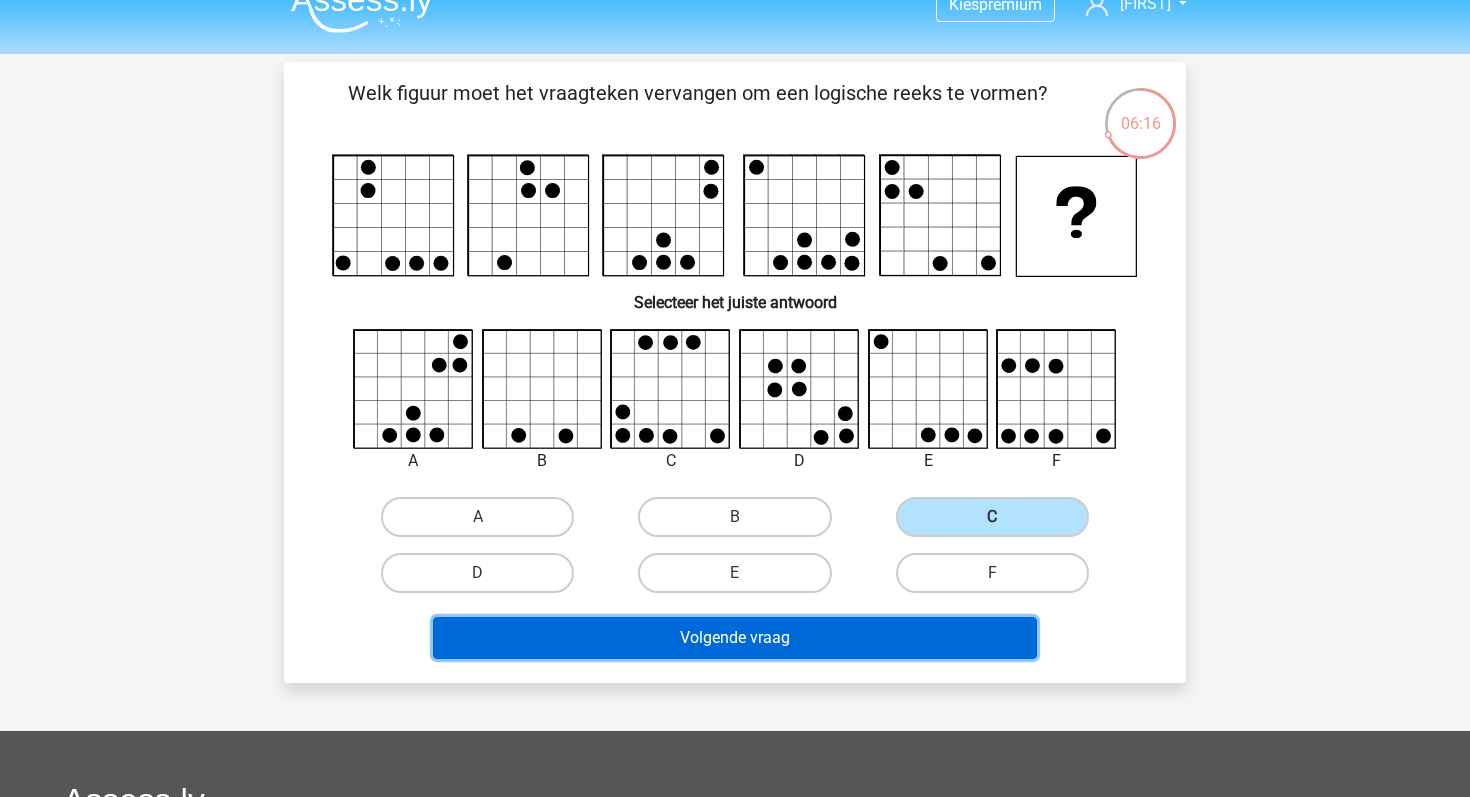 click on "Volgende vraag" at bounding box center (735, 638) 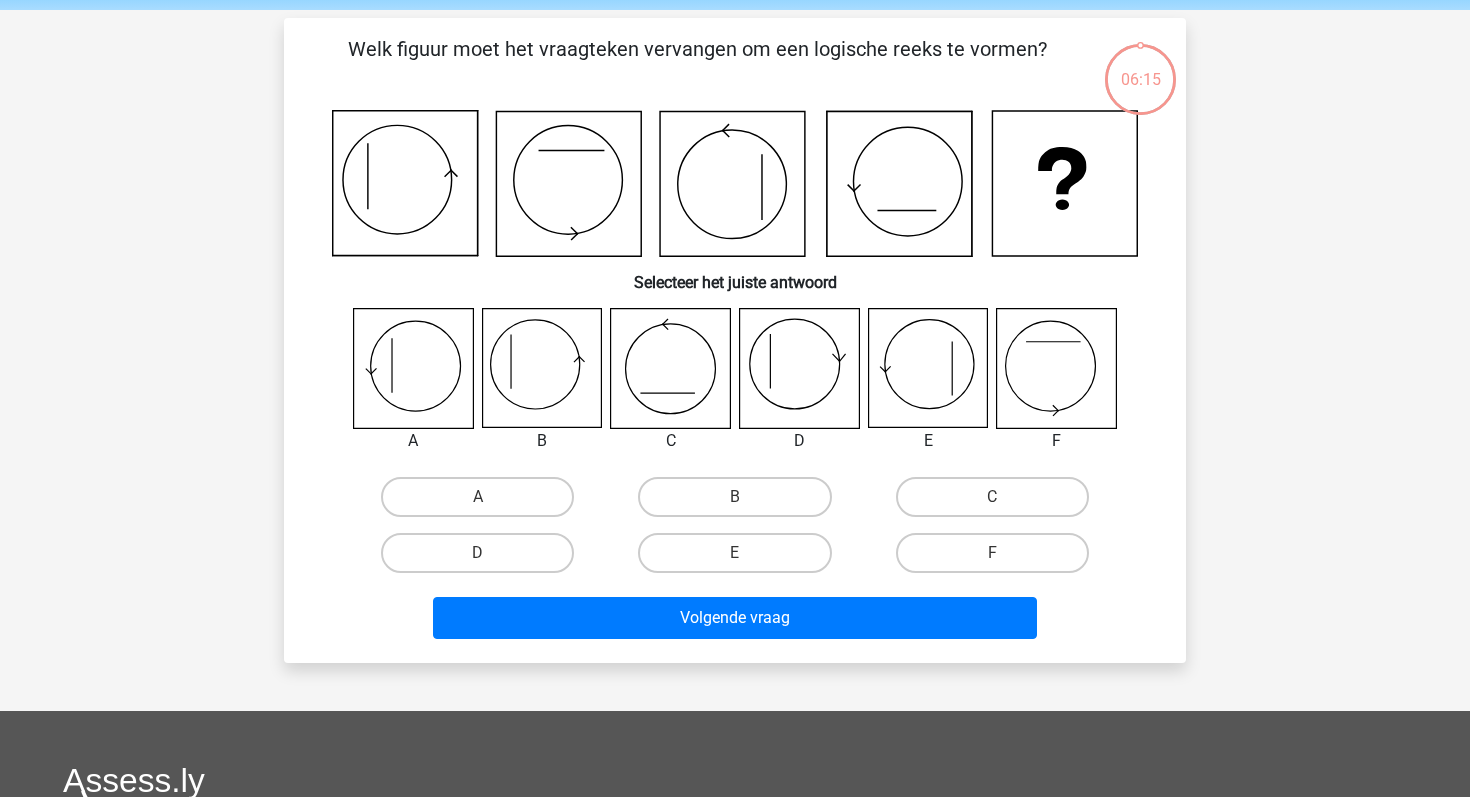 scroll, scrollTop: 92, scrollLeft: 0, axis: vertical 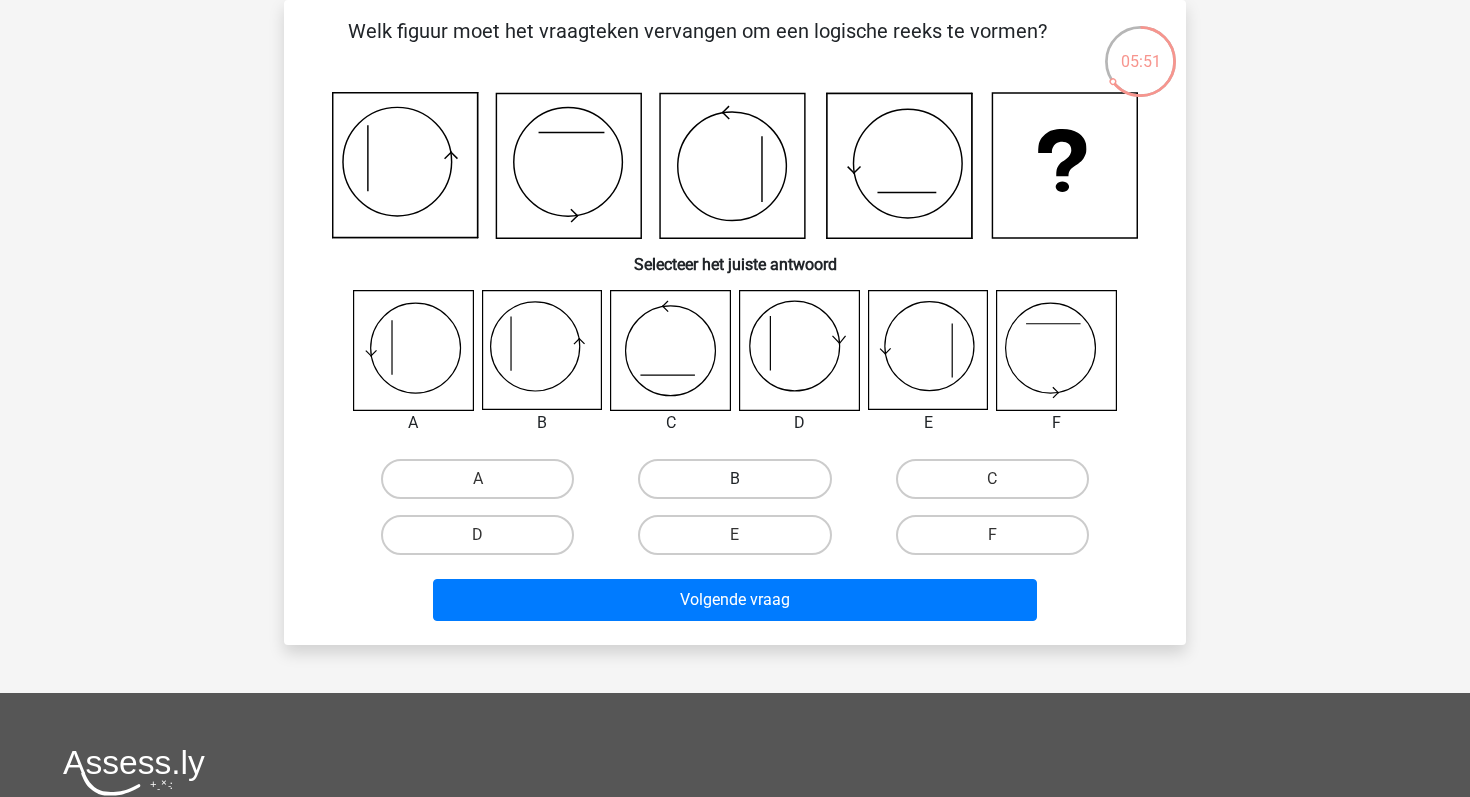 click on "B" at bounding box center [734, 479] 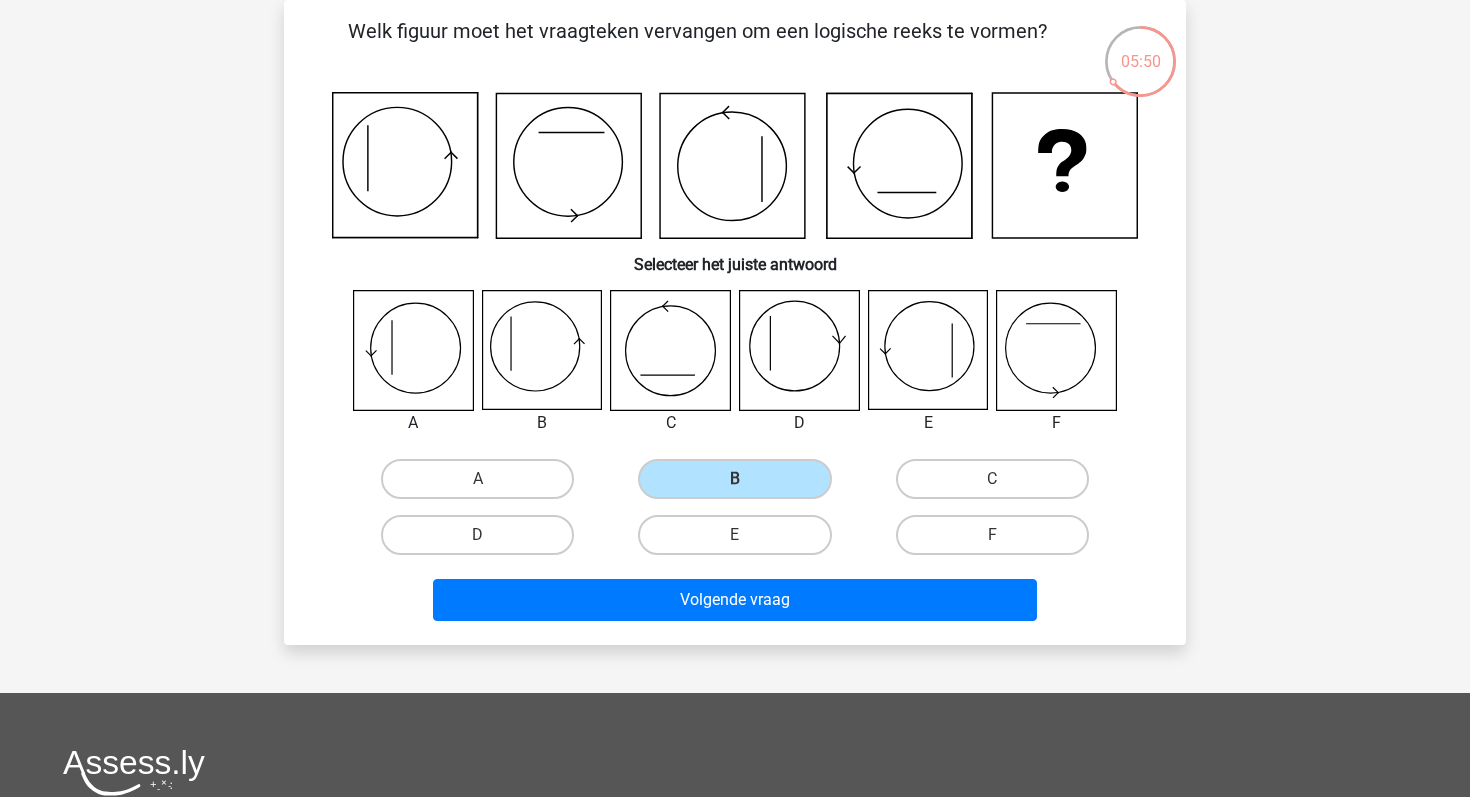 click on "Volgende vraag" at bounding box center (735, 604) 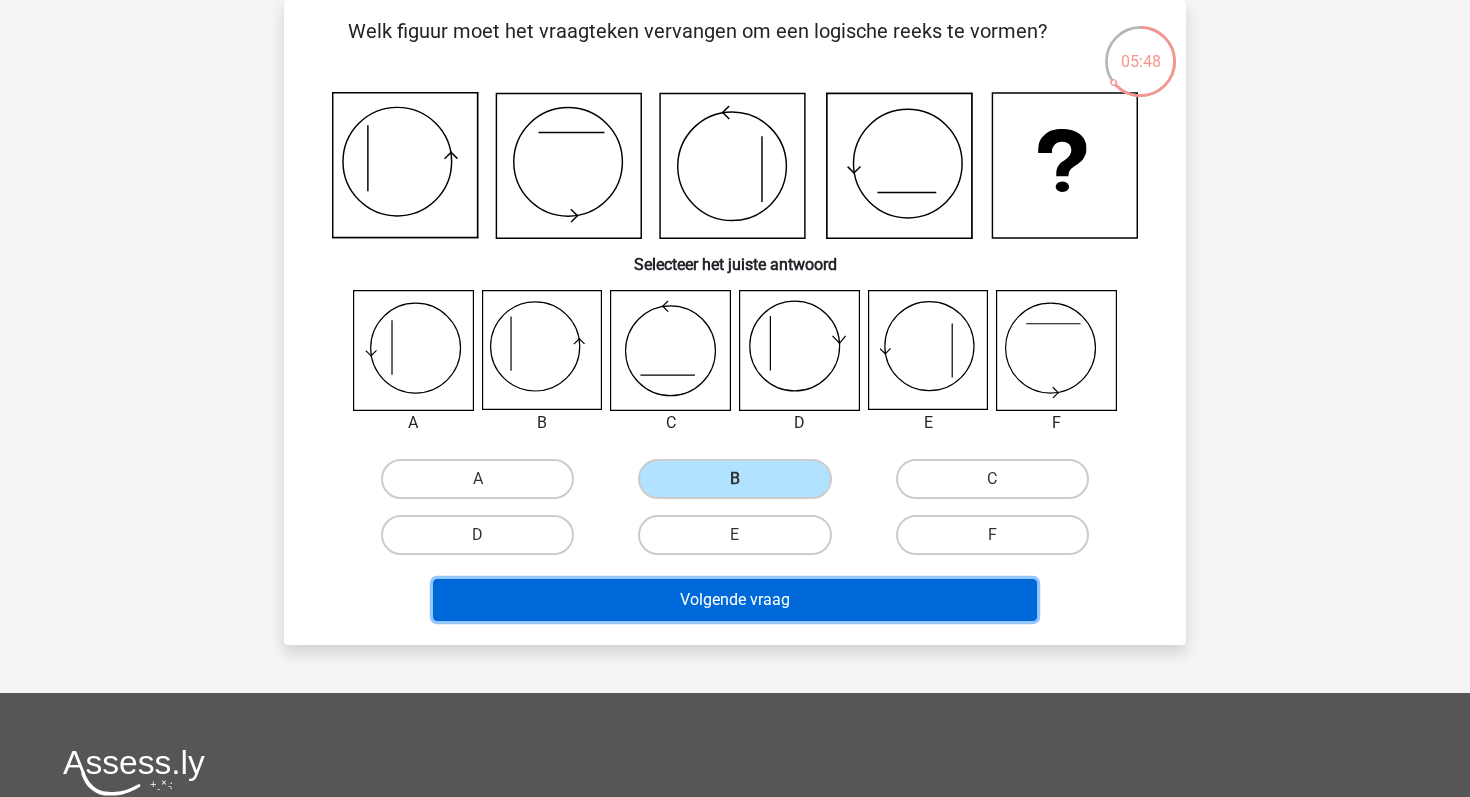 click on "Volgende vraag" at bounding box center (735, 600) 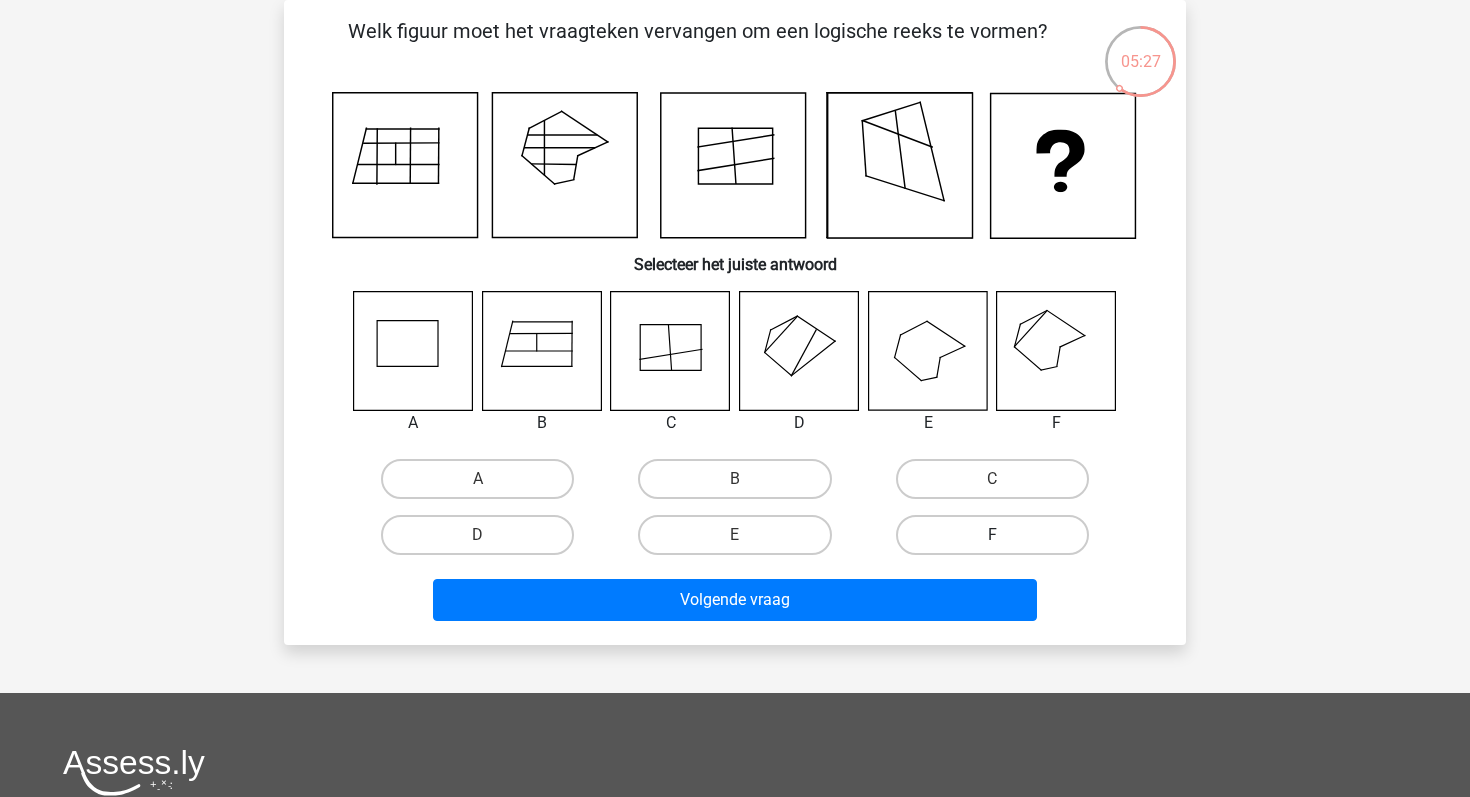 click on "F" at bounding box center (992, 535) 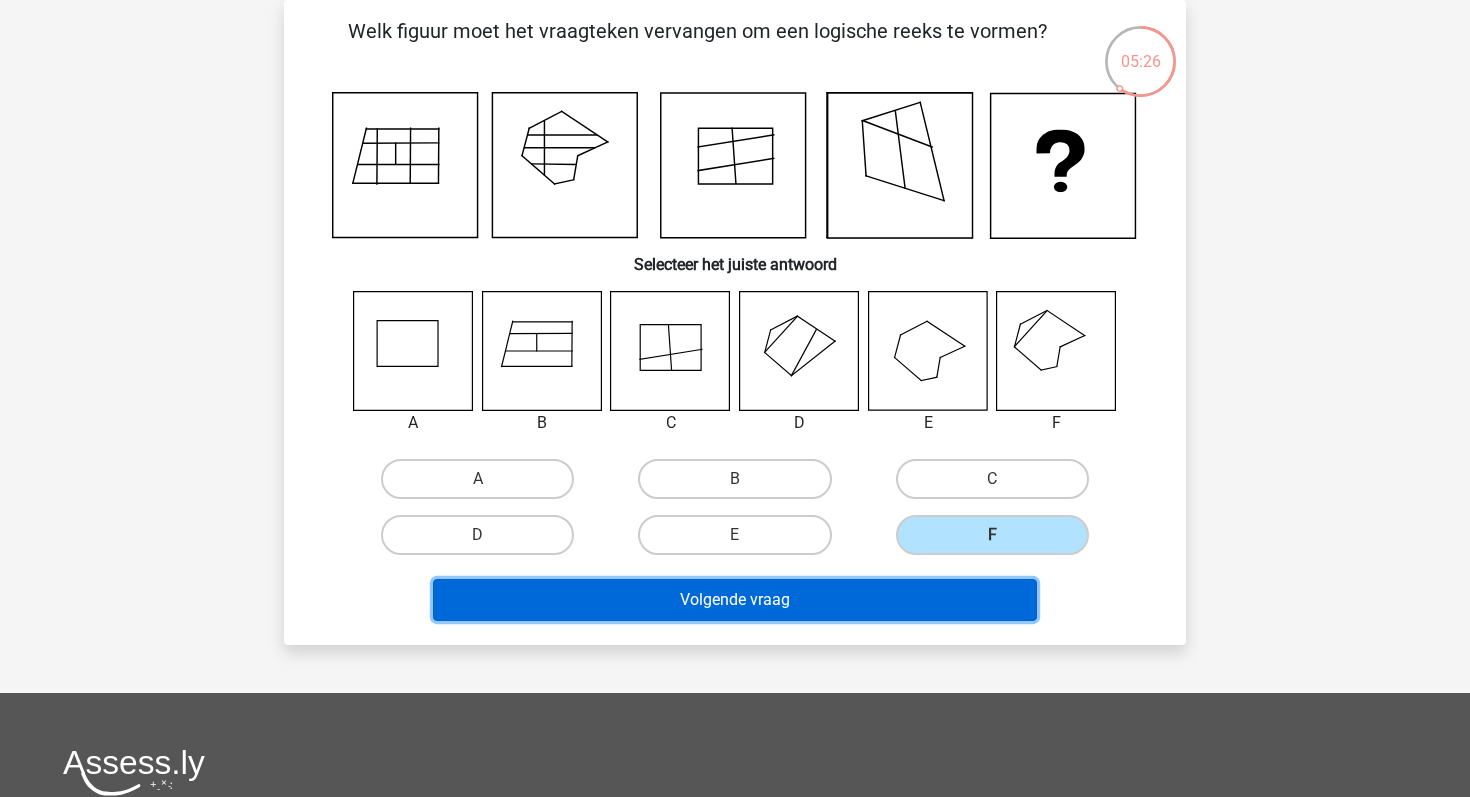 click on "Volgende vraag" at bounding box center [735, 600] 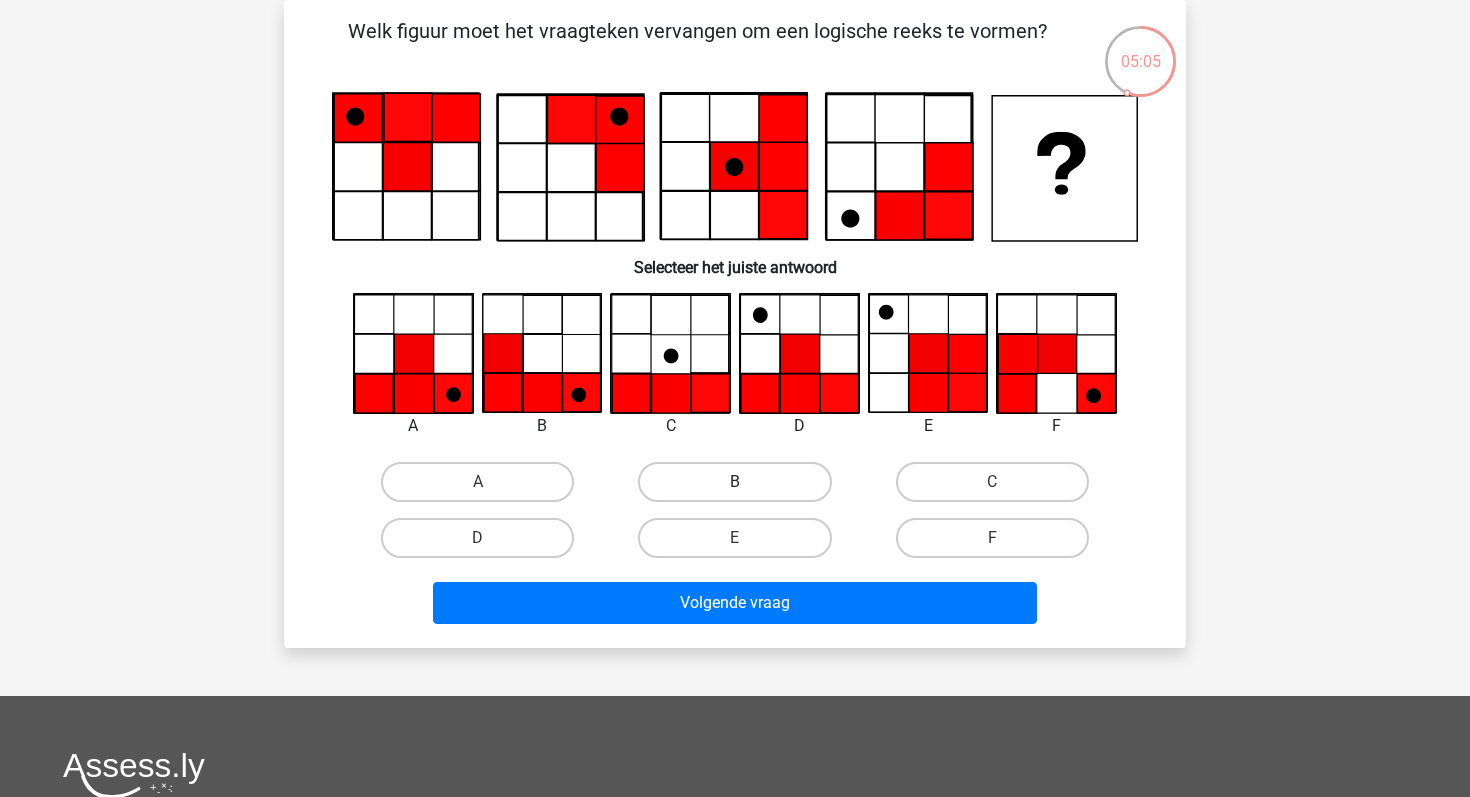 click on "B" at bounding box center [734, 482] 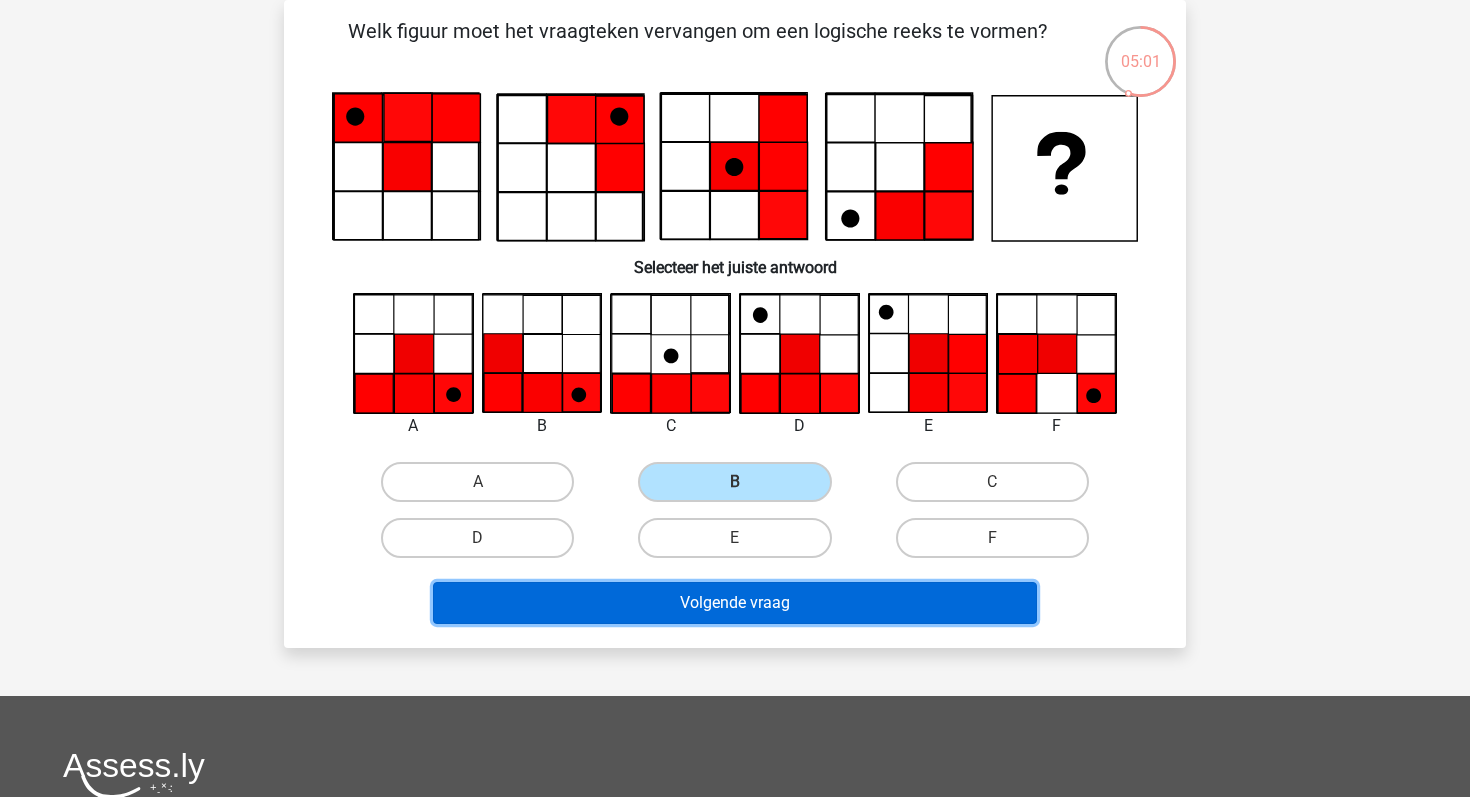 click on "Volgende vraag" at bounding box center (735, 603) 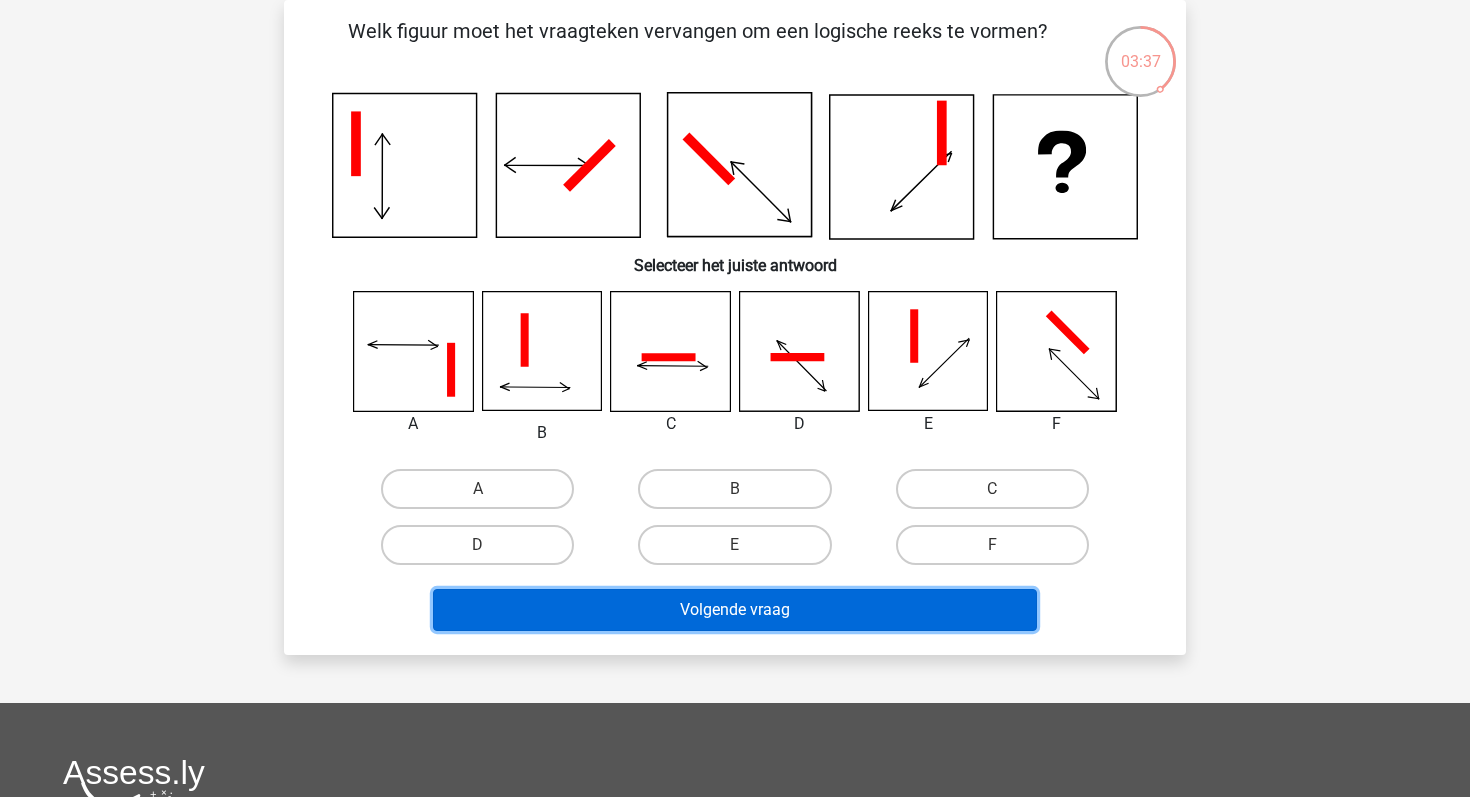 click on "Volgende vraag" at bounding box center [735, 610] 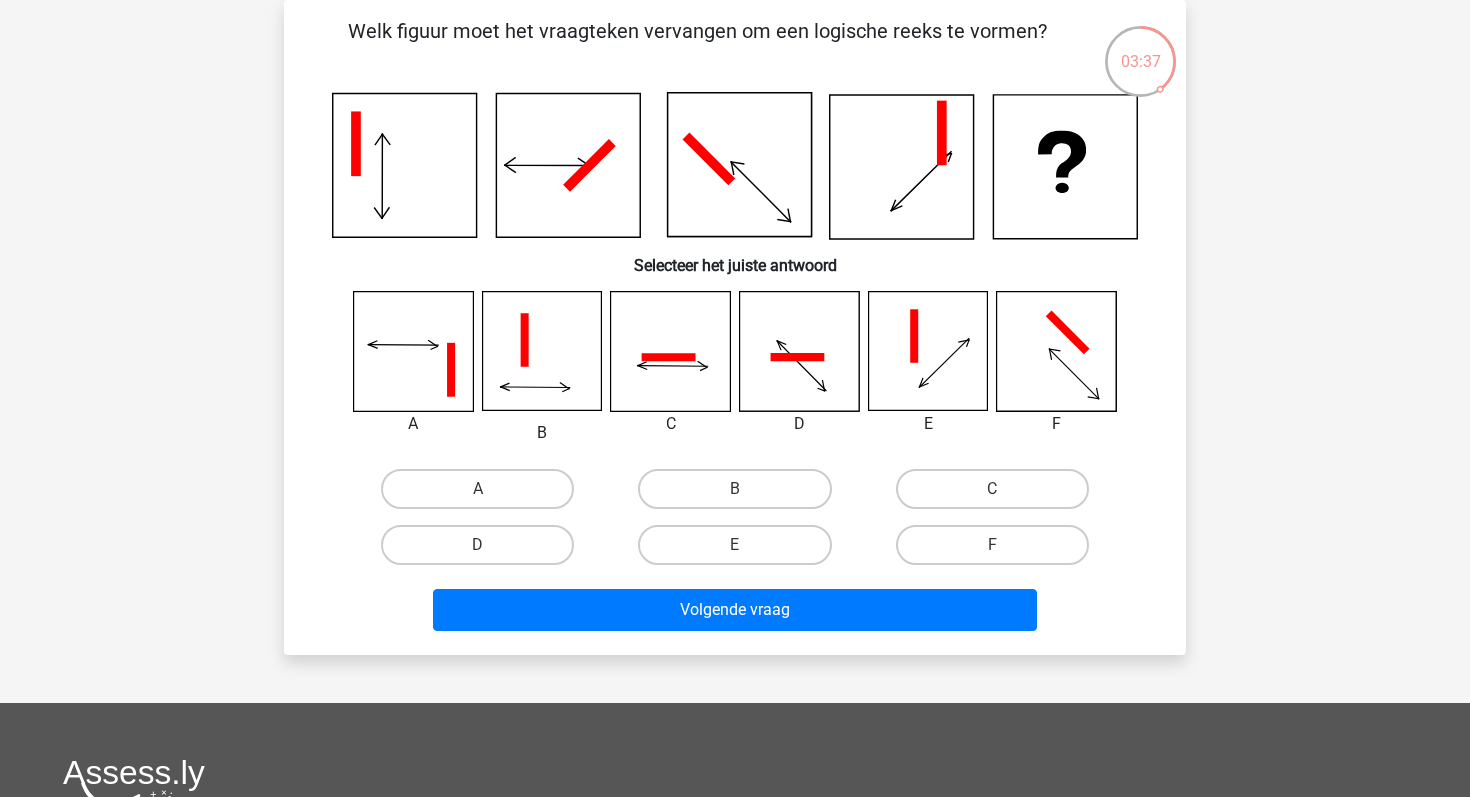 click on "B" at bounding box center [734, 489] 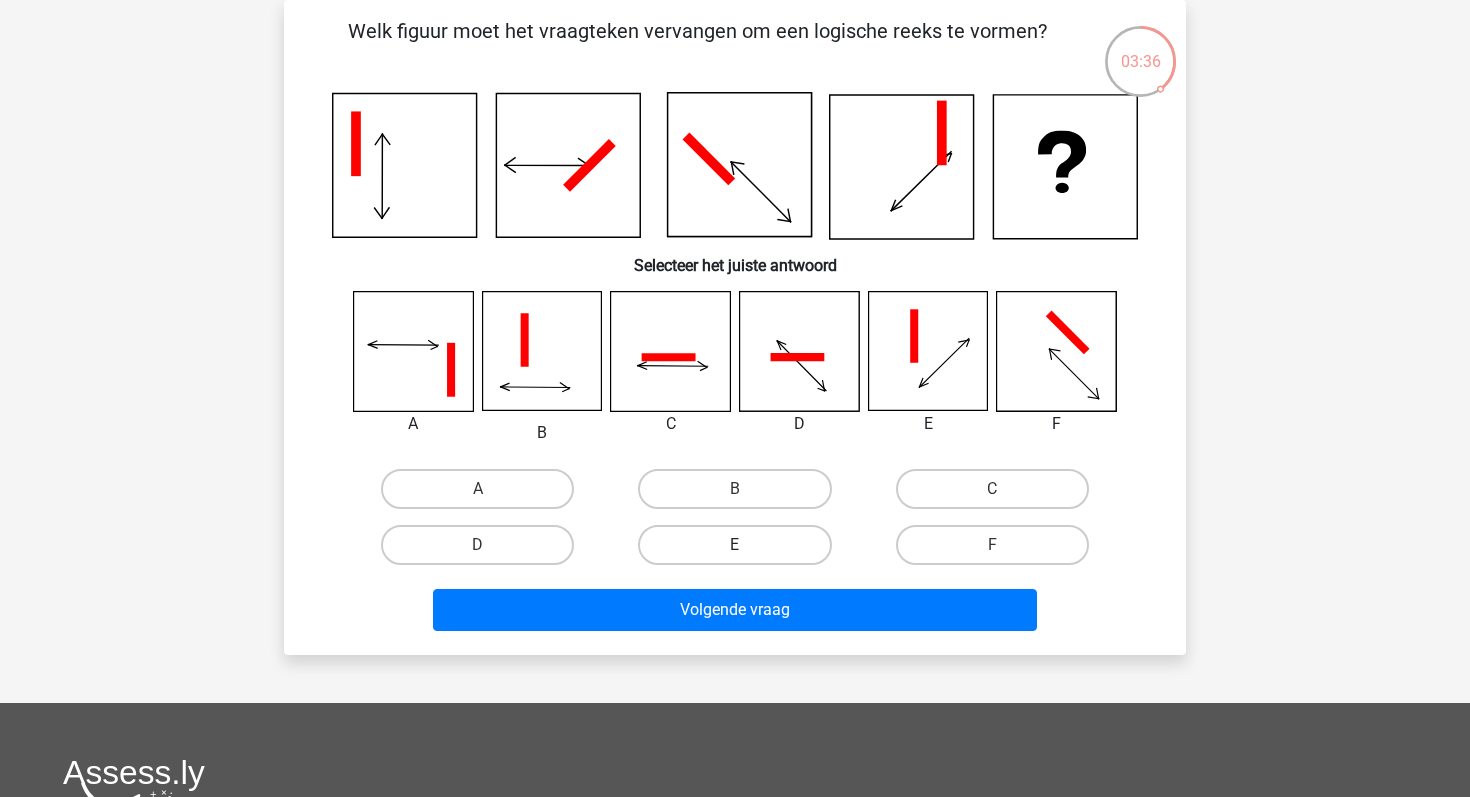 click on "E" at bounding box center (734, 545) 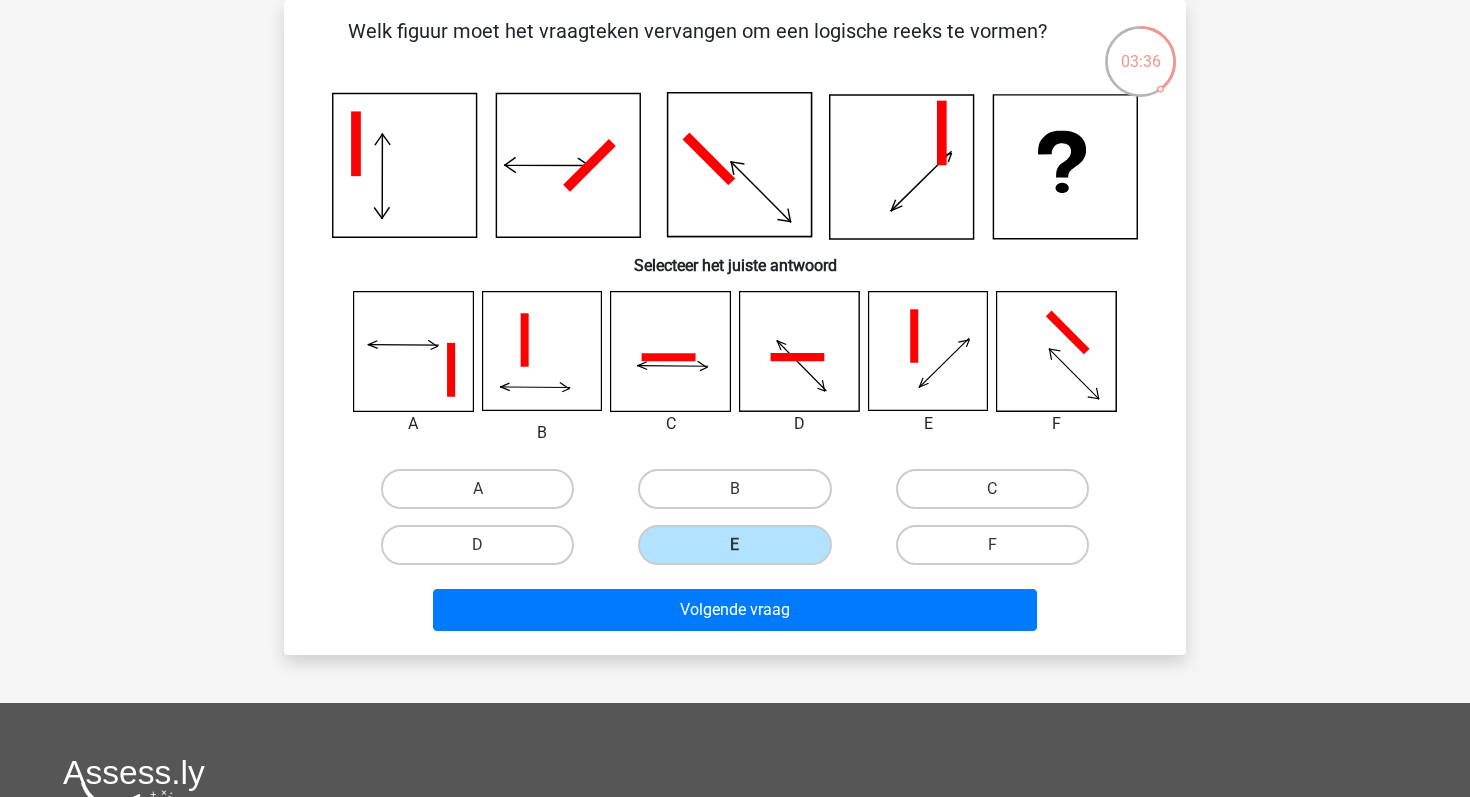 click on "Welk figuur moet het vraagteken vervangen om een logische reeks te vormen?
Selecteer het juiste antwoord" at bounding box center (735, 327) 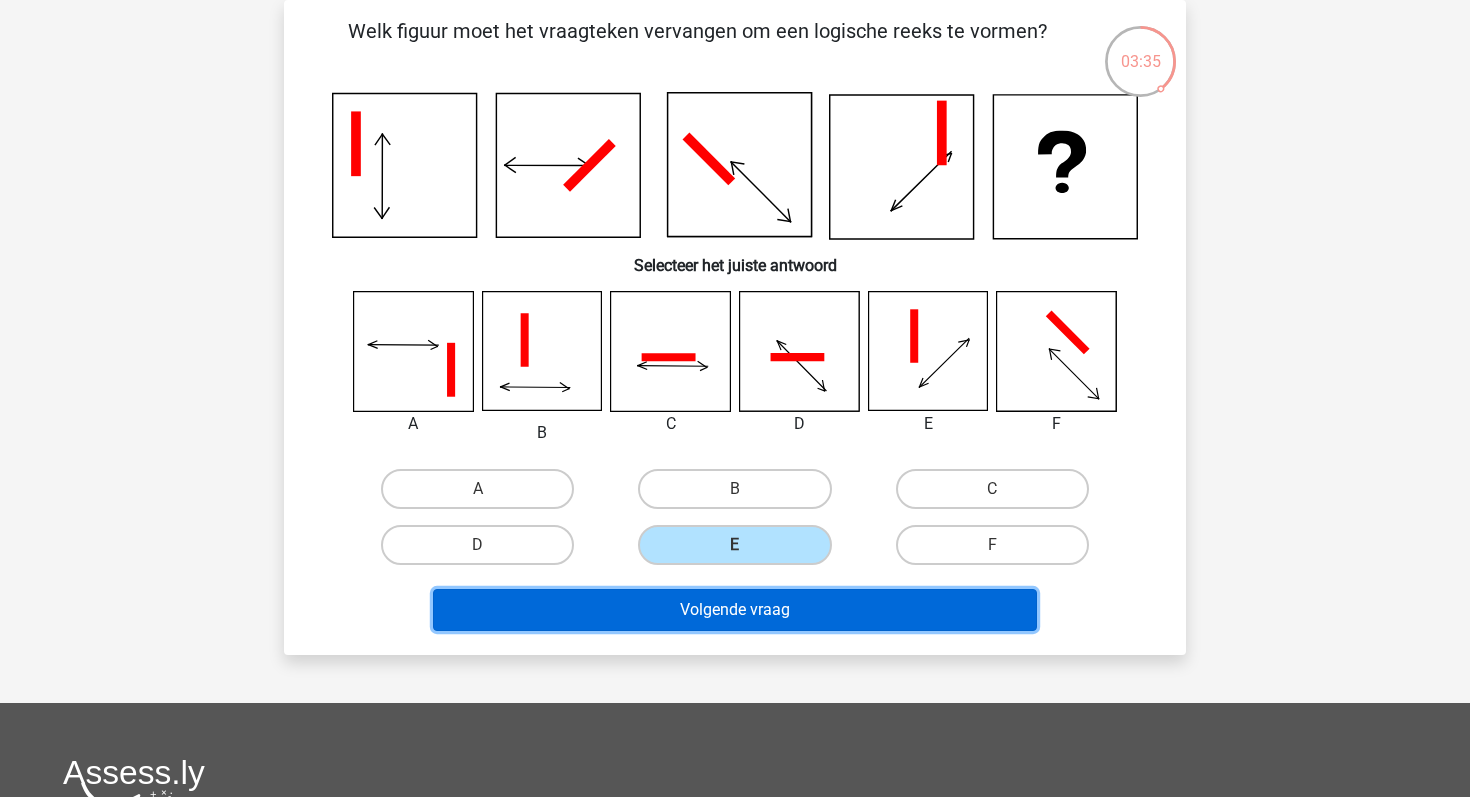 click on "Volgende vraag" at bounding box center (735, 610) 